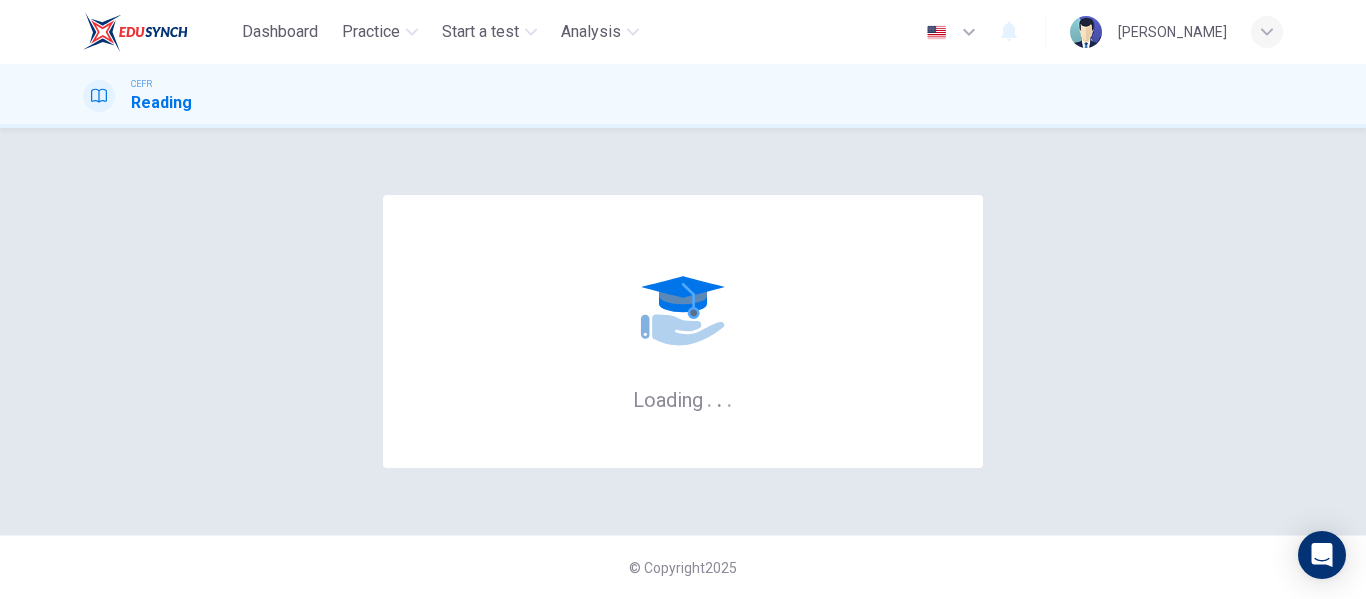 scroll, scrollTop: 0, scrollLeft: 0, axis: both 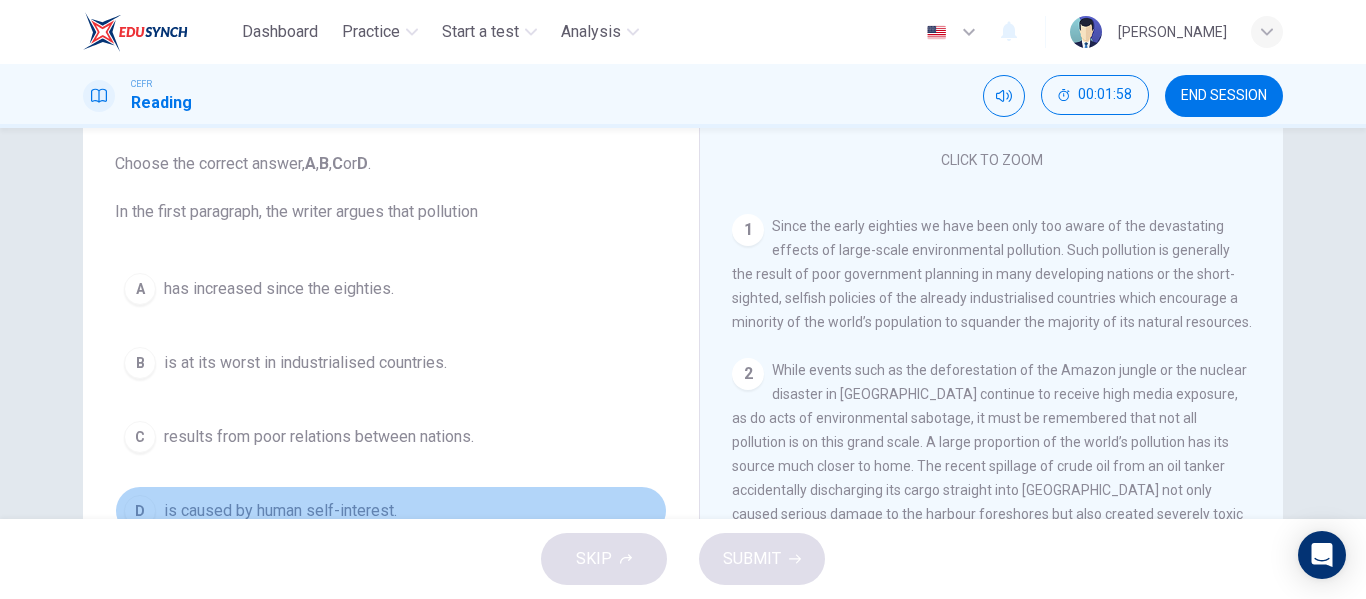 click on "D" at bounding box center (140, 511) 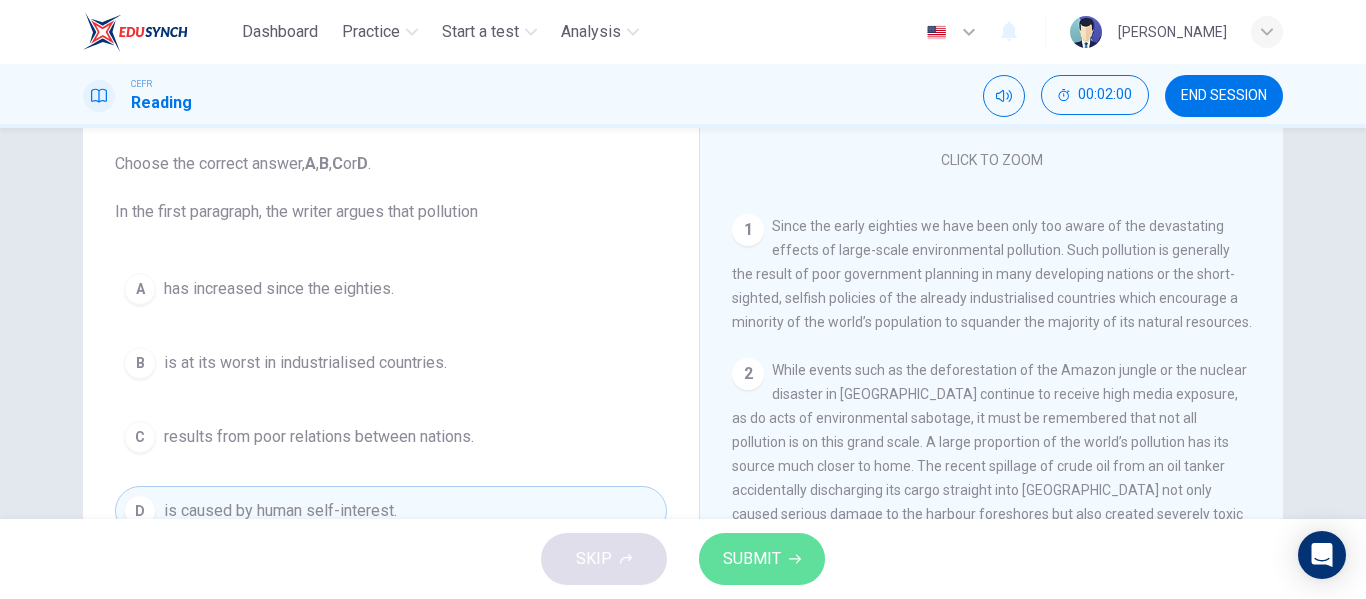 click on "SUBMIT" at bounding box center (762, 559) 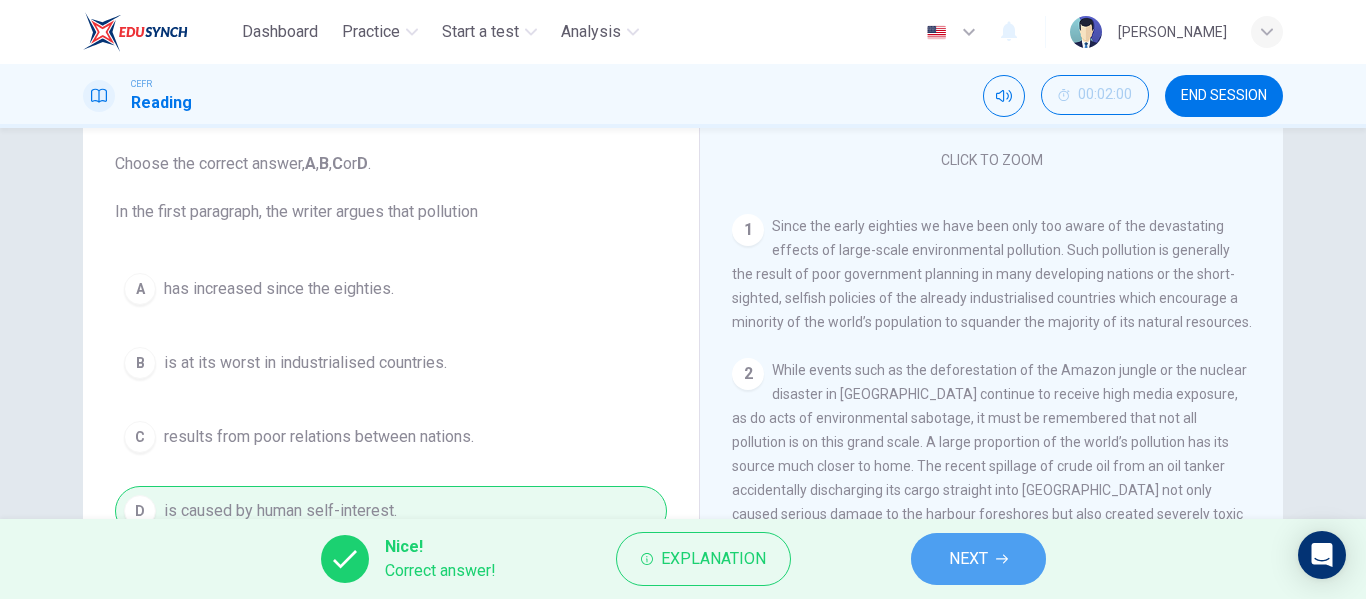 click on "NEXT" at bounding box center [978, 559] 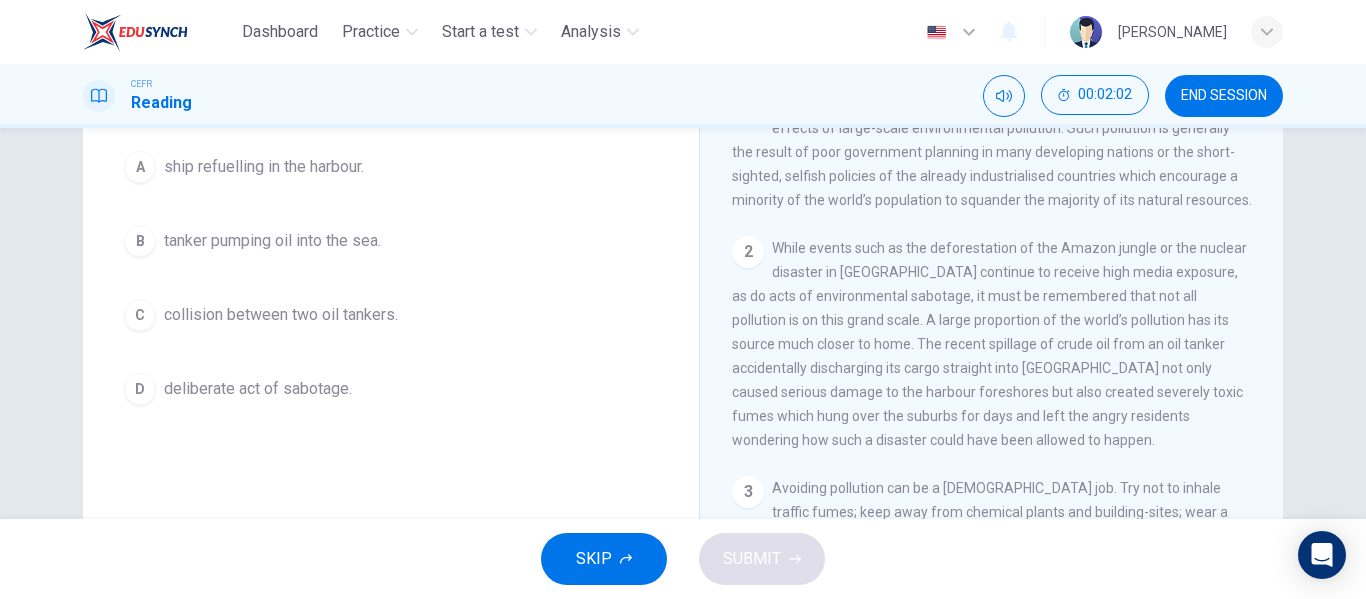 scroll, scrollTop: 249, scrollLeft: 0, axis: vertical 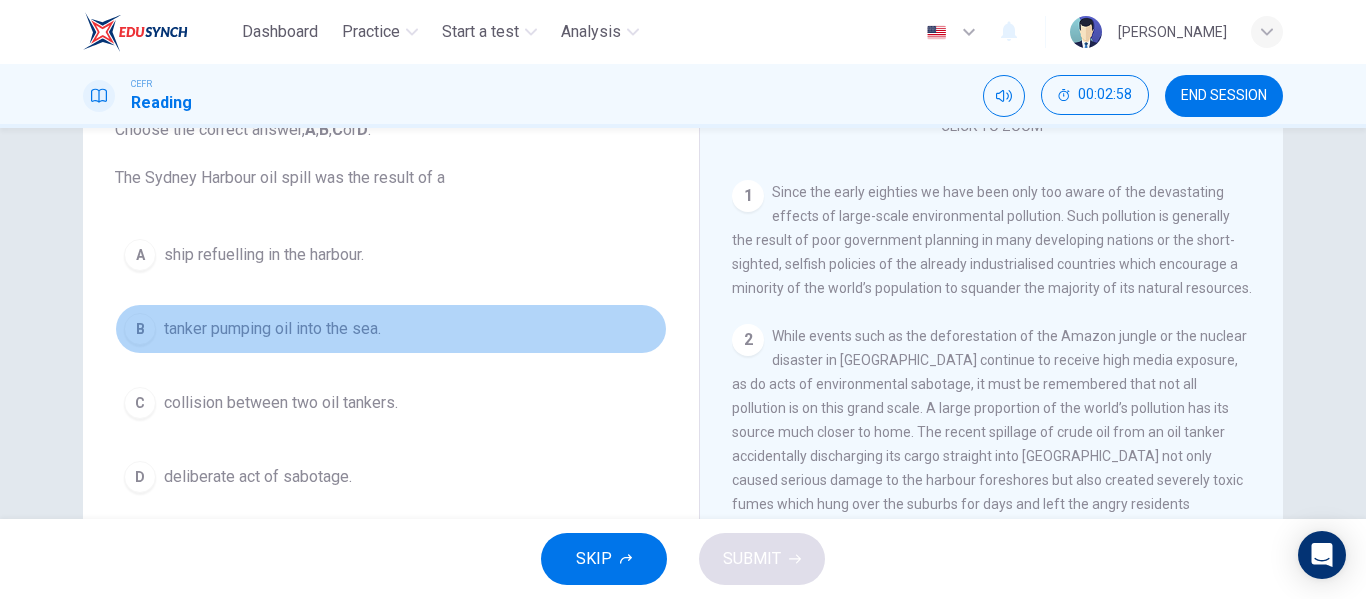 click on "B tanker pumping oil into the sea." at bounding box center (391, 329) 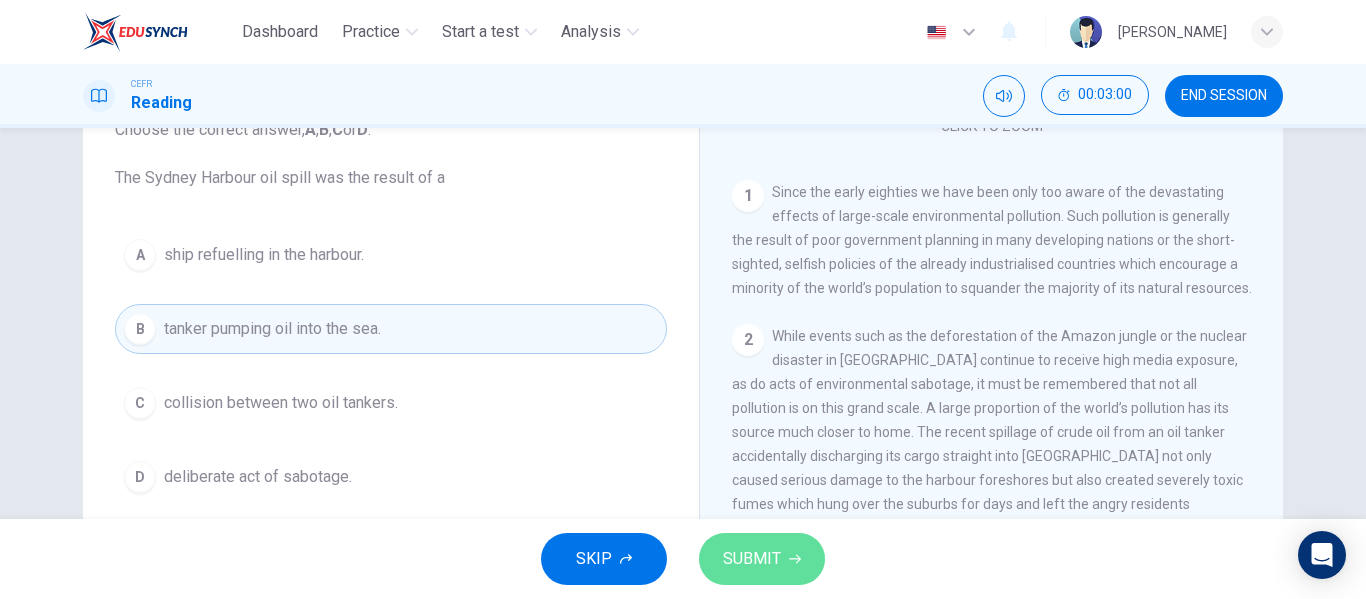 click on "SUBMIT" at bounding box center [762, 559] 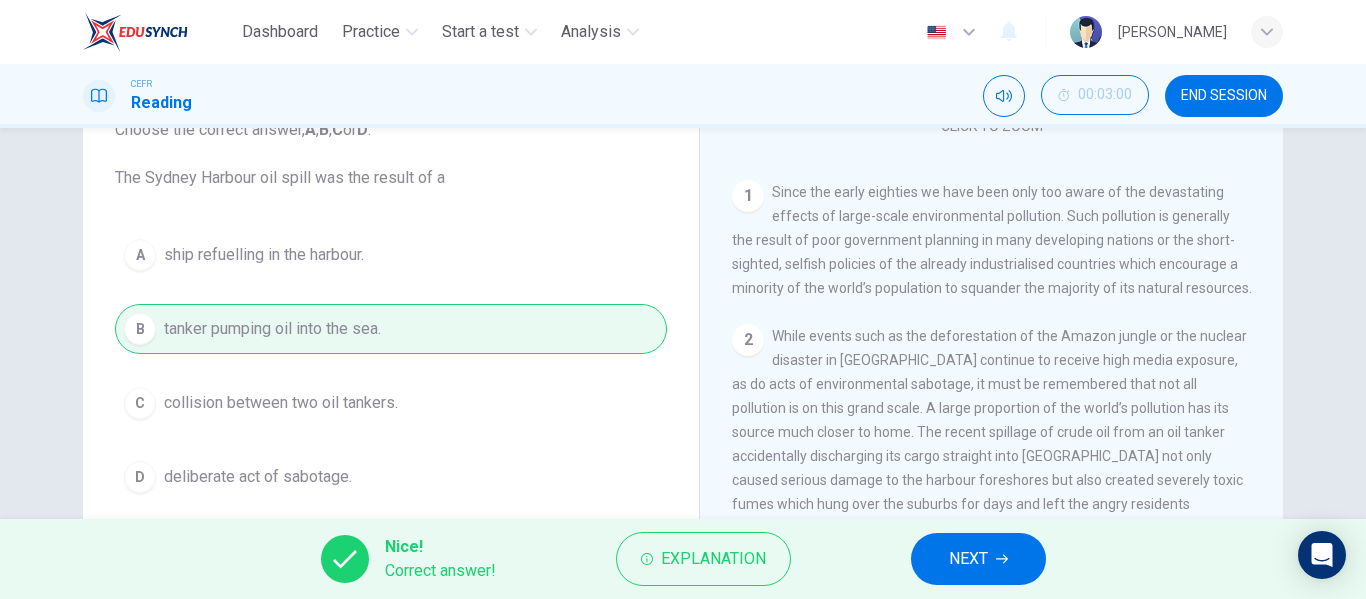 drag, startPoint x: 1302, startPoint y: 282, endPoint x: 1303, endPoint y: 307, distance: 25.019993 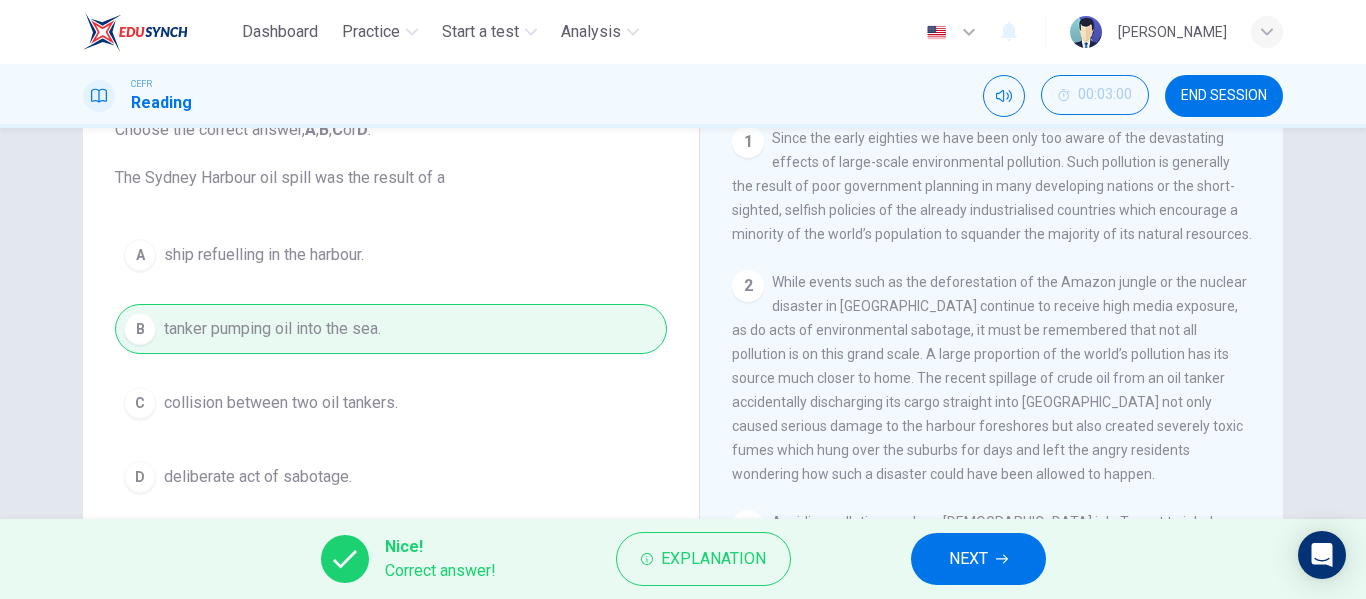scroll, scrollTop: 410, scrollLeft: 0, axis: vertical 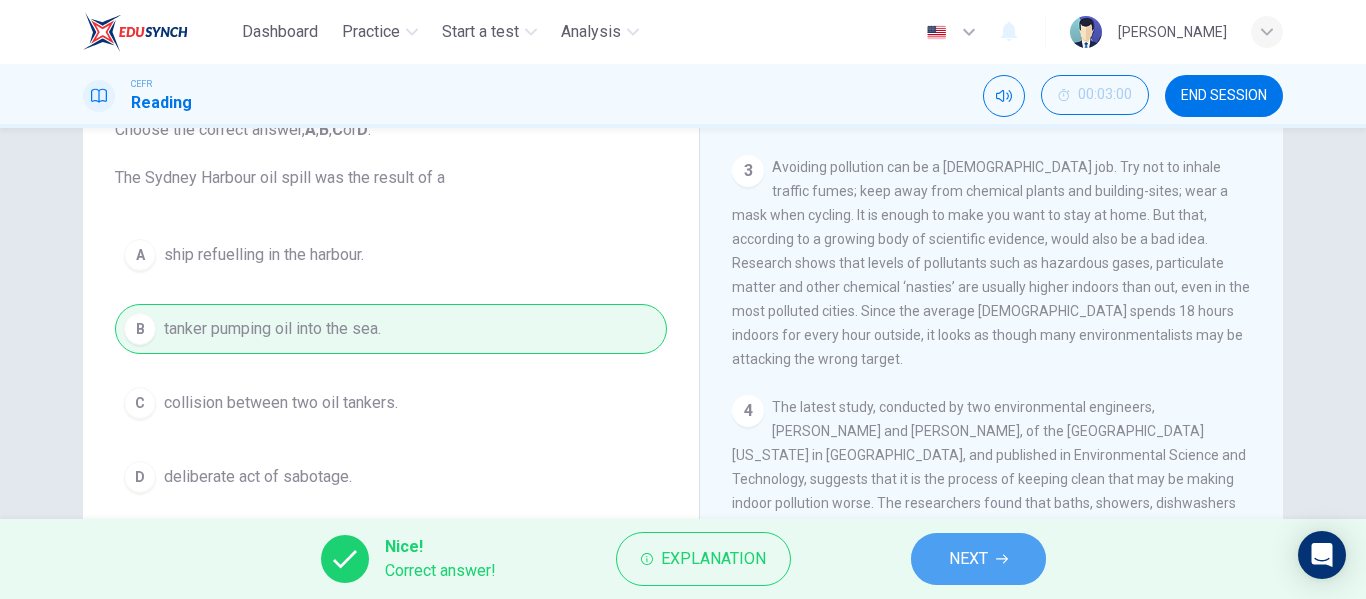 click 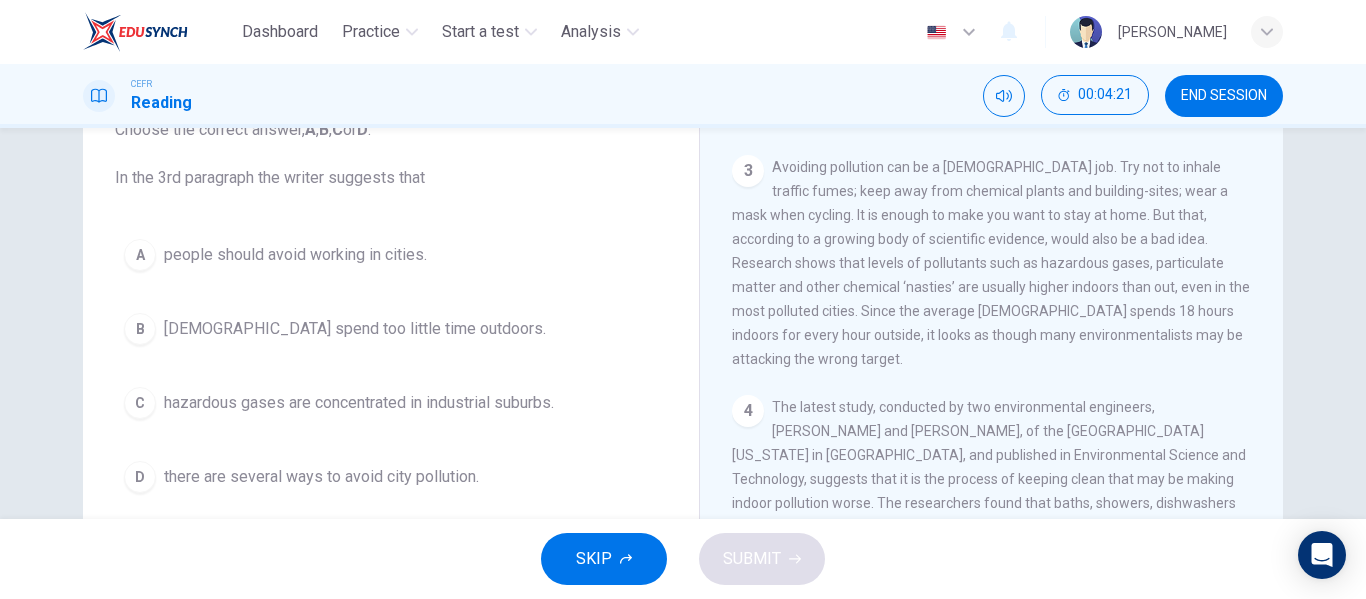 click on "D" at bounding box center [140, 477] 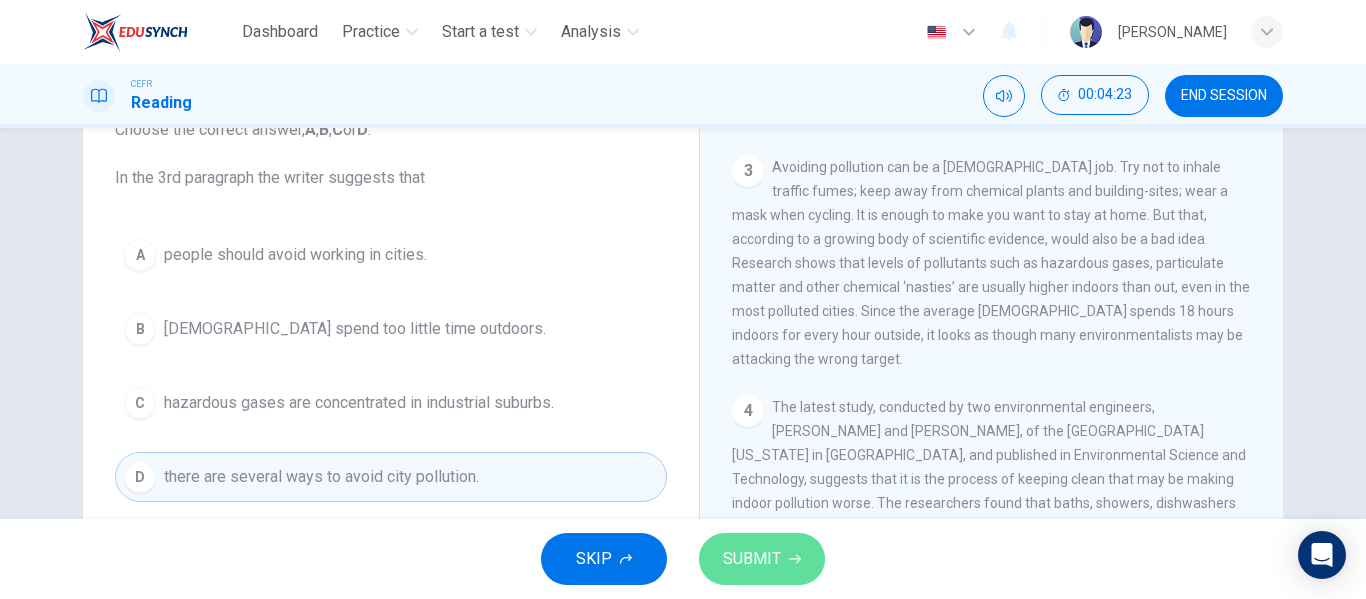 click on "SUBMIT" at bounding box center [762, 559] 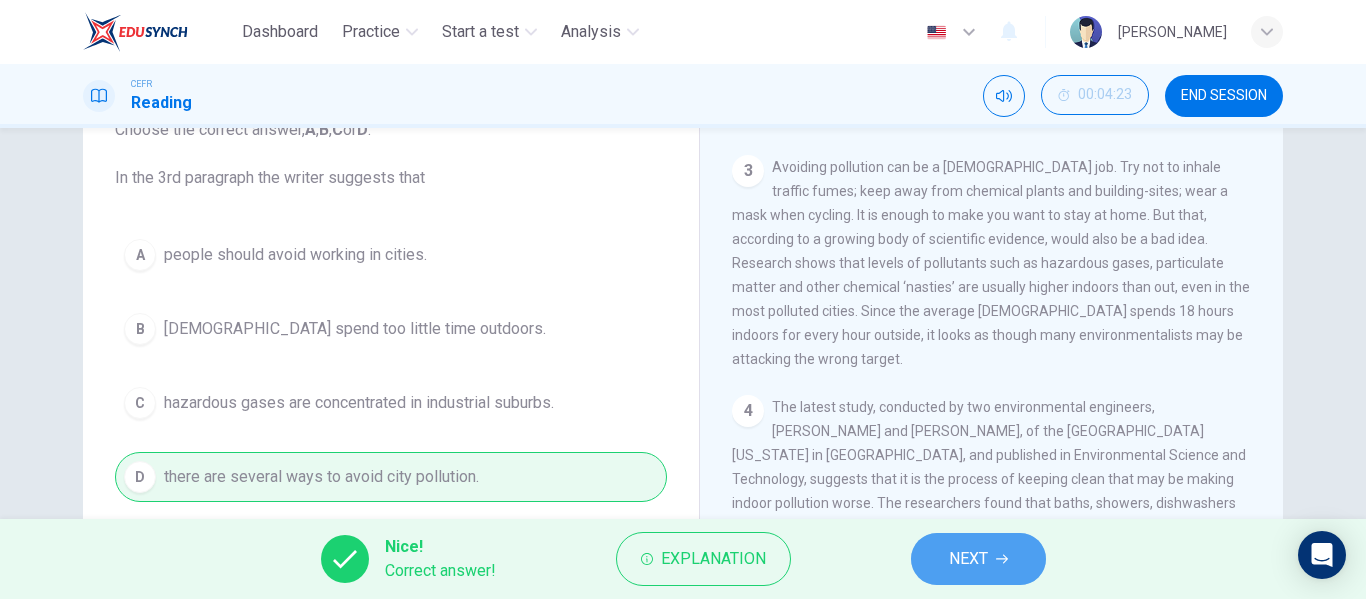 click on "NEXT" at bounding box center (978, 559) 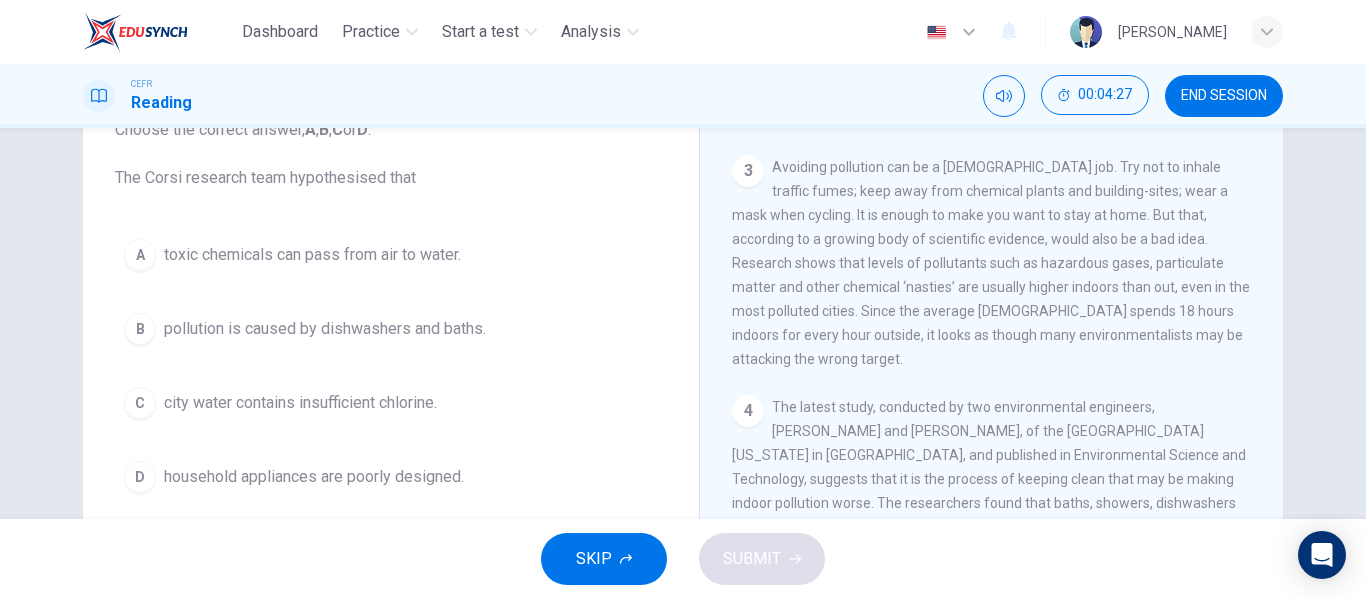 drag, startPoint x: 1259, startPoint y: 352, endPoint x: 1263, endPoint y: 372, distance: 20.396078 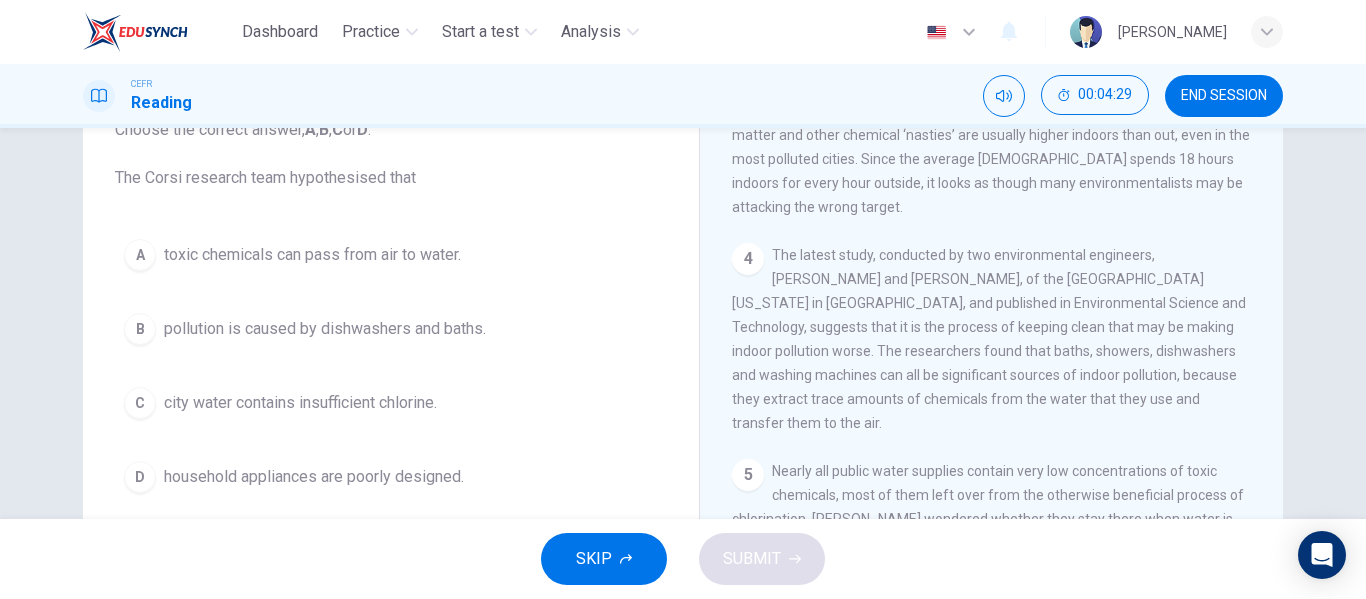 scroll, scrollTop: 916, scrollLeft: 0, axis: vertical 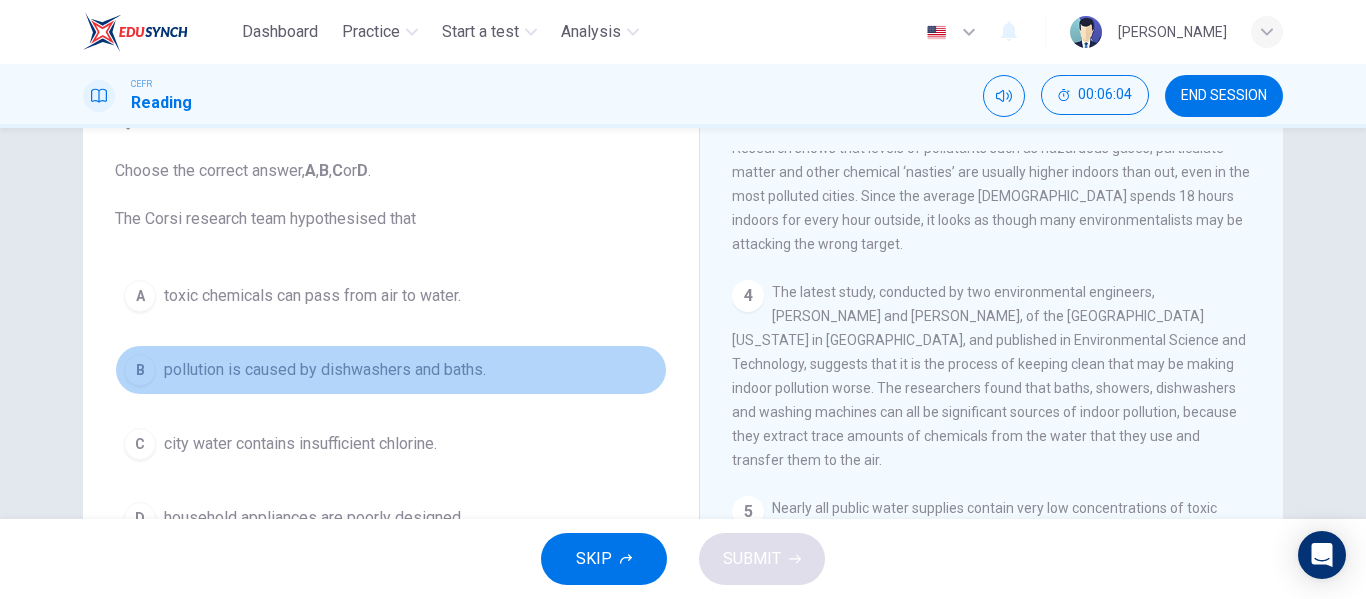 click on "B" at bounding box center (140, 370) 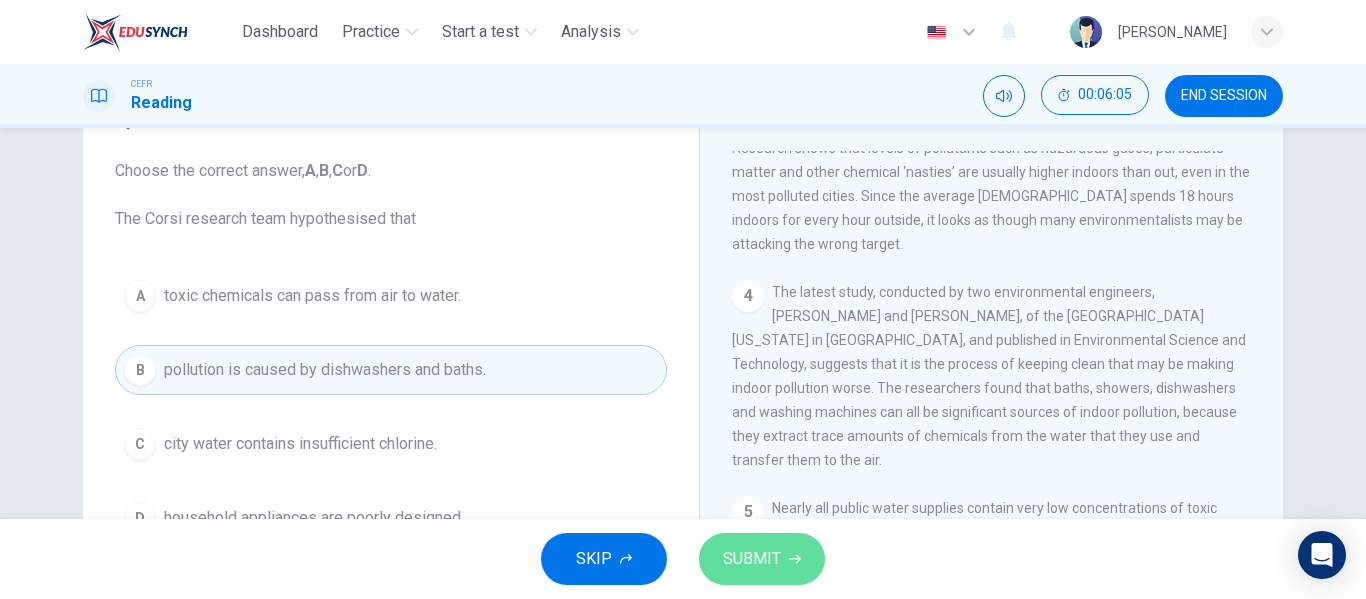 click on "SUBMIT" at bounding box center (752, 559) 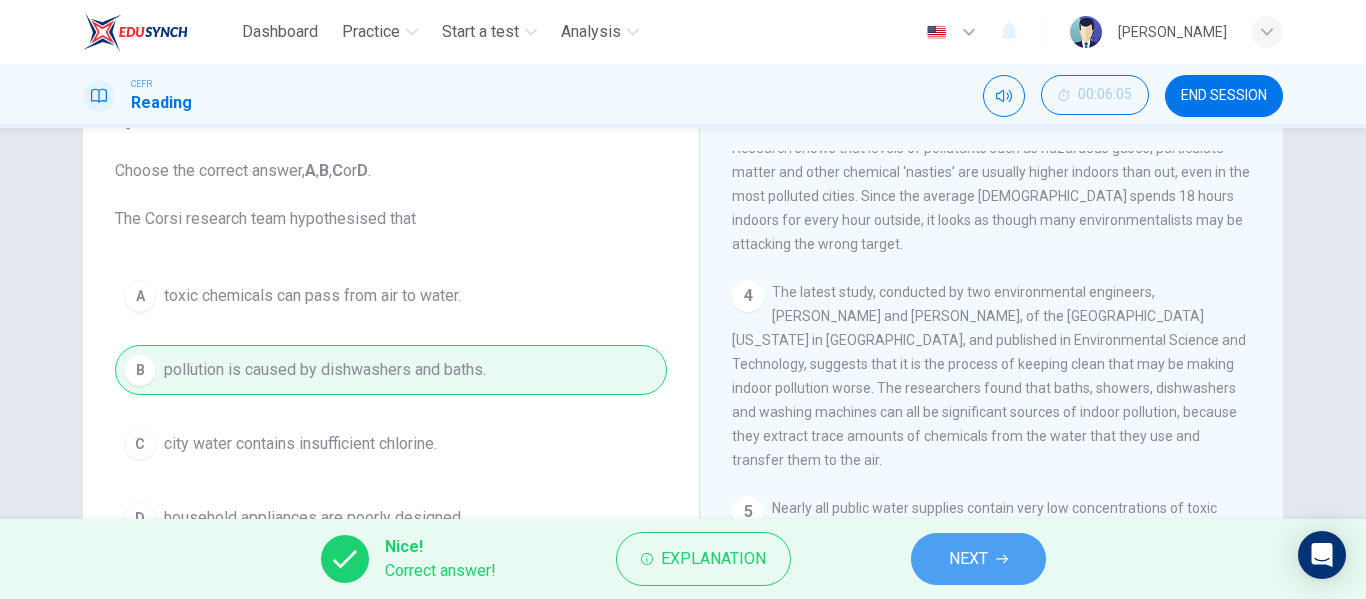 click on "NEXT" at bounding box center (968, 559) 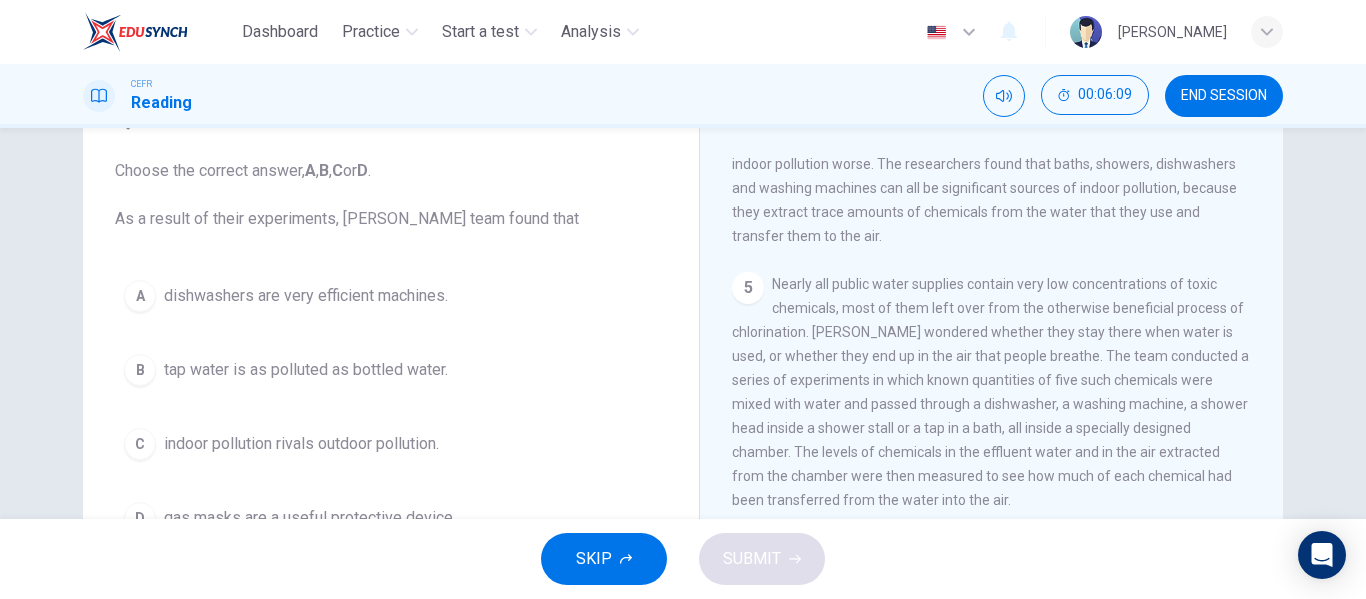 scroll, scrollTop: 1144, scrollLeft: 0, axis: vertical 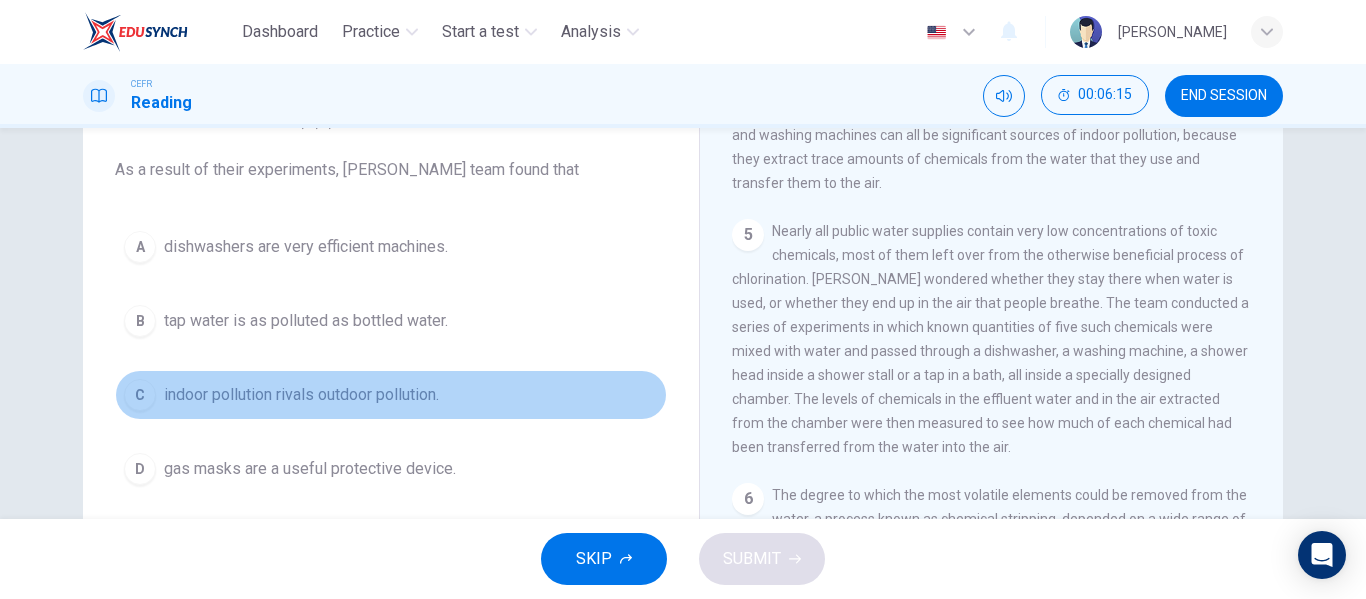 click on "C" at bounding box center [140, 395] 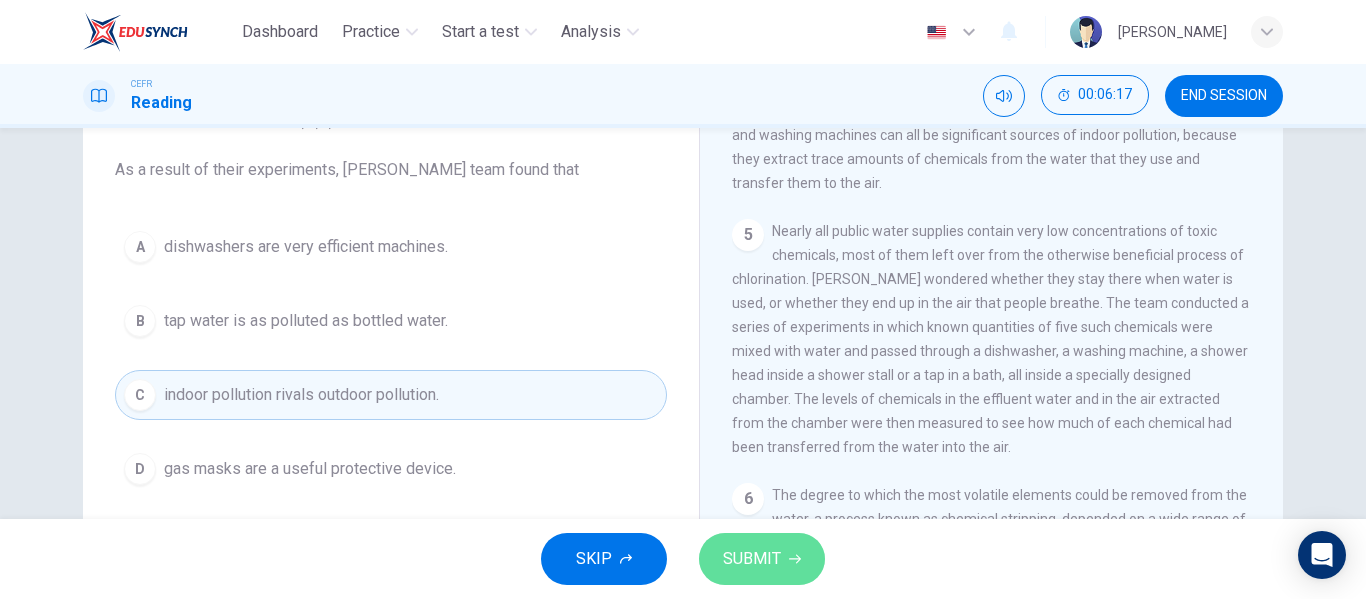 click on "SUBMIT" at bounding box center (762, 559) 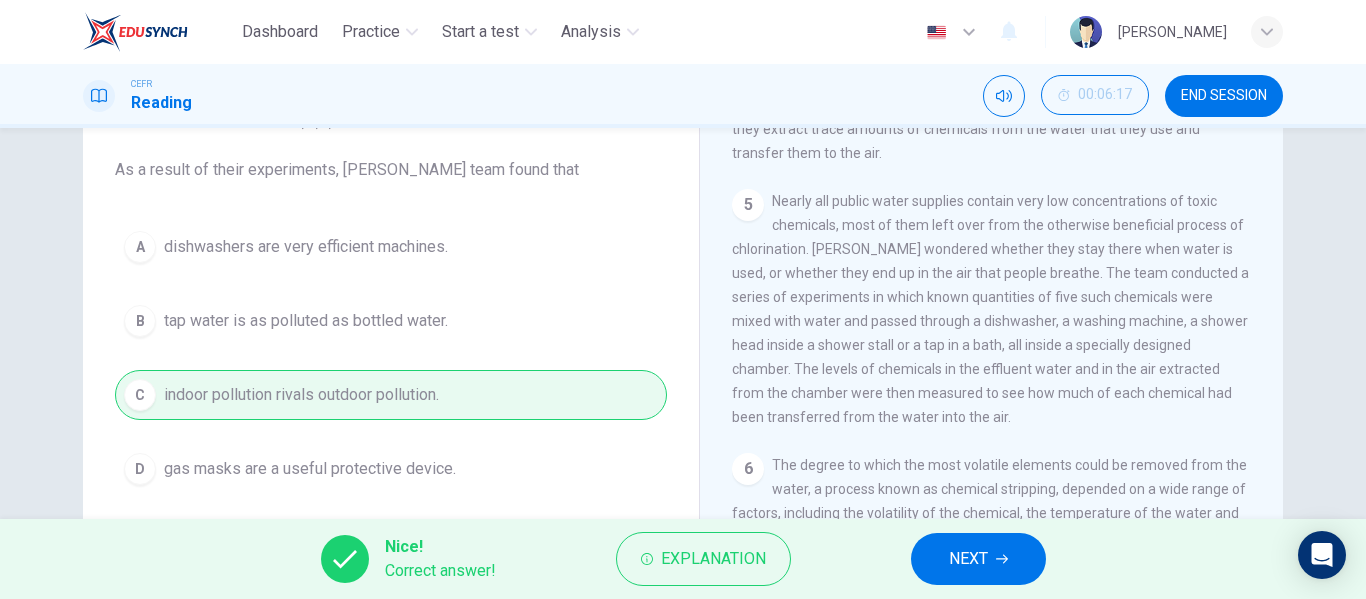 scroll, scrollTop: 1183, scrollLeft: 0, axis: vertical 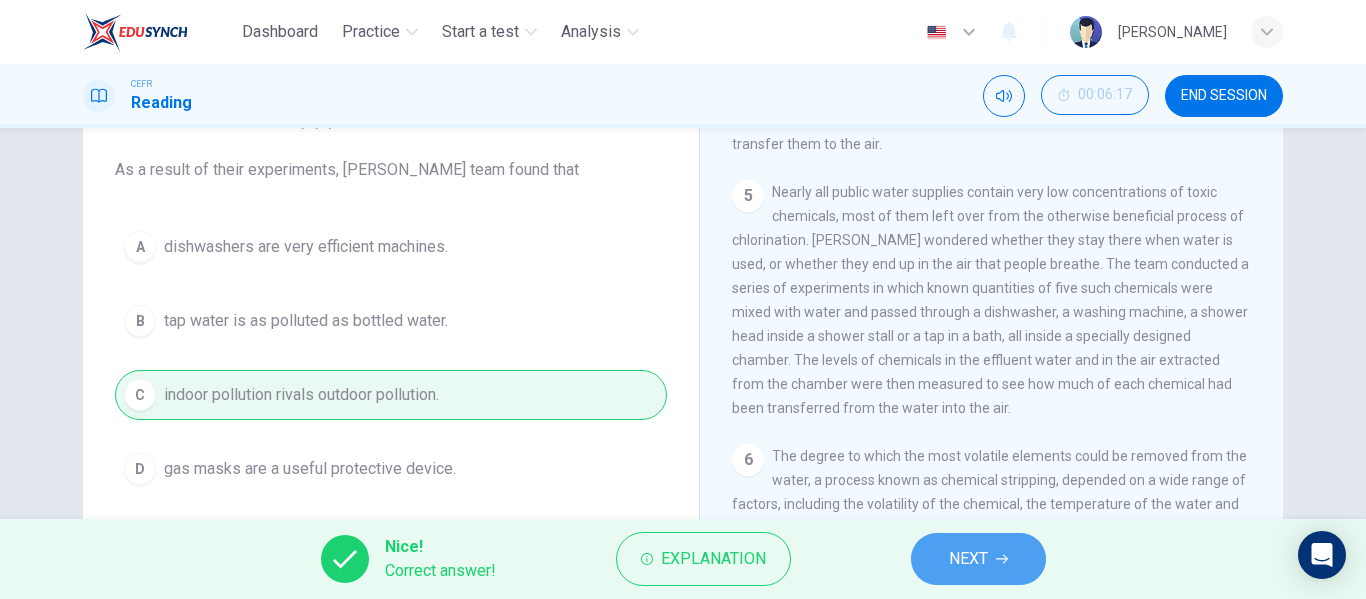 click on "NEXT" at bounding box center [968, 559] 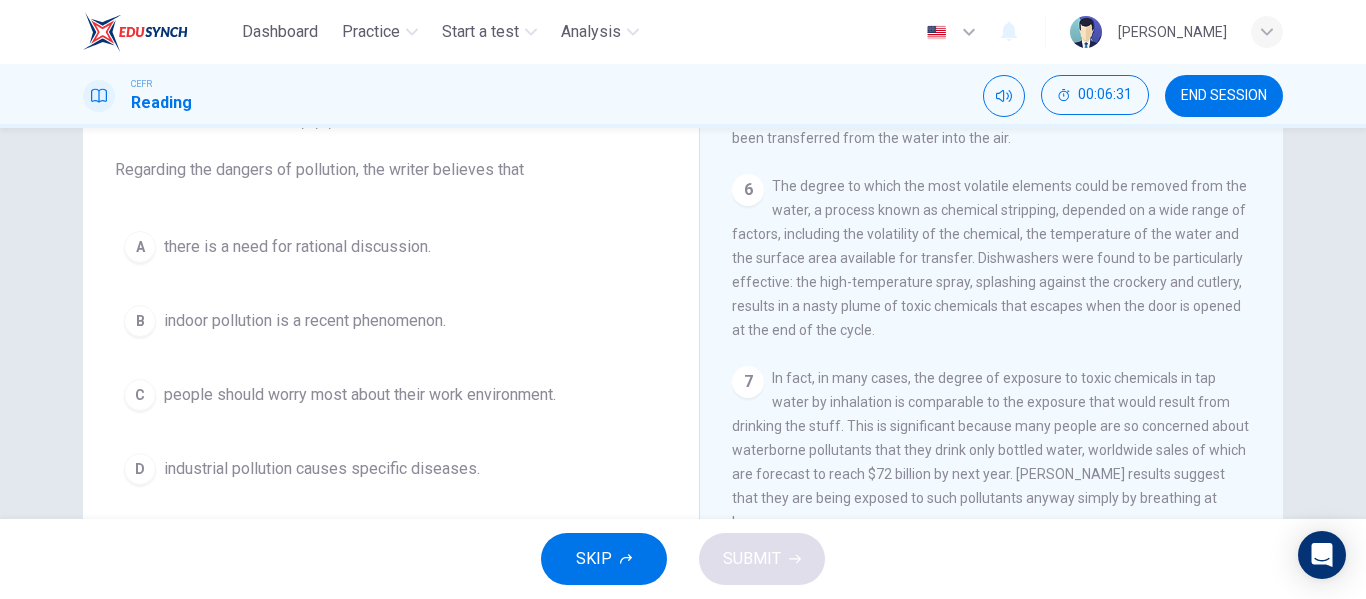 scroll, scrollTop: 1457, scrollLeft: 0, axis: vertical 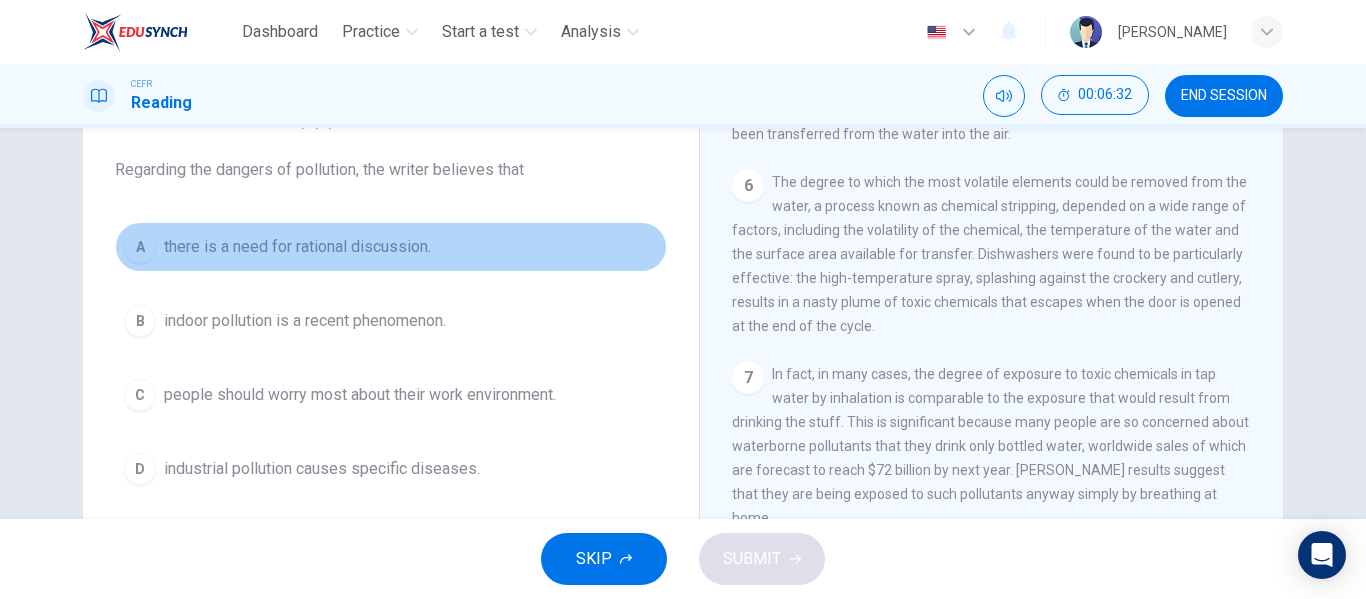click on "A" at bounding box center [140, 247] 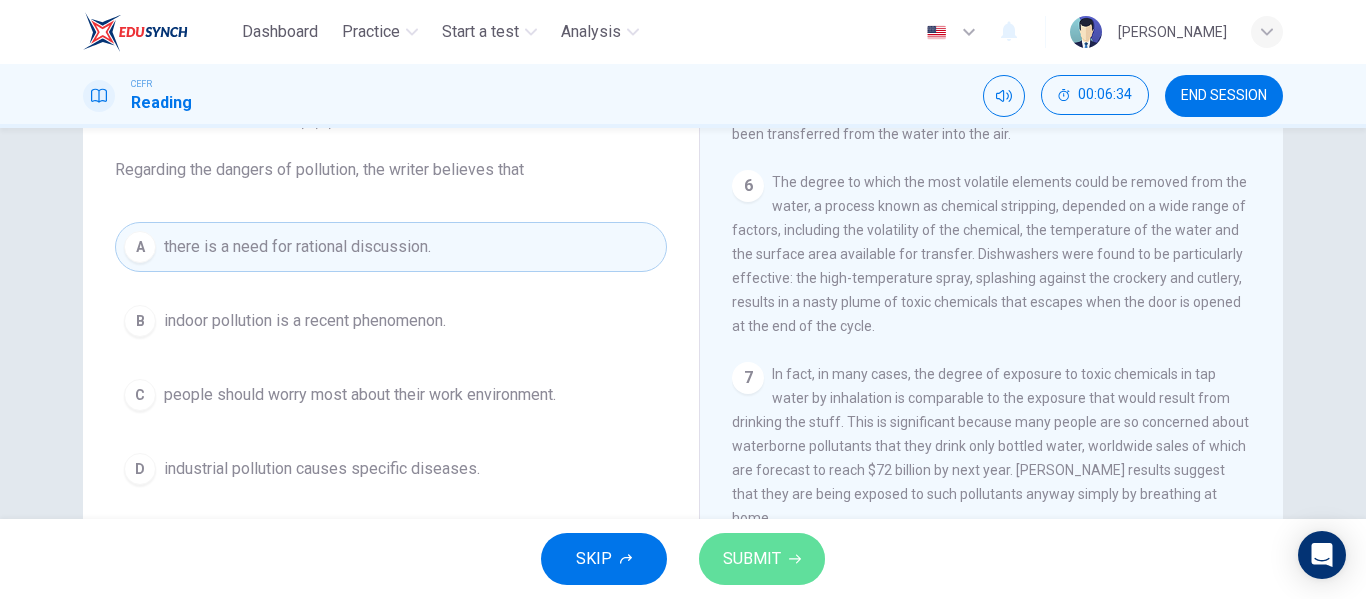 click on "SUBMIT" at bounding box center (752, 559) 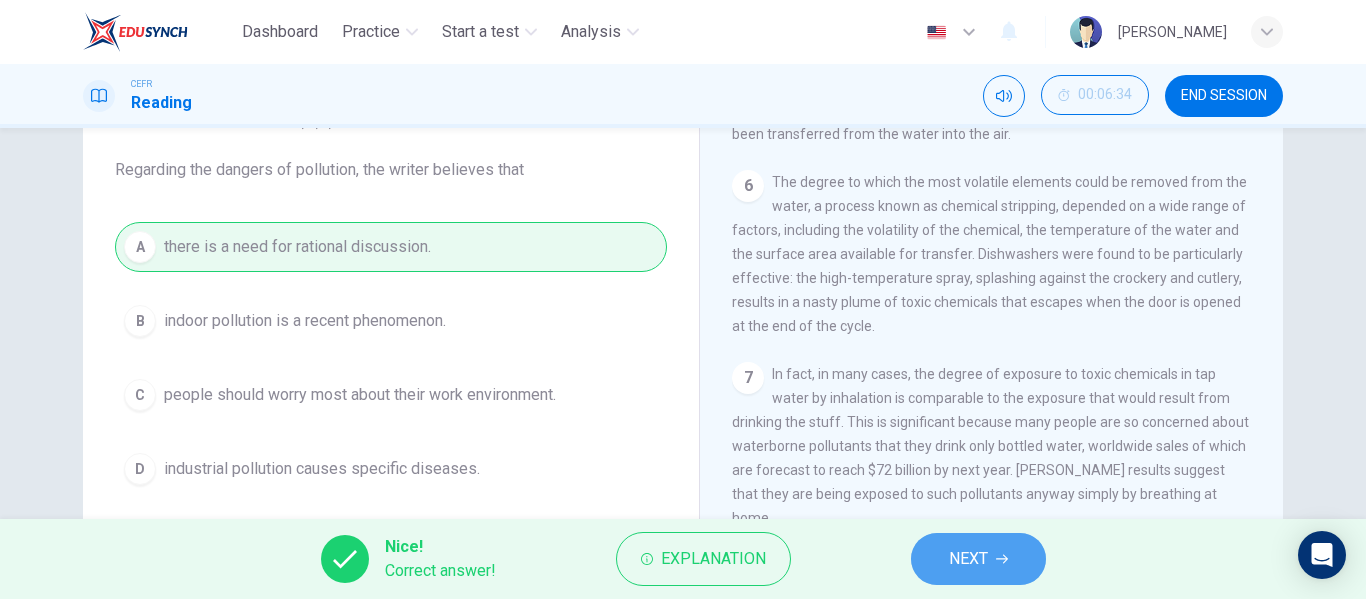 click on "NEXT" at bounding box center (968, 559) 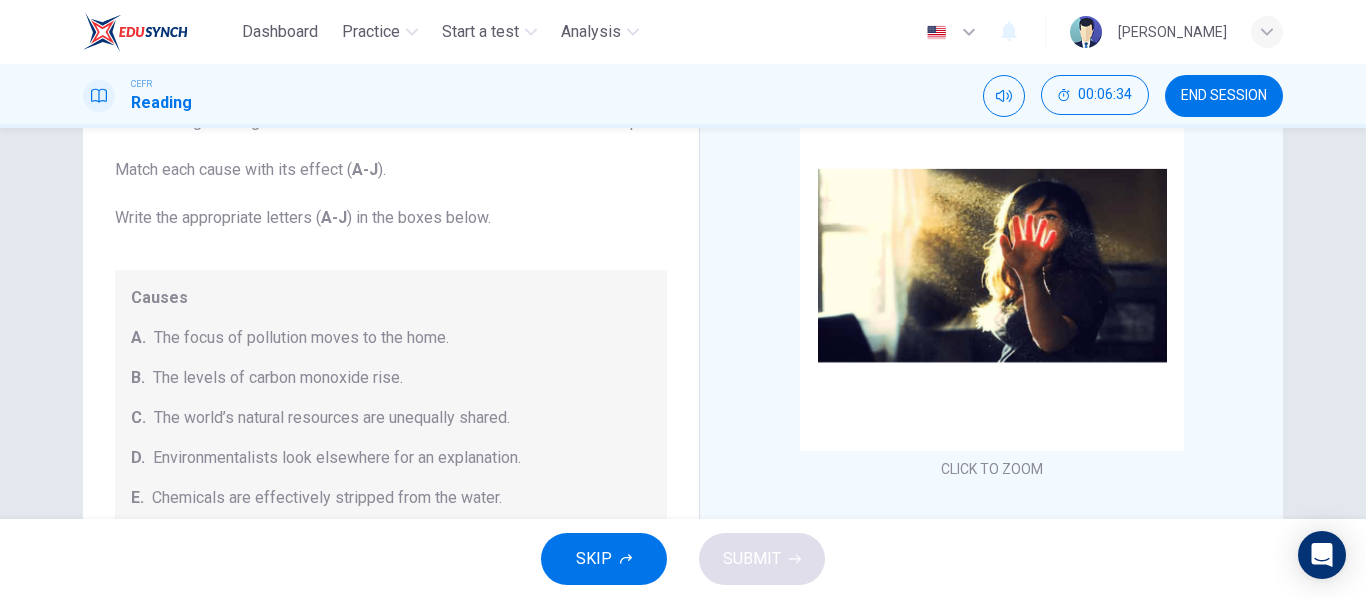 drag, startPoint x: 956, startPoint y: 548, endPoint x: 569, endPoint y: 366, distance: 427.6599 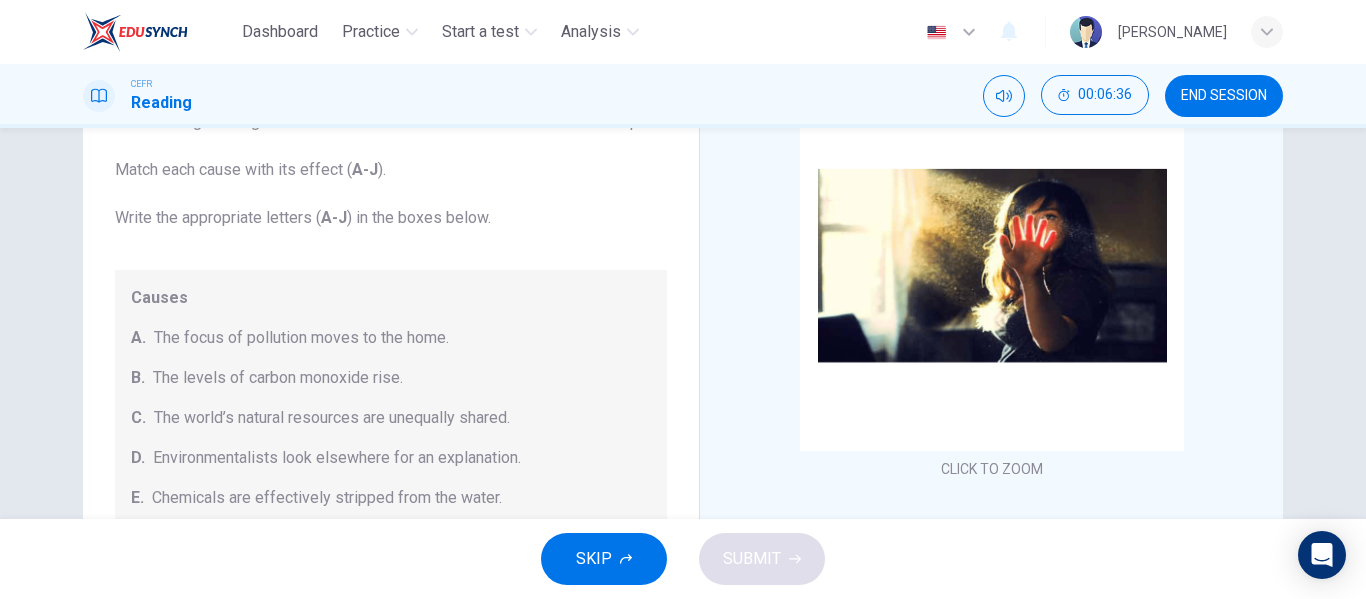 scroll, scrollTop: 425, scrollLeft: 0, axis: vertical 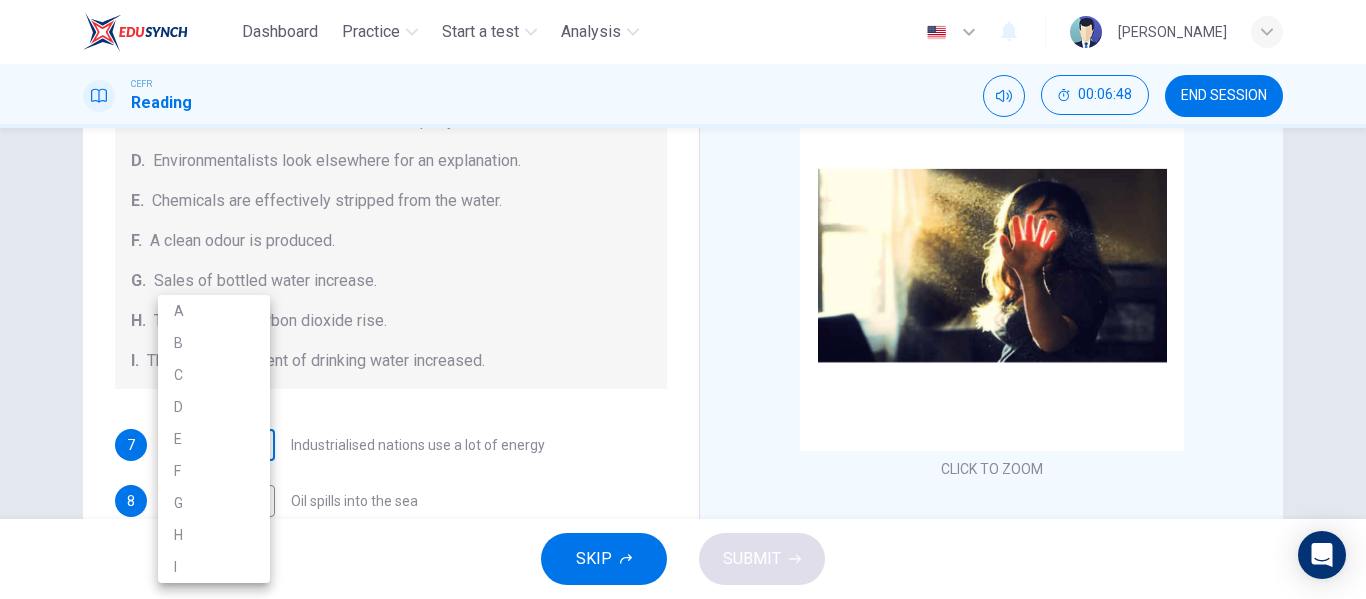 click on "Dashboard Practice Start a test Analysis English en ​ [PERSON_NAME] Reading 00:06:48 END SESSION Questions 7 - 13 The Reading Passage describes a number of cause and effect relationships.
Match each cause with its effect ( A-J ).
Write the appropriate letters ( A-J ) in the boxes below. Causes A. The focus of pollution moves to the home. B. The levels of [MEDICAL_DATA] rise. C. The world’s natural resources are unequally shared. D. Environmentalists look elsewhere for an explanation. E. Chemicals are effectively stripped from the water. F. A clean odour is produced. G. Sales of bottled water increase. H. The levels of carbon dioxide rise. I. The chlorine content of drinking water increased. 7 ​ ​ Industrialised nations use a lot of energy 8 ​ ​ Oil spills into the sea 9 ​ ​ The researchers publish their findings 10 ​ ​ Water is brought to a high temperature 11 ​ ​ People fear pollutants in tap water 12 ​ ​ Air conditioning systems are inadequate 13 ​ ​ 1 2 3" at bounding box center (683, 299) 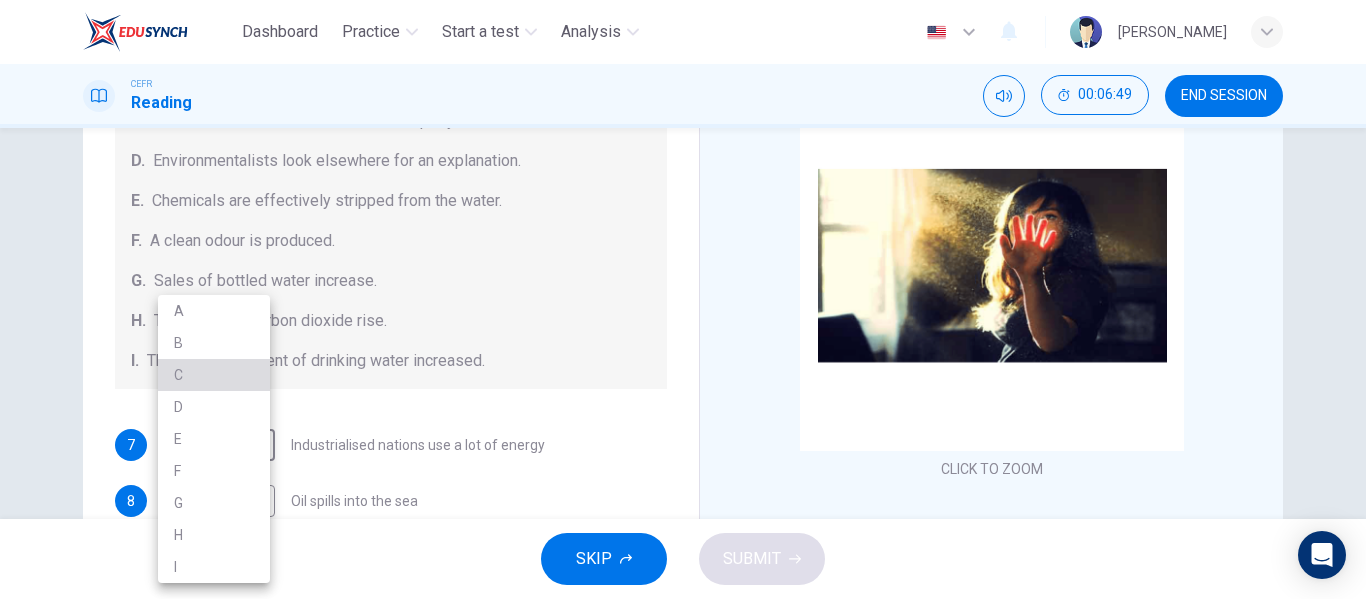 click on "C" at bounding box center (214, 375) 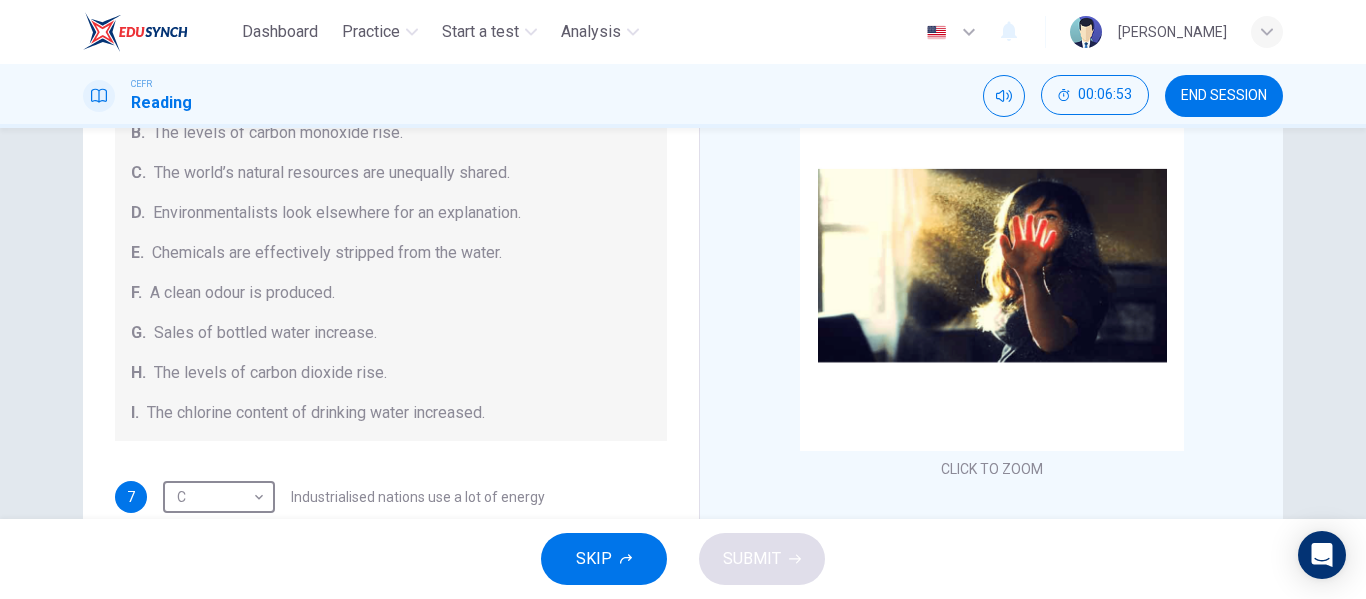 scroll, scrollTop: 214, scrollLeft: 0, axis: vertical 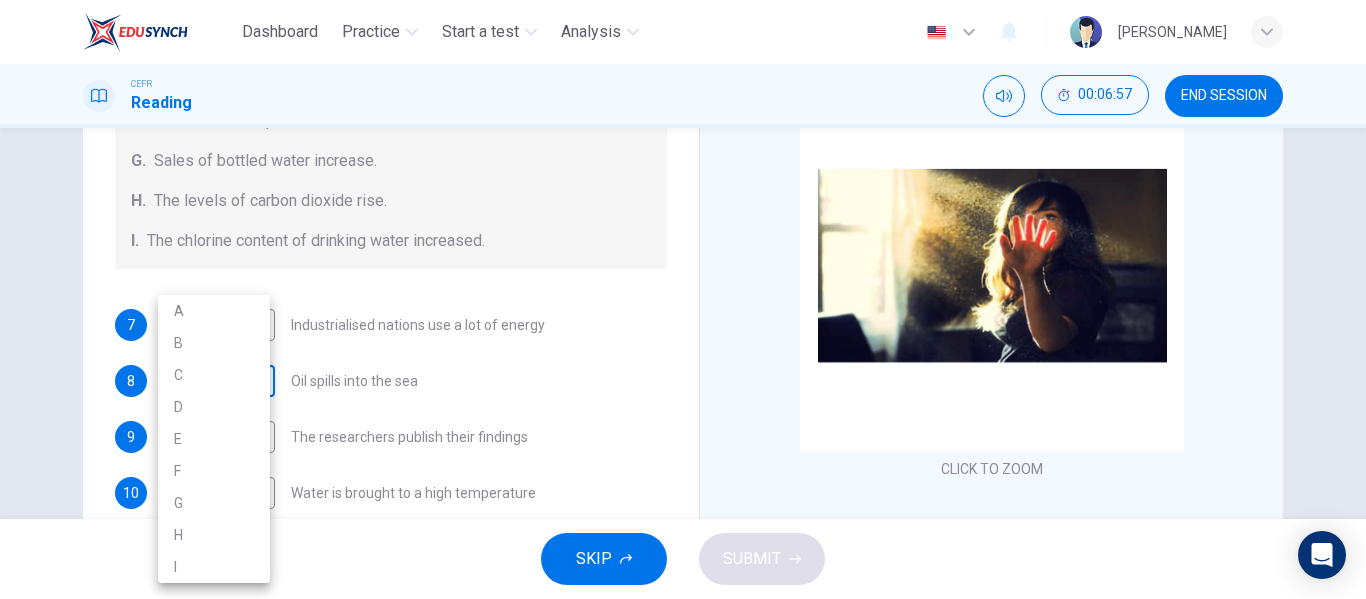 click on "Dashboard Practice Start a test Analysis English en ​ [PERSON_NAME] Reading 00:06:57 END SESSION Questions 7 - 13 The Reading Passage describes a number of cause and effect relationships.
Match each cause with its effect ( A-J ).
Write the appropriate letters ( A-J ) in the boxes below. Causes A. The focus of pollution moves to the home. B. The levels of [MEDICAL_DATA] rise. C. The world’s natural resources are unequally shared. D. Environmentalists look elsewhere for an explanation. E. Chemicals are effectively stripped from the water. F. A clean odour is produced. G. Sales of bottled water increase. H. The levels of carbon dioxide rise. I. The chlorine content of drinking water increased. 7 C C ​ Industrialised nations use a lot of energy 8 ​ ​ Oil spills into the sea 9 ​ ​ The researchers publish their findings 10 ​ ​ Water is brought to a high temperature 11 ​ ​ People fear pollutants in tap water 12 ​ ​ Air conditioning systems are inadequate 13 ​ ​ 1 2 3" at bounding box center [683, 299] 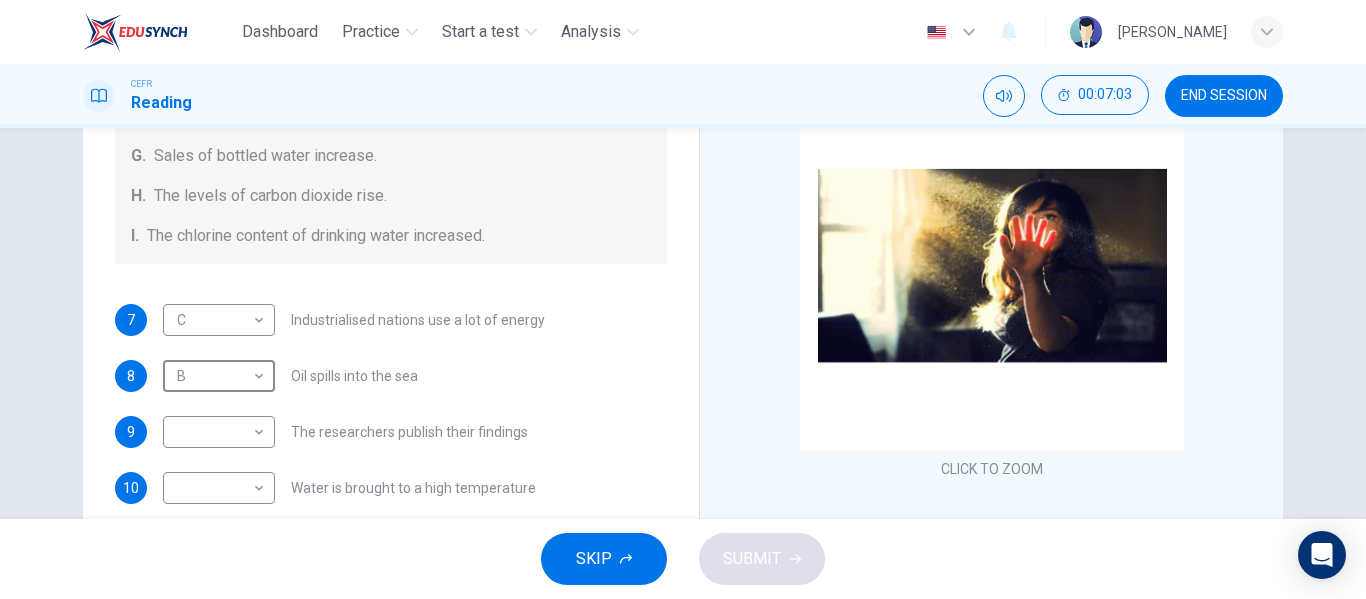 scroll, scrollTop: 425, scrollLeft: 0, axis: vertical 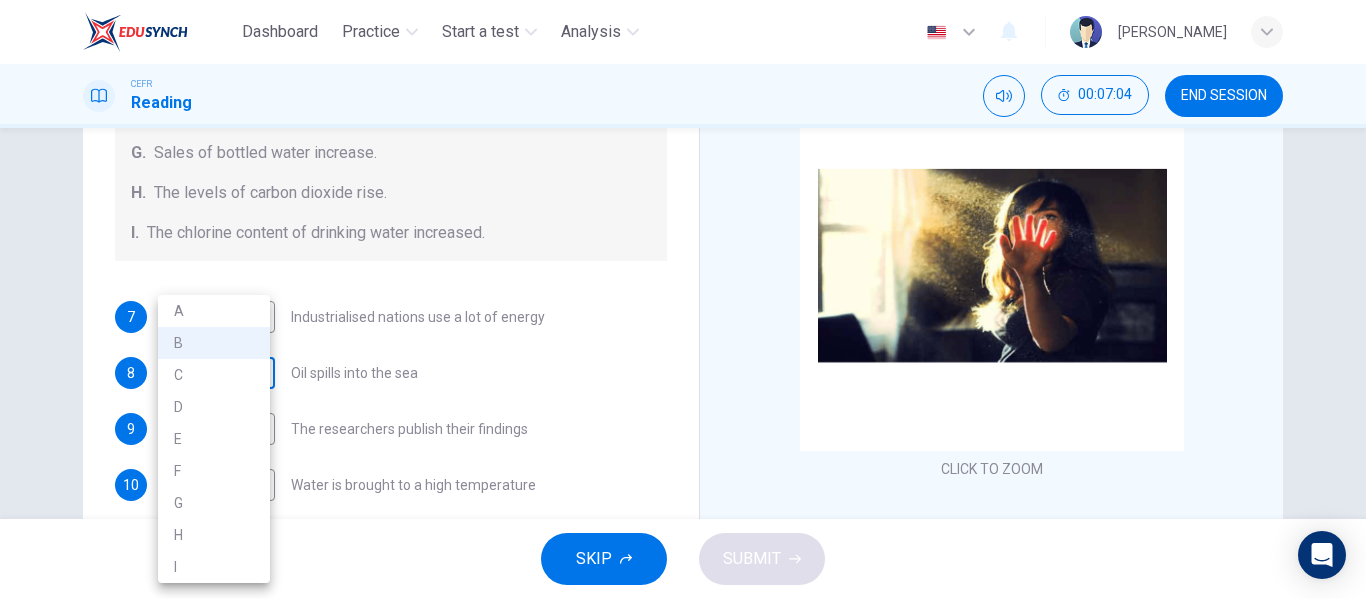 click on "Dashboard Practice Start a test Analysis English en ​ [PERSON_NAME] Reading 00:07:04 END SESSION Questions 7 - 13 The Reading Passage describes a number of cause and effect relationships.
Match each cause with its effect ( A-J ).
Write the appropriate letters ( A-J ) in the boxes below. Causes A. The focus of pollution moves to the home. B. The levels of [MEDICAL_DATA] rise. C. The world’s natural resources are unequally shared. D. Environmentalists look elsewhere for an explanation. E. Chemicals are effectively stripped from the water. F. A clean odour is produced. G. Sales of bottled water increase. H. The levels of carbon dioxide rise. I. The chlorine content of drinking water increased. 7 C C ​ Industrialised nations use a lot of energy 8 B B ​ Oil spills into the sea 9 ​ ​ The researchers publish their findings 10 ​ ​ Water is brought to a high temperature 11 ​ ​ People fear pollutants in tap water 12 ​ ​ Air conditioning systems are inadequate 13 ​ ​ 1 2 3" at bounding box center [683, 299] 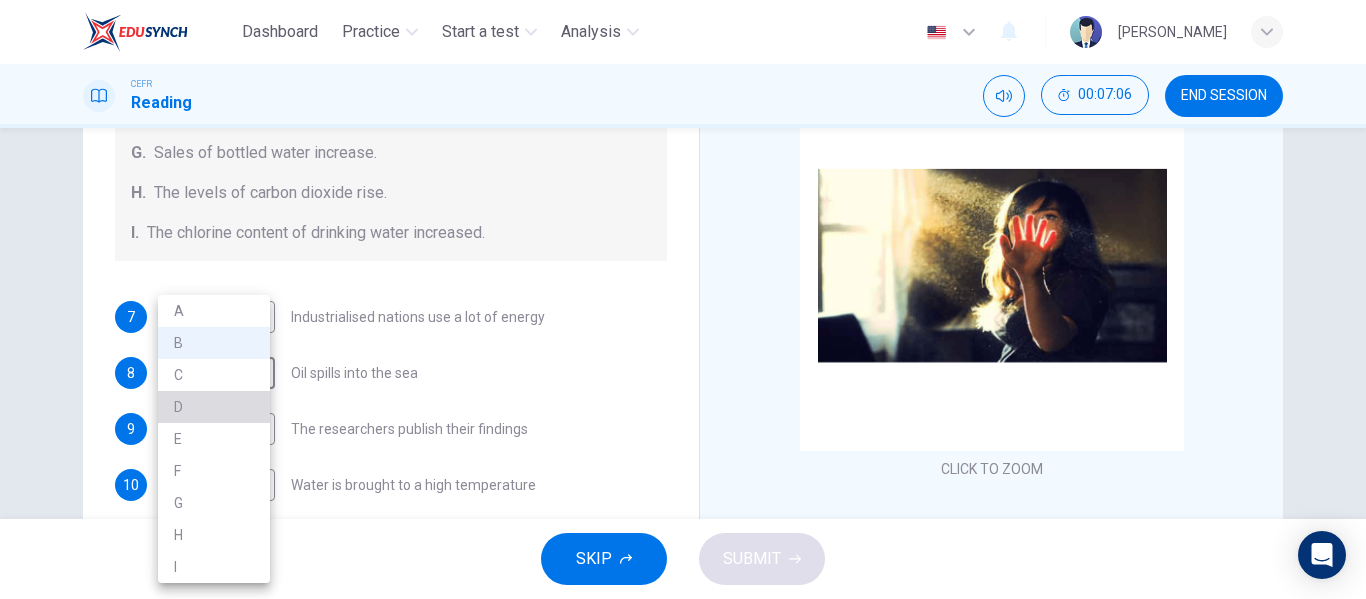 click on "D" at bounding box center (214, 407) 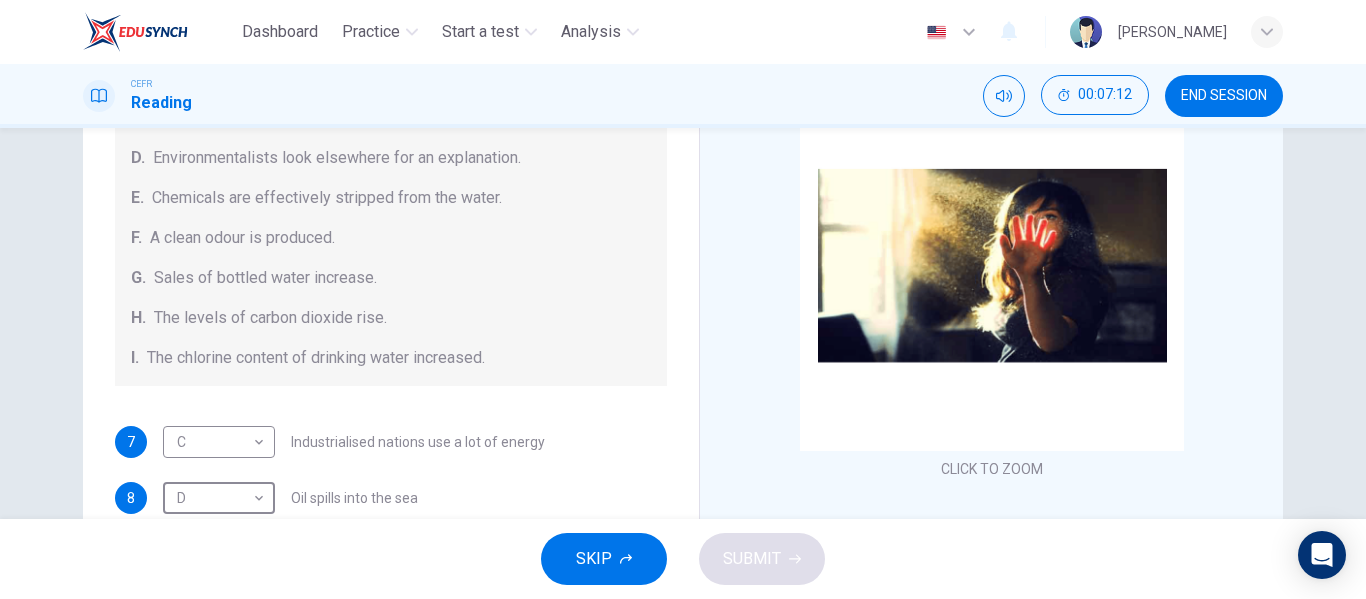 scroll, scrollTop: 415, scrollLeft: 0, axis: vertical 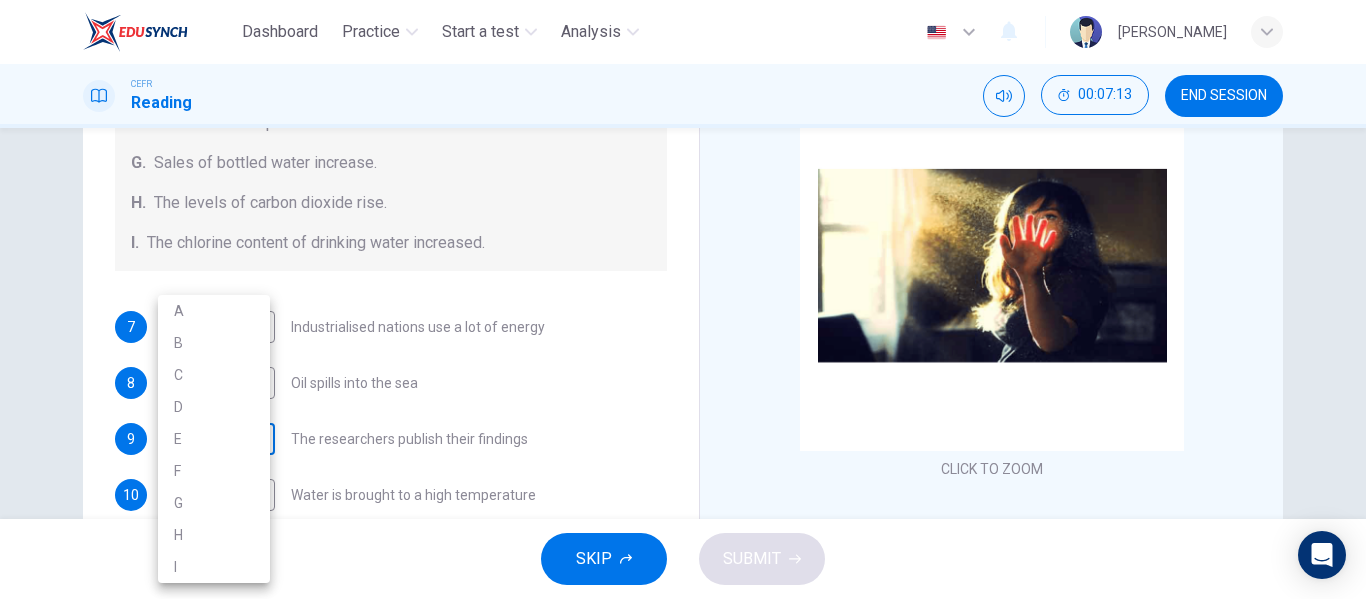 click on "Dashboard Practice Start a test Analysis English en ​ [PERSON_NAME] Reading 00:07:13 END SESSION Questions 7 - 13 The Reading Passage describes a number of cause and effect relationships.
Match each cause with its effect ( A-J ).
Write the appropriate letters ( A-J ) in the boxes below. Causes A. The focus of pollution moves to the home. B. The levels of [MEDICAL_DATA] rise. C. The world’s natural resources are unequally shared. D. Environmentalists look elsewhere for an explanation. E. Chemicals are effectively stripped from the water. F. A clean odour is produced. G. Sales of bottled water increase. H. The levels of carbon dioxide rise. I. The chlorine content of drinking water increased. 7 C C ​ Industrialised nations use a lot of energy 8 D D ​ Oil spills into the sea 9 ​ ​ The researchers publish their findings 10 ​ ​ Water is brought to a high temperature 11 ​ ​ People fear pollutants in tap water 12 ​ ​ Air conditioning systems are inadequate 13 ​ ​ 1 2 3" at bounding box center (683, 299) 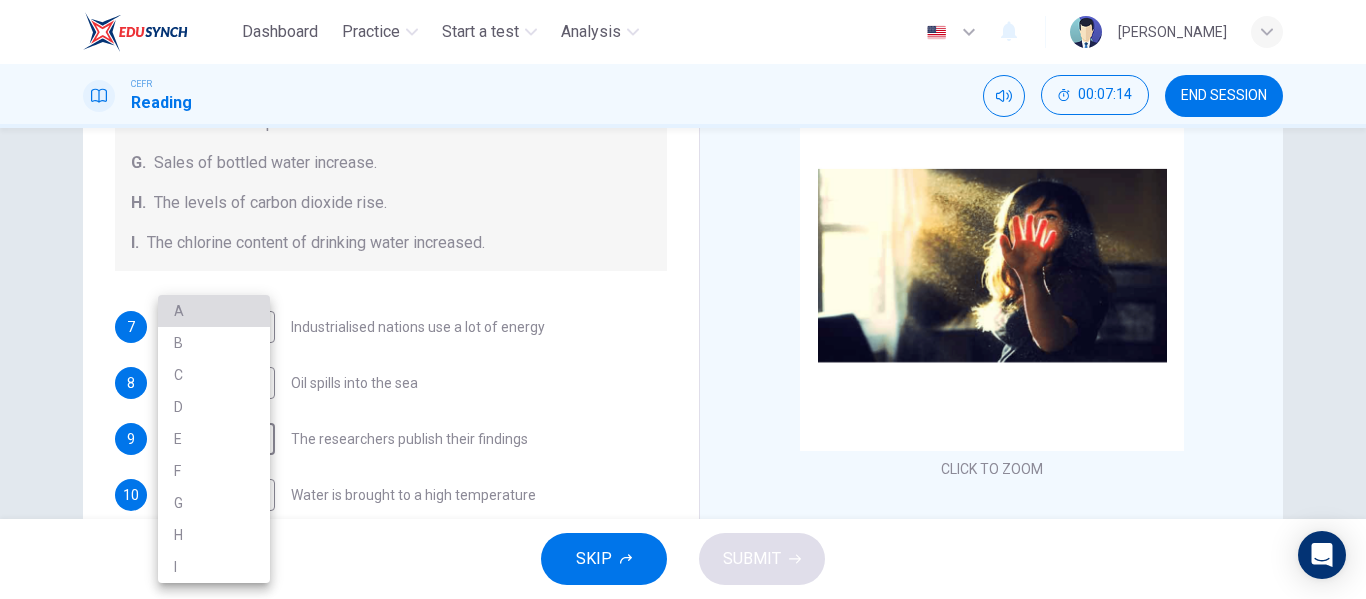 click on "A" at bounding box center [214, 311] 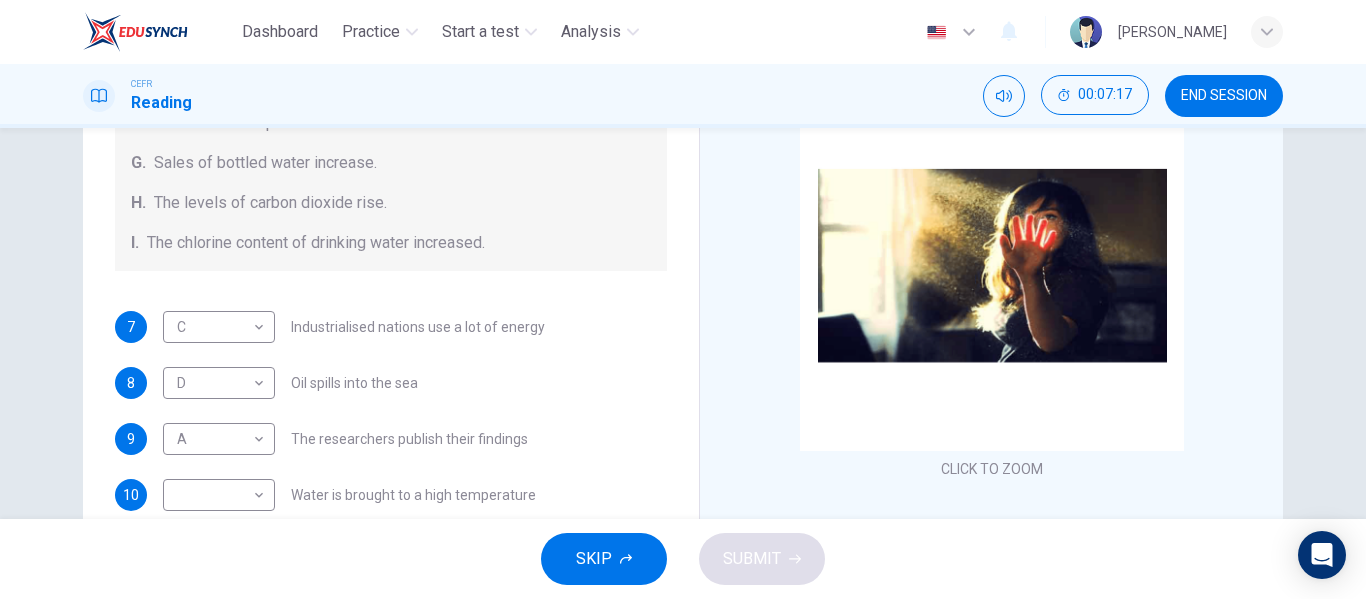 click on "Questions 7 - 13 The Reading Passage describes a number of cause and effect relationships.
Match each cause with its effect ( A-J ).
Write the appropriate letters ( A-J ) in the boxes below. Causes A. The focus of pollution moves to the home. B. The levels of [MEDICAL_DATA] rise. C. The world’s natural resources are unequally shared. D. Environmentalists look elsewhere for an explanation. E. Chemicals are effectively stripped from the water. F. A clean odour is produced. G. Sales of bottled water increase. H. The levels of carbon dioxide rise. I. The chlorine content of drinking water increased. 7 C C ​ Industrialised nations use a lot of energy 8 D D ​ Oil spills into the sea 9 A A ​ The researchers publish their findings 10 ​ ​ Water is brought to a high temperature 11 ​ ​ People fear pollutants in tap water 12 ​ ​ Air conditioning systems are inadequate 13 ​ ​ Toxic chemicals are abundant in new cars" at bounding box center [391, 159] 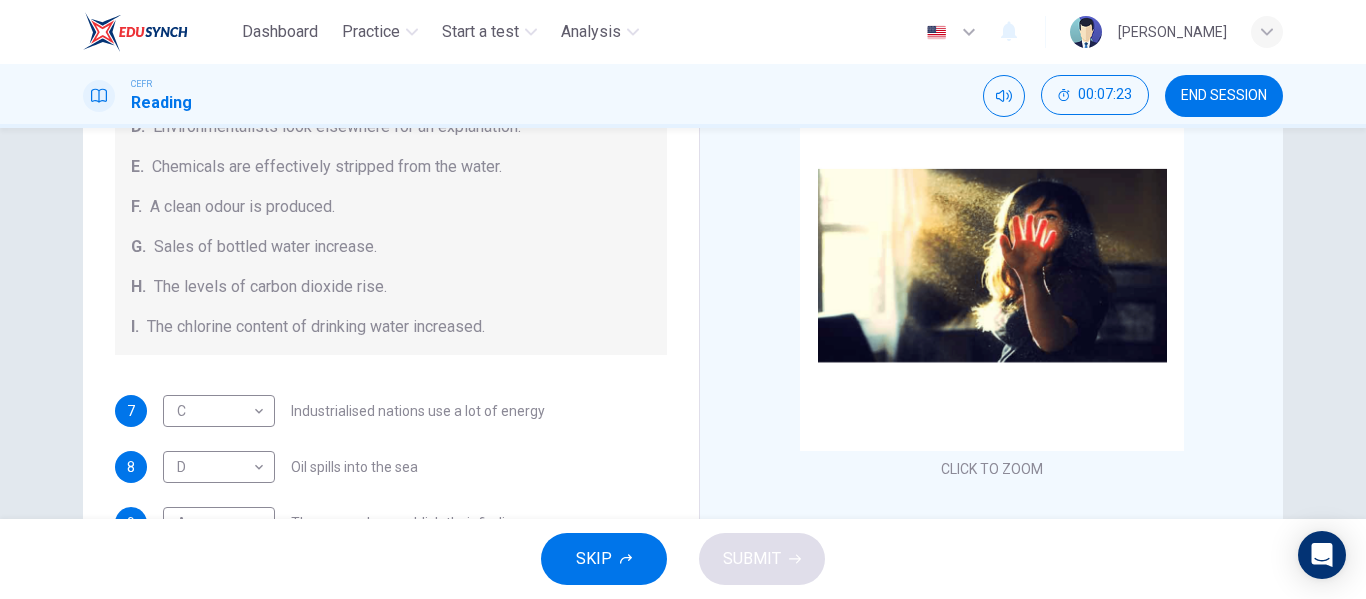 scroll, scrollTop: 425, scrollLeft: 0, axis: vertical 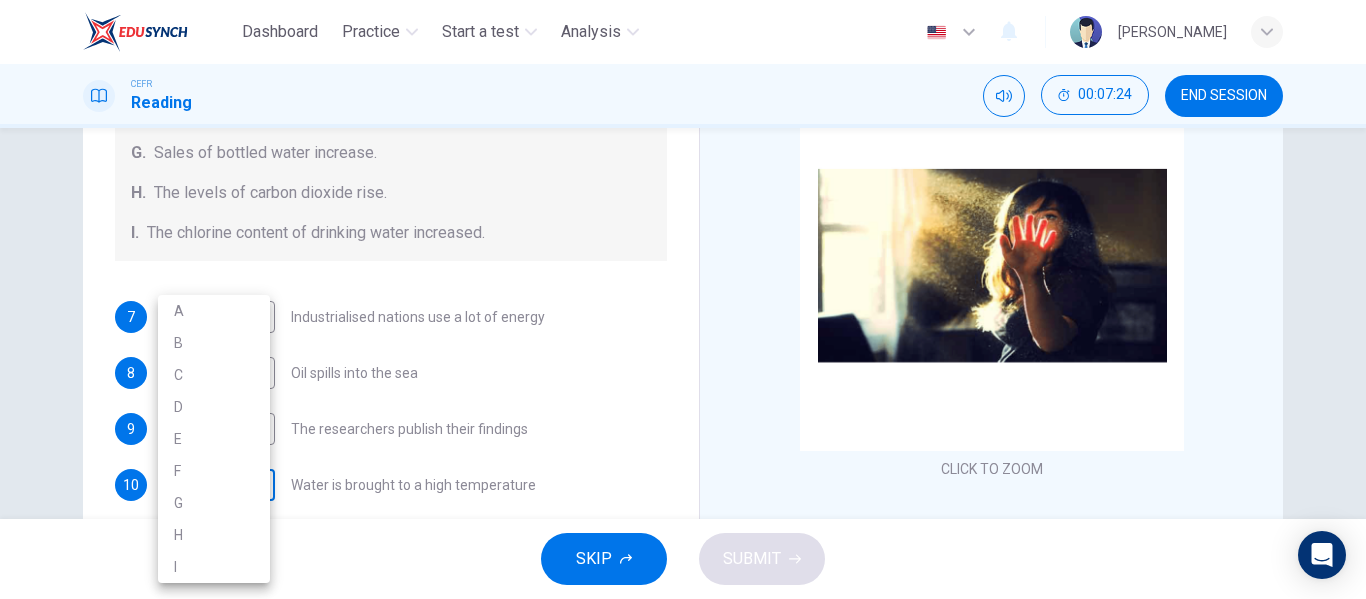click on "Dashboard Practice Start a test Analysis English en ​ [PERSON_NAME] Reading 00:07:24 END SESSION Questions 7 - 13 The Reading Passage describes a number of cause and effect relationships.
Match each cause with its effect ( A-J ).
Write the appropriate letters ( A-J ) in the boxes below. Causes A. The focus of pollution moves to the home. B. The levels of [MEDICAL_DATA] rise. C. The world’s natural resources are unequally shared. D. Environmentalists look elsewhere for an explanation. E. Chemicals are effectively stripped from the water. F. A clean odour is produced. G. Sales of bottled water increase. H. The levels of carbon dioxide rise. I. The chlorine content of drinking water increased. 7 C C ​ Industrialised nations use a lot of energy 8 D D ​ Oil spills into the sea 9 A A ​ The researchers publish their findings 10 ​ ​ Water is brought to a high temperature 11 ​ ​ People fear pollutants in tap water 12 ​ ​ Air conditioning systems are inadequate 13 ​ ​ 1 2 3" at bounding box center (683, 299) 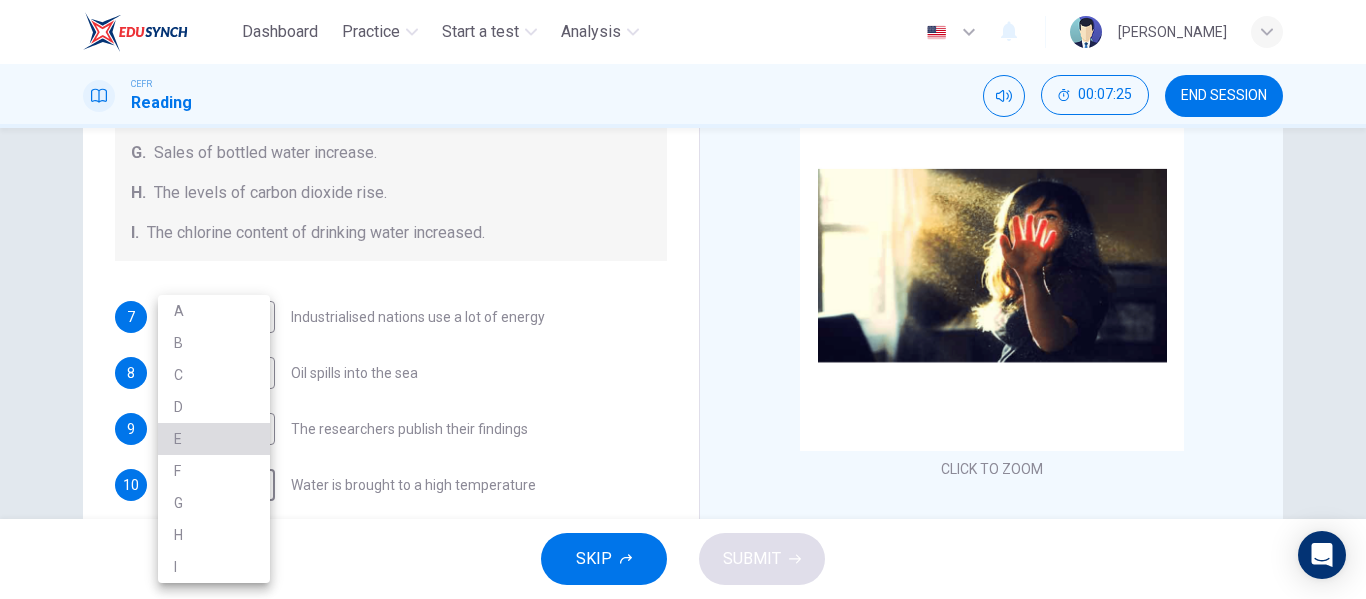 click on "E" at bounding box center (214, 439) 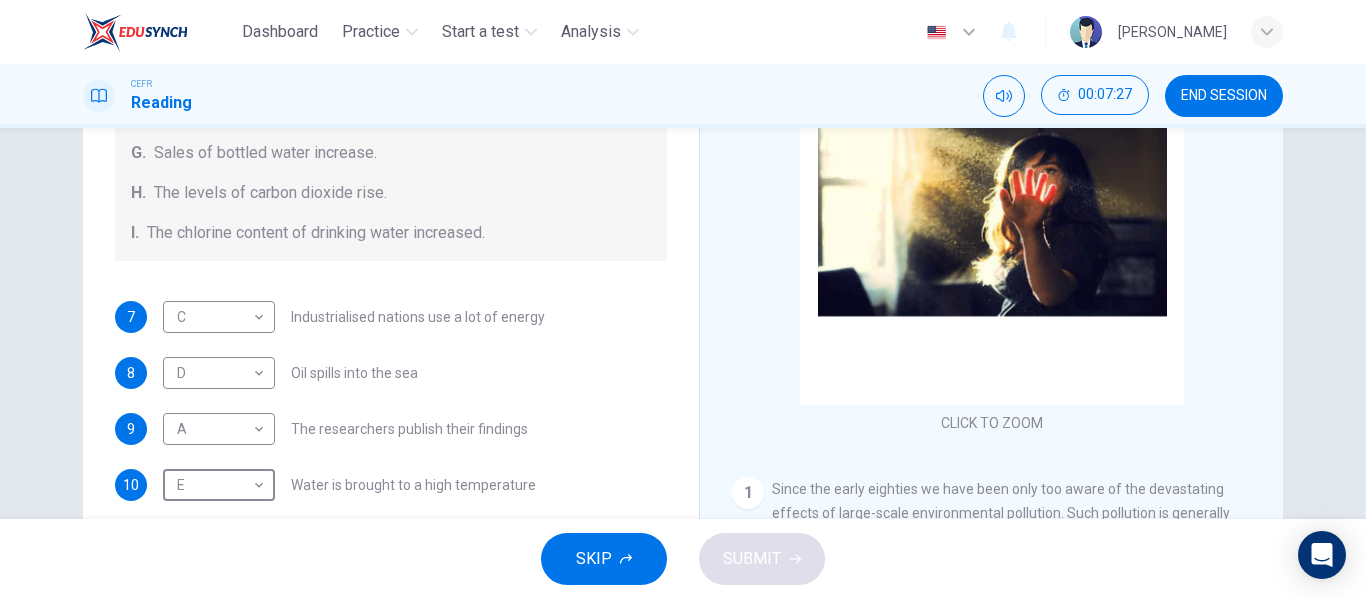 scroll, scrollTop: 80, scrollLeft: 0, axis: vertical 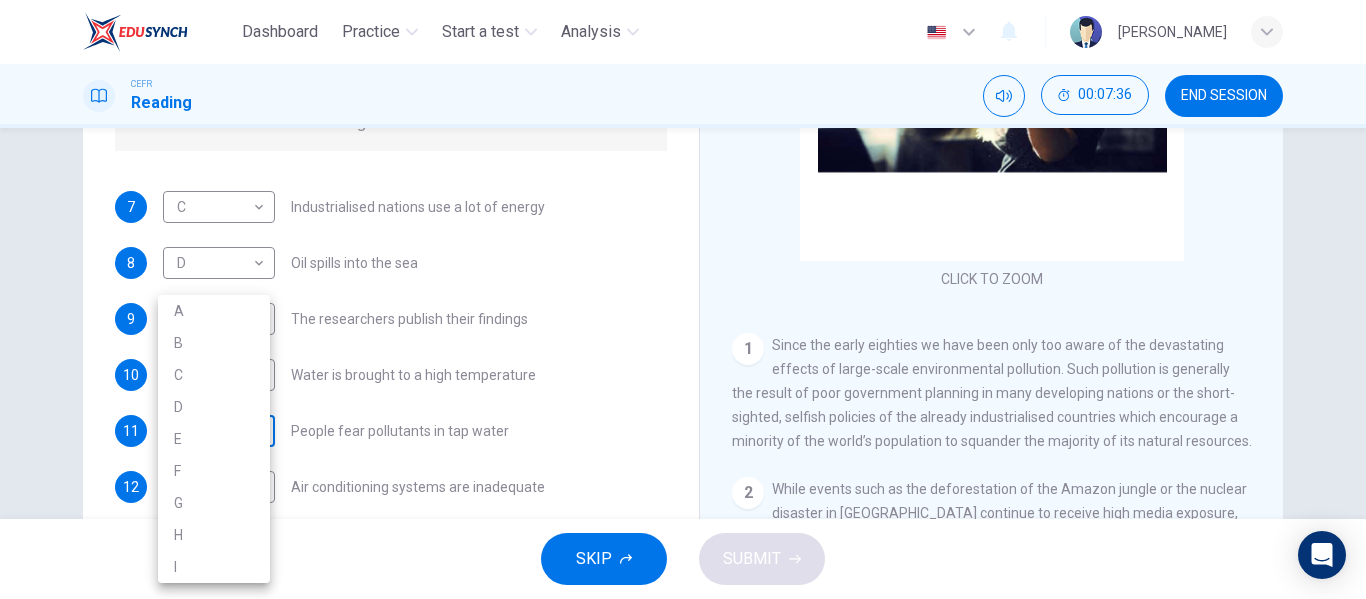 click on "Dashboard Practice Start a test Analysis English en ​ [PERSON_NAME] Reading 00:07:36 END SESSION Questions 7 - 13 The Reading Passage describes a number of cause and effect relationships.
Match each cause with its effect ( A-J ).
Write the appropriate letters ( A-J ) in the boxes below. Causes A. The focus of pollution moves to the home. B. The levels of [MEDICAL_DATA] rise. C. The world’s natural resources are unequally shared. D. Environmentalists look elsewhere for an explanation. E. Chemicals are effectively stripped from the water. F. A clean odour is produced. G. Sales of bottled water increase. H. The levels of carbon dioxide rise. I. The chlorine content of drinking water increased. 7 C C ​ Industrialised nations use a lot of energy 8 D D ​ Oil spills into the sea 9 A A ​ The researchers publish their findings 10 E E ​ Water is brought to a high temperature 11 ​ ​ People fear pollutants in tap water 12 ​ ​ Air conditioning systems are inadequate 13 ​ ​ 1 2 3" at bounding box center [683, 299] 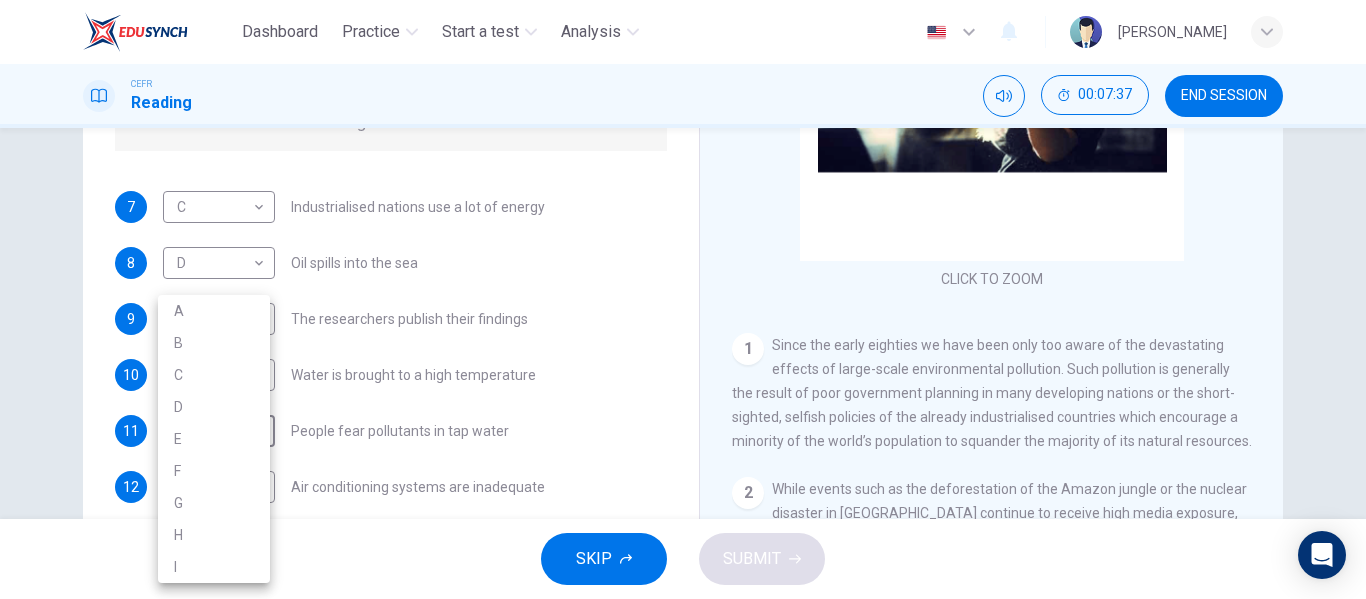 click on "G" at bounding box center (214, 503) 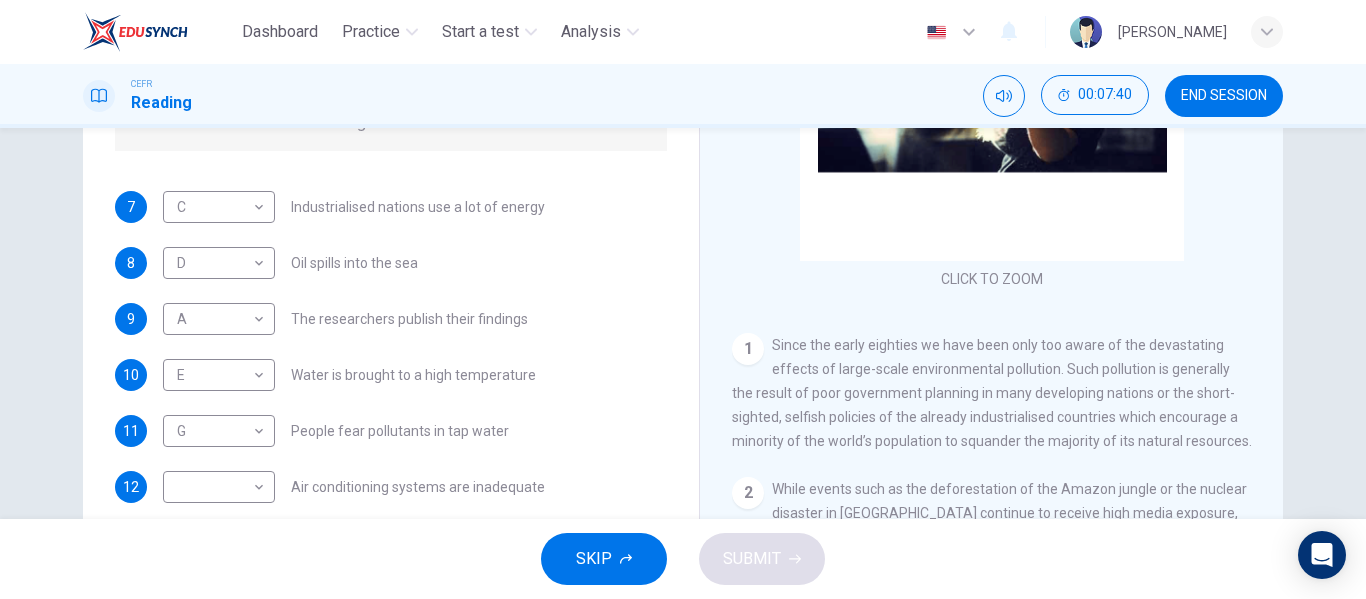 drag, startPoint x: 666, startPoint y: 384, endPoint x: 664, endPoint y: 277, distance: 107.01869 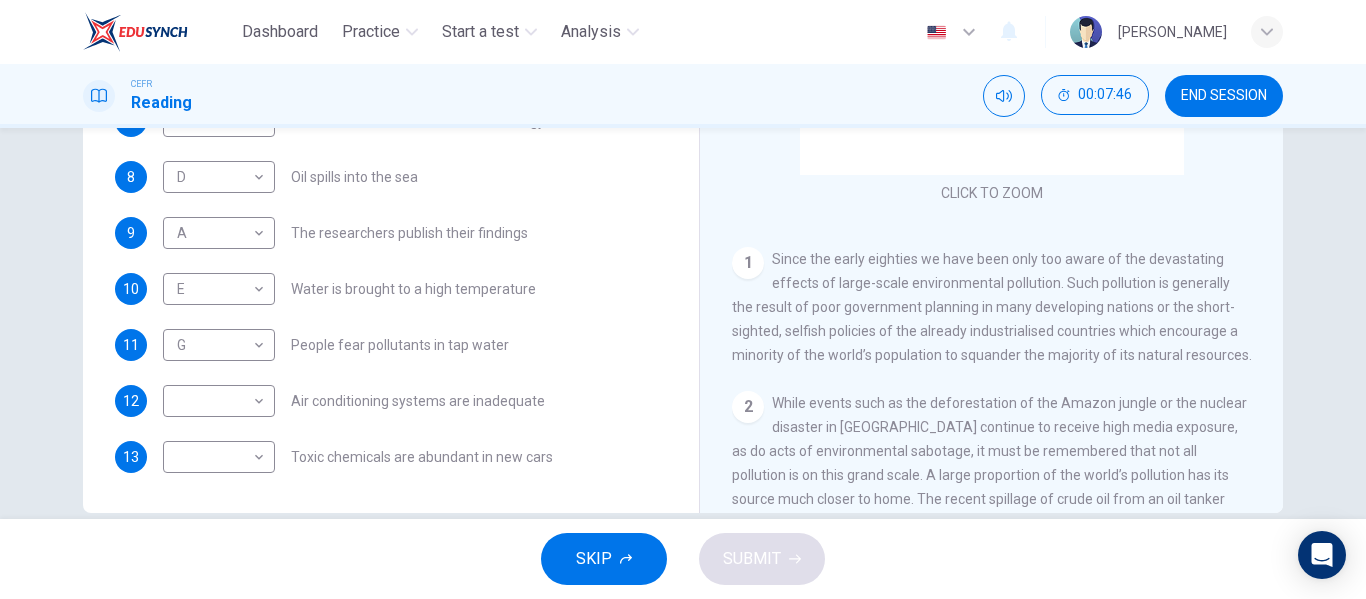 scroll, scrollTop: 354, scrollLeft: 0, axis: vertical 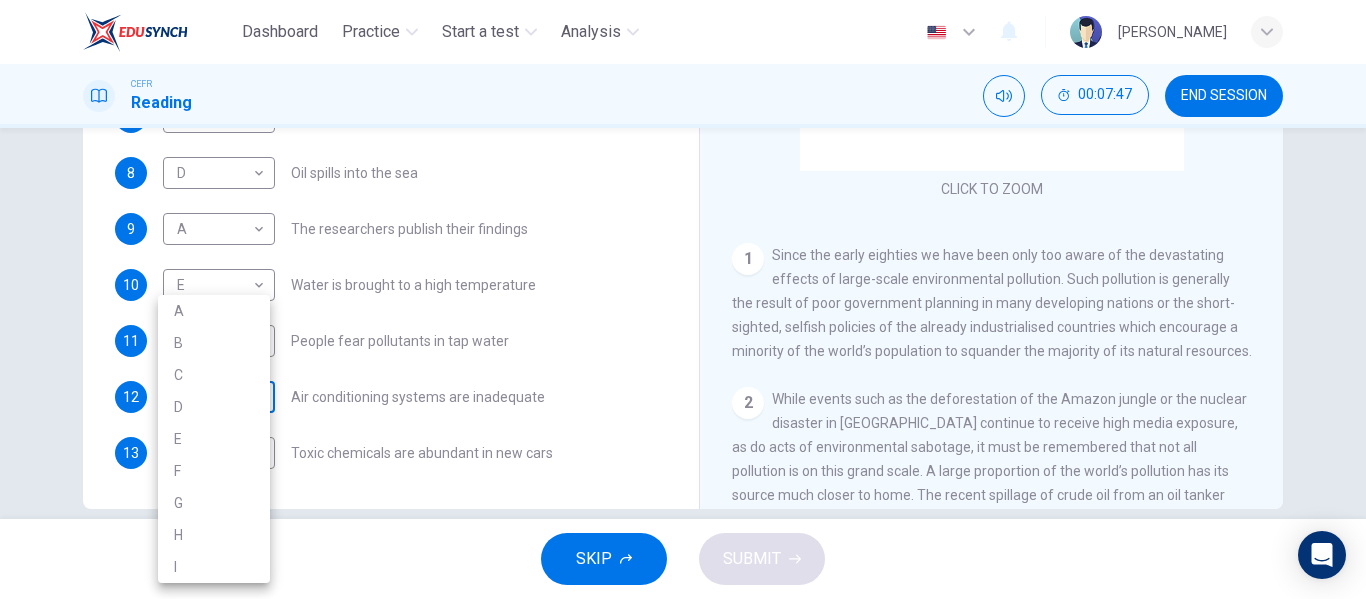 click on "Dashboard Practice Start a test Analysis English en ​ [PERSON_NAME] Reading 00:07:47 END SESSION Questions 7 - 13 The Reading Passage describes a number of cause and effect relationships.
Match each cause with its effect ( A-J ).
Write the appropriate letters ( A-J ) in the boxes below. Causes A. The focus of pollution moves to the home. B. The levels of [MEDICAL_DATA] rise. C. The world’s natural resources are unequally shared. D. Environmentalists look elsewhere for an explanation. E. Chemicals are effectively stripped from the water. F. A clean odour is produced. G. Sales of bottled water increase. H. The levels of carbon dioxide rise. I. The chlorine content of drinking water increased. 7 C C ​ Industrialised nations use a lot of energy 8 D D ​ Oil spills into the sea 9 A A ​ The researchers publish their findings 10 E E ​ Water is brought to a high temperature 11 G G ​ People fear pollutants in tap water 12 ​ ​ Air conditioning systems are inadequate 13 ​ ​ 1 2 3" at bounding box center [683, 299] 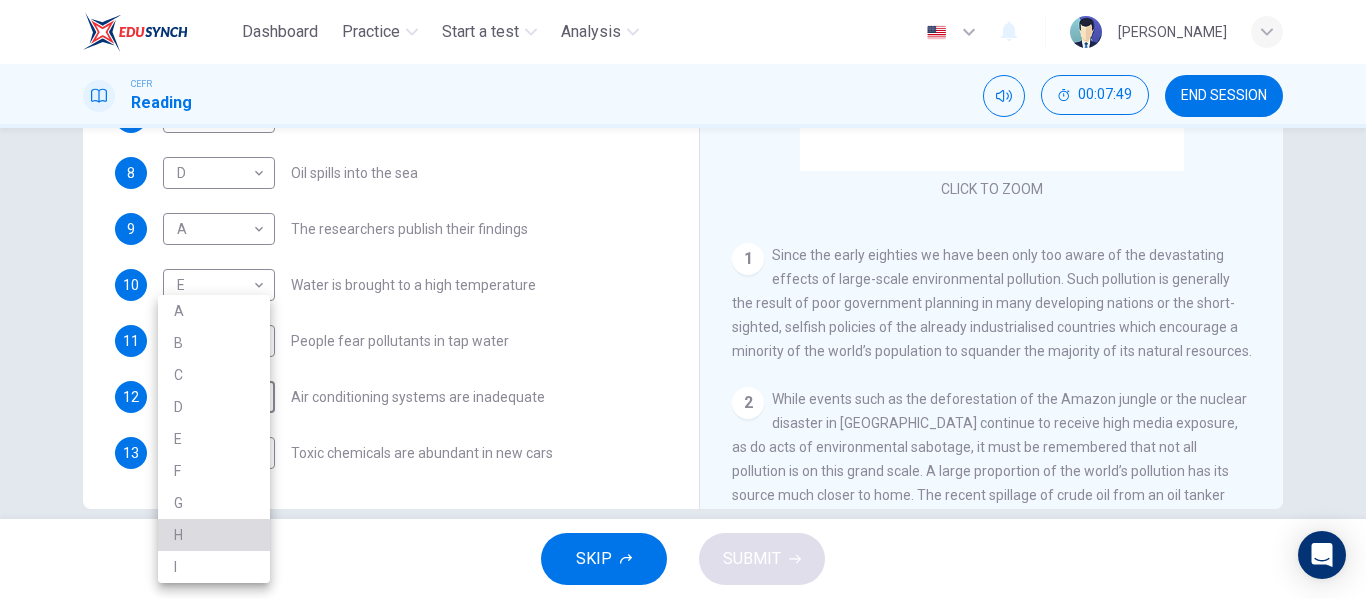 click on "H" at bounding box center (214, 535) 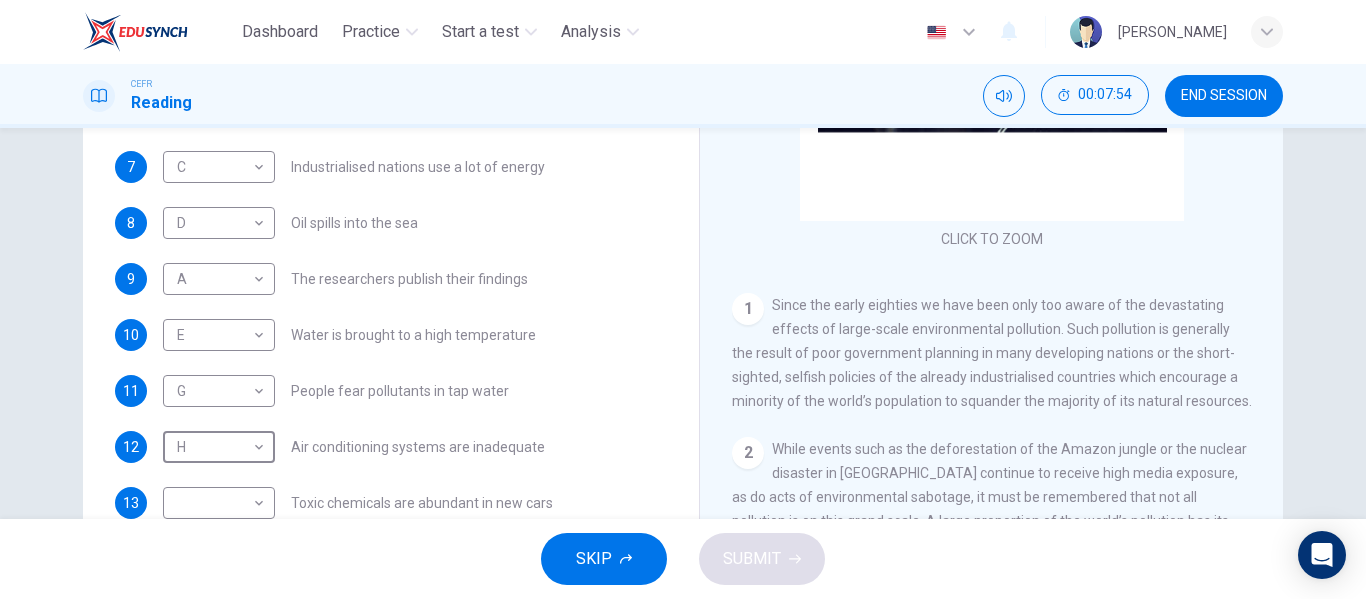 scroll, scrollTop: 350, scrollLeft: 0, axis: vertical 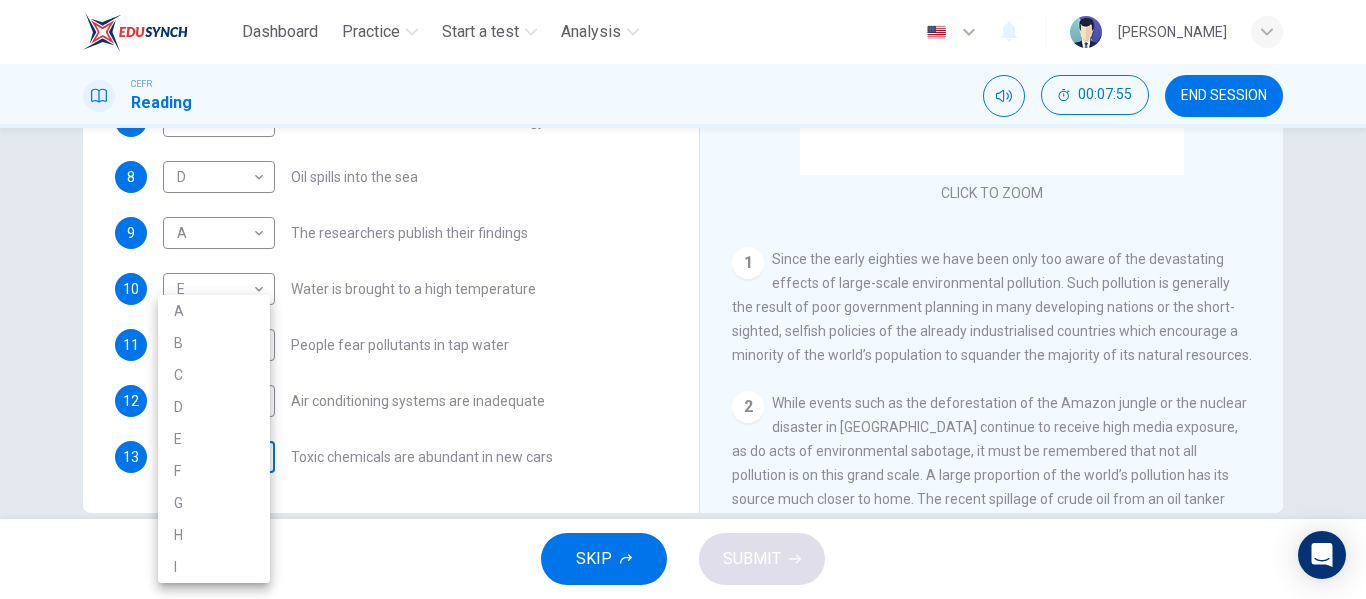 click on "Dashboard Practice Start a test Analysis English en ​ [PERSON_NAME] Reading 00:07:55 END SESSION Questions 7 - 13 The Reading Passage describes a number of cause and effect relationships.
Match each cause with its effect ( A-J ).
Write the appropriate letters ( A-J ) in the boxes below. Causes A. The focus of pollution moves to the home. B. The levels of [MEDICAL_DATA] rise. C. The world’s natural resources are unequally shared. D. Environmentalists look elsewhere for an explanation. E. Chemicals are effectively stripped from the water. F. A clean odour is produced. G. Sales of bottled water increase. H. The levels of carbon dioxide rise. I. The chlorine content of drinking water increased. 7 C C ​ Industrialised nations use a lot of energy 8 D D ​ Oil spills into the sea 9 A A ​ The researchers publish their findings 10 E E ​ Water is brought to a high temperature 11 G G ​ People fear pollutants in tap water 12 H H ​ Air conditioning systems are inadequate 13 ​ ​ 1 2 3" at bounding box center (683, 299) 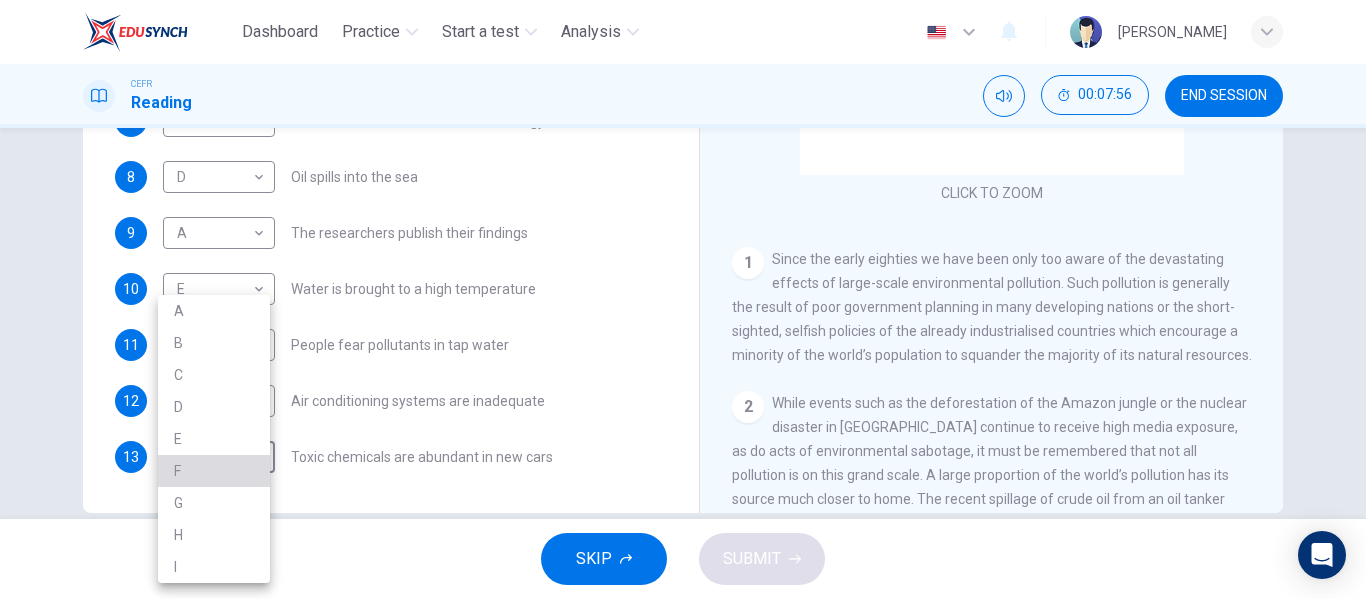 click on "F" at bounding box center [214, 471] 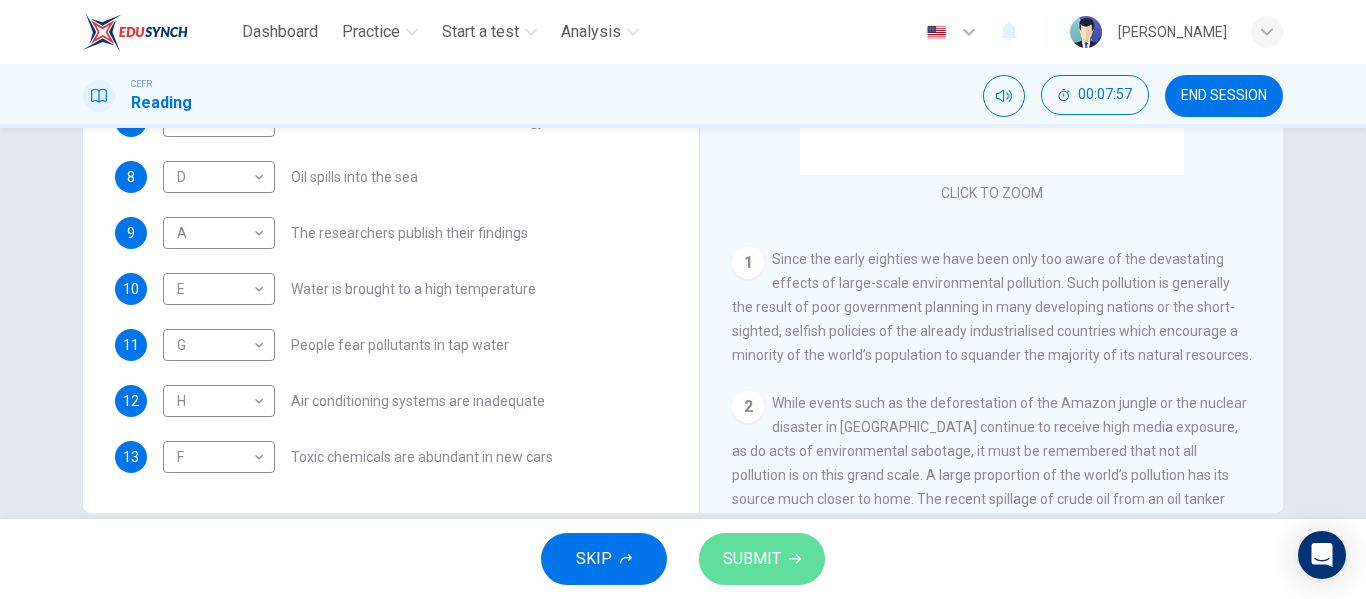 click on "SUBMIT" at bounding box center (752, 559) 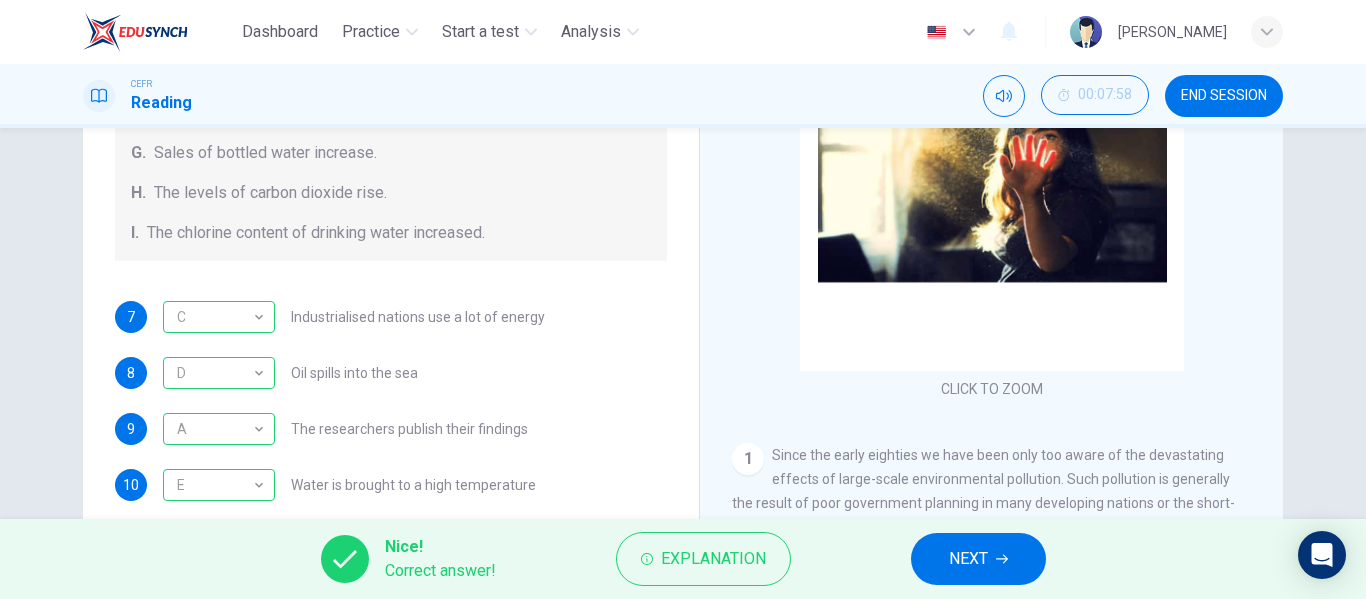 scroll, scrollTop: 169, scrollLeft: 0, axis: vertical 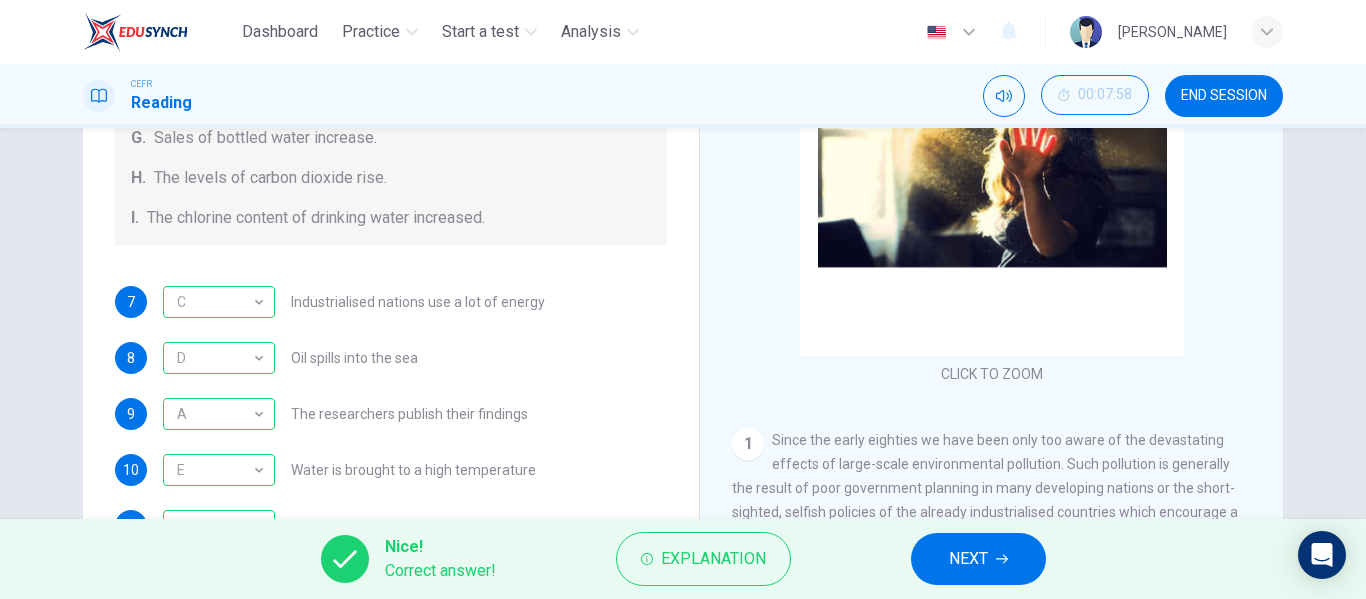 drag, startPoint x: 1262, startPoint y: 256, endPoint x: 1269, endPoint y: 378, distance: 122.20065 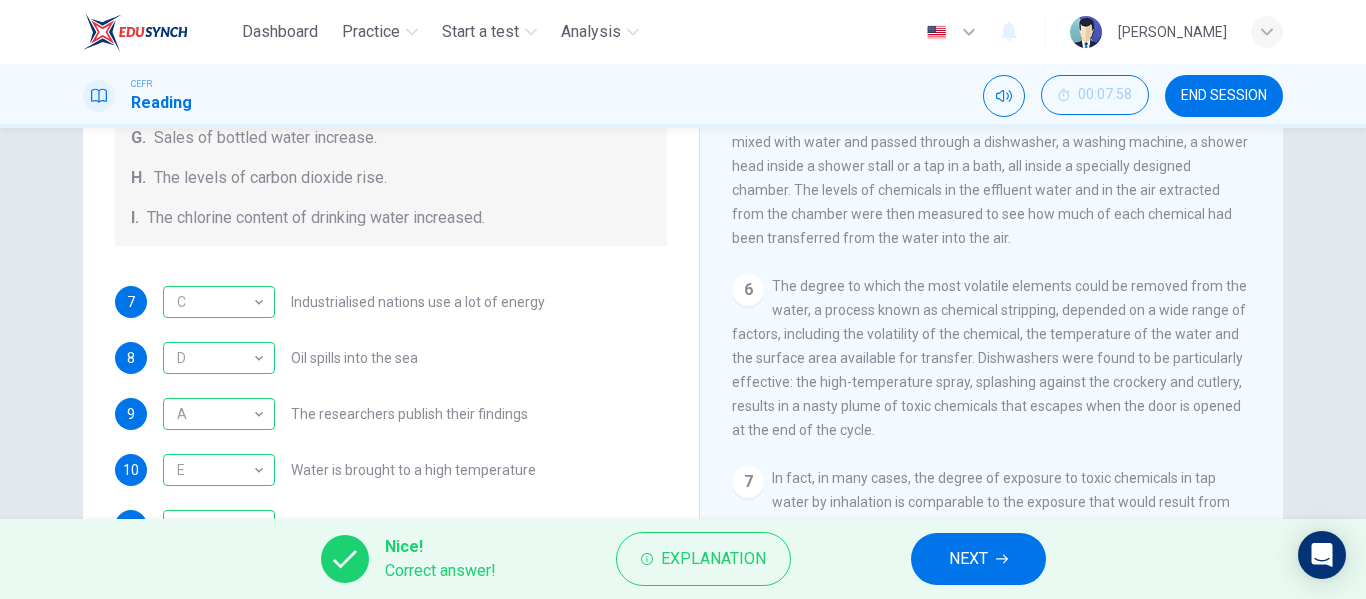 scroll, scrollTop: 1350, scrollLeft: 0, axis: vertical 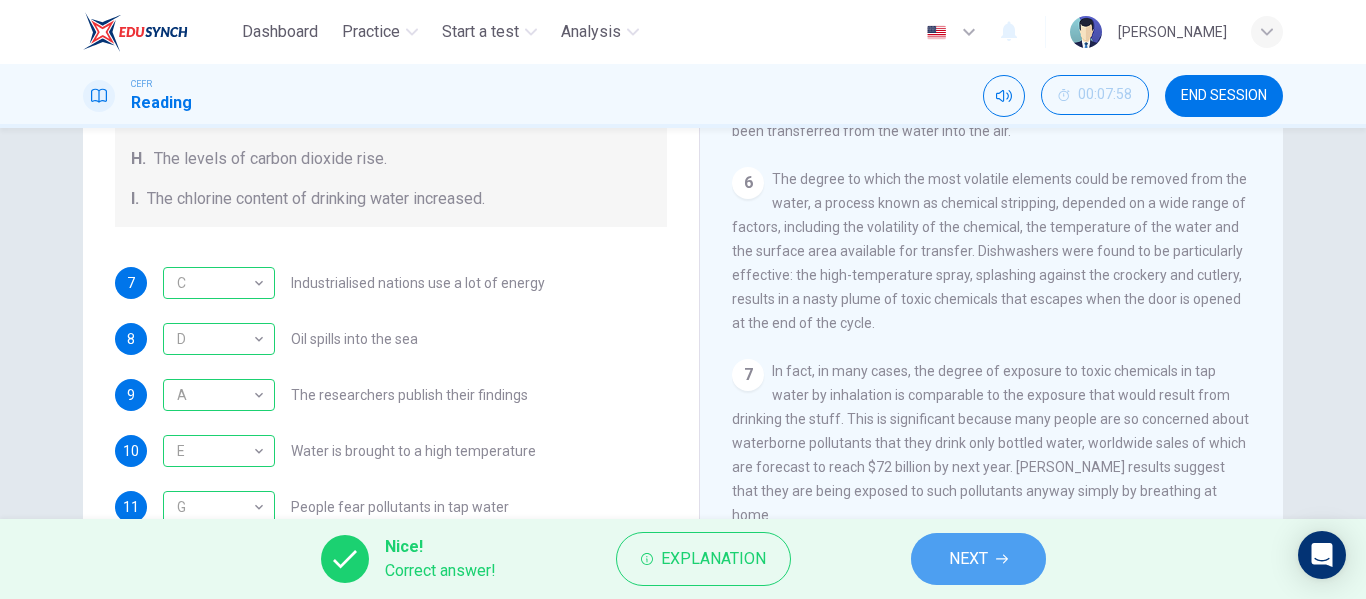 click on "NEXT" at bounding box center [968, 559] 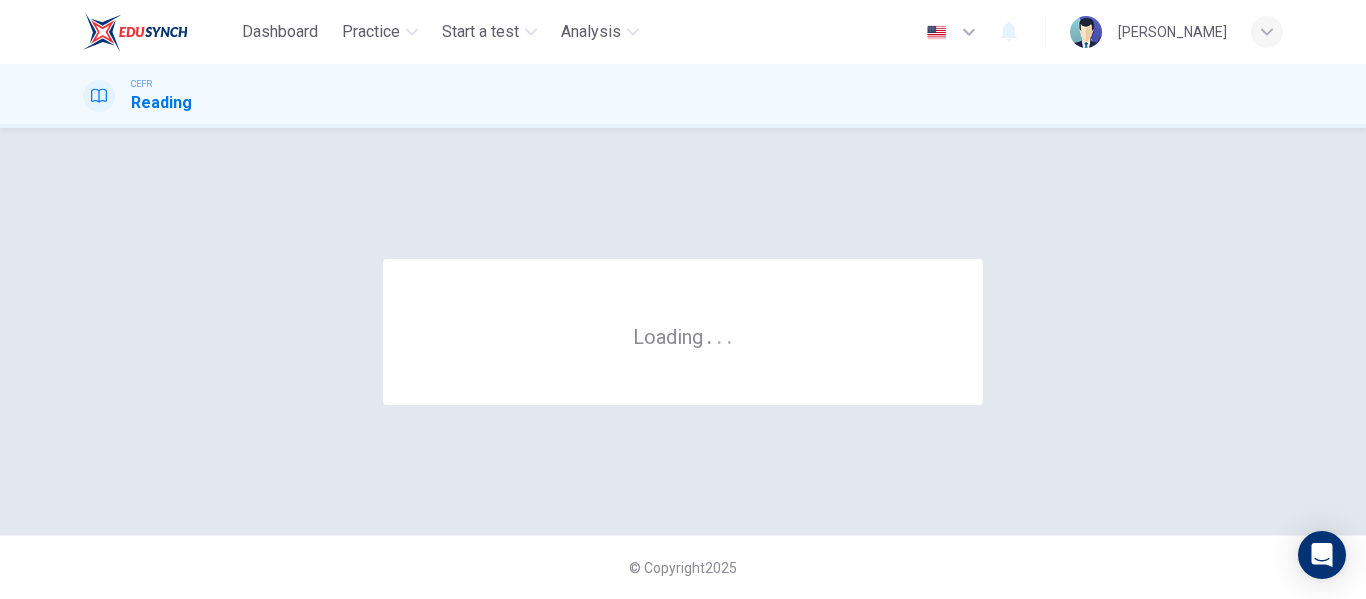scroll, scrollTop: 0, scrollLeft: 0, axis: both 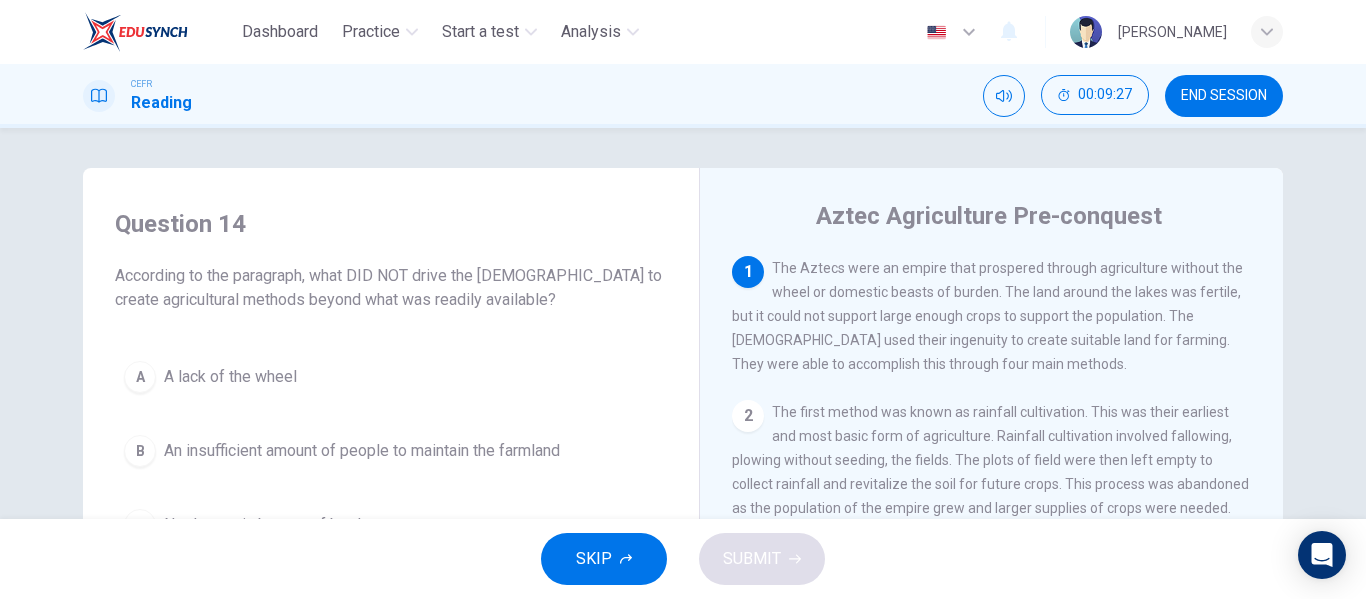 click on "1 The Aztecs were an empire that prospered through agriculture without the wheel or domestic beasts of burden. The land around the lakes was fertile, but it could not support large enough crops to support the population. The [DEMOGRAPHIC_DATA] used their ingenuity to create suitable land for farming. They were able to accomplish this through four main methods. 2 The first method was known as rainfall cultivation. This was their earliest and most basic form of agriculture. Rainfall cultivation involved fallowing, plowing without seeding, the fields. The plots of field were then left empty to collect rainfall and revitalize the soil for future crops. This process was abandoned as the population of the empire grew and larger supplies of crops were needed. 3 4 5" at bounding box center (1005, 559) 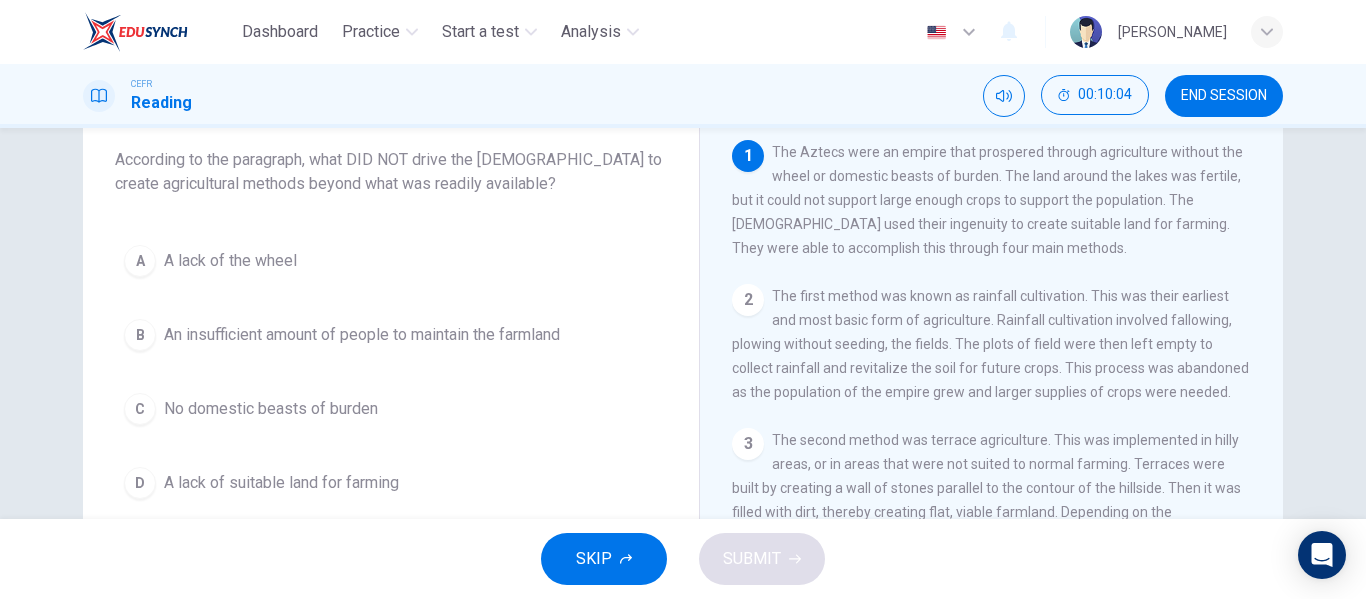 scroll, scrollTop: 120, scrollLeft: 0, axis: vertical 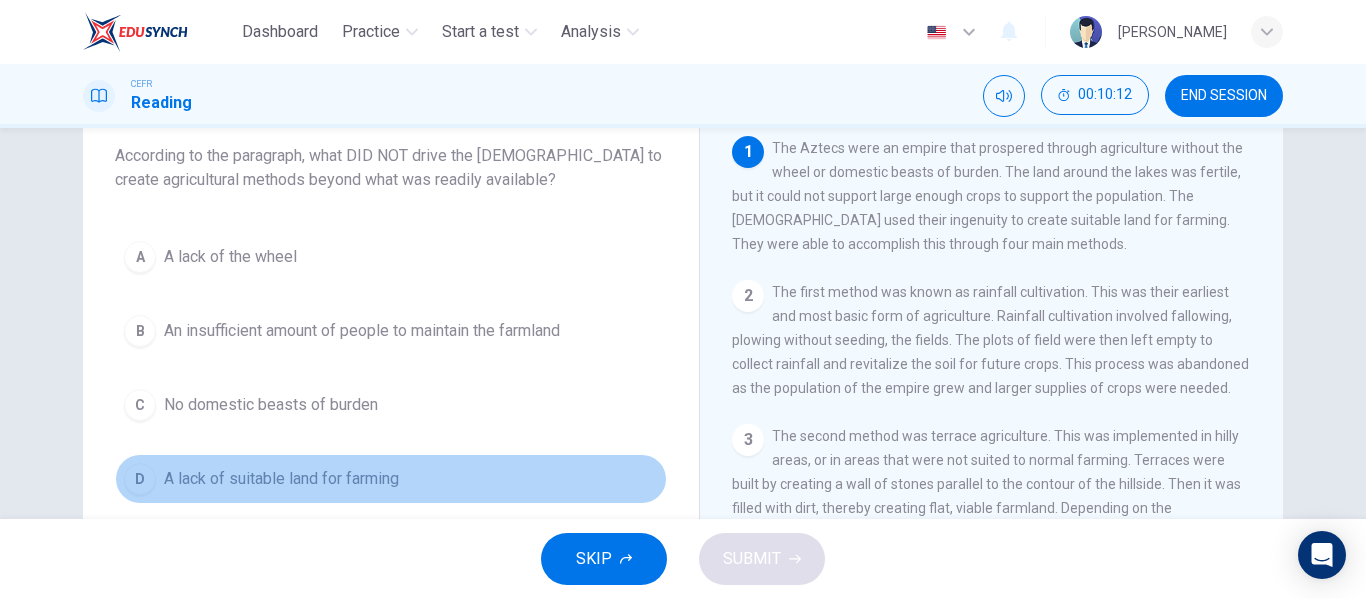 click on "D" at bounding box center (140, 479) 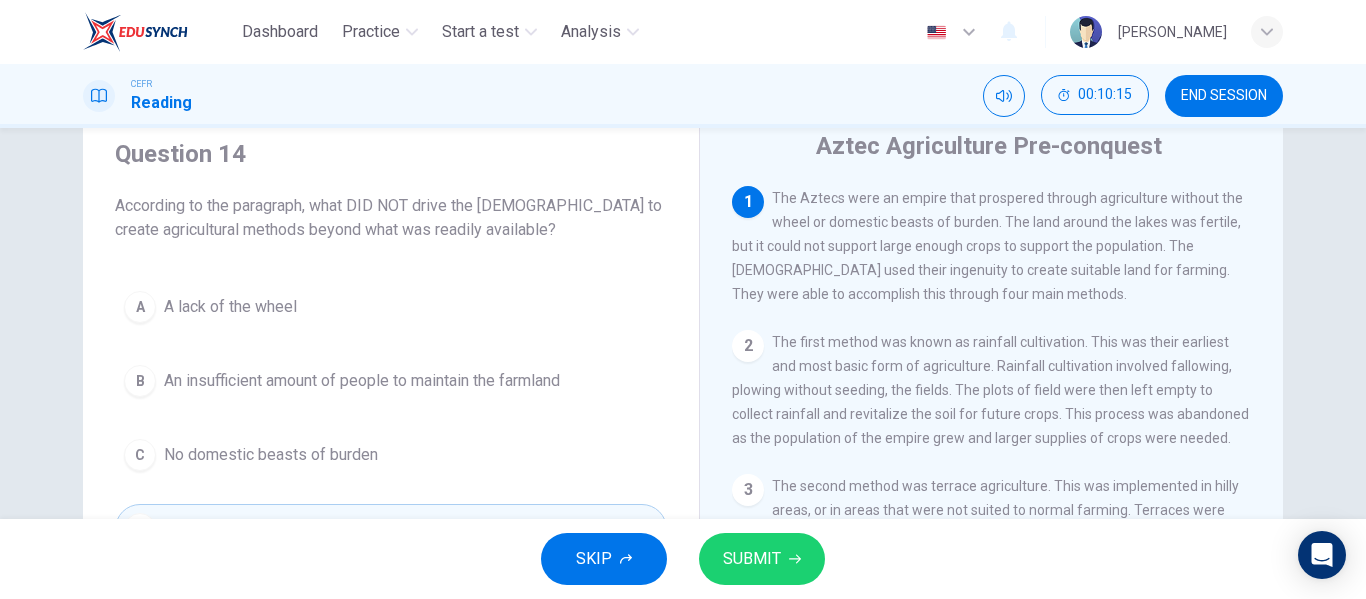 scroll, scrollTop: 74, scrollLeft: 0, axis: vertical 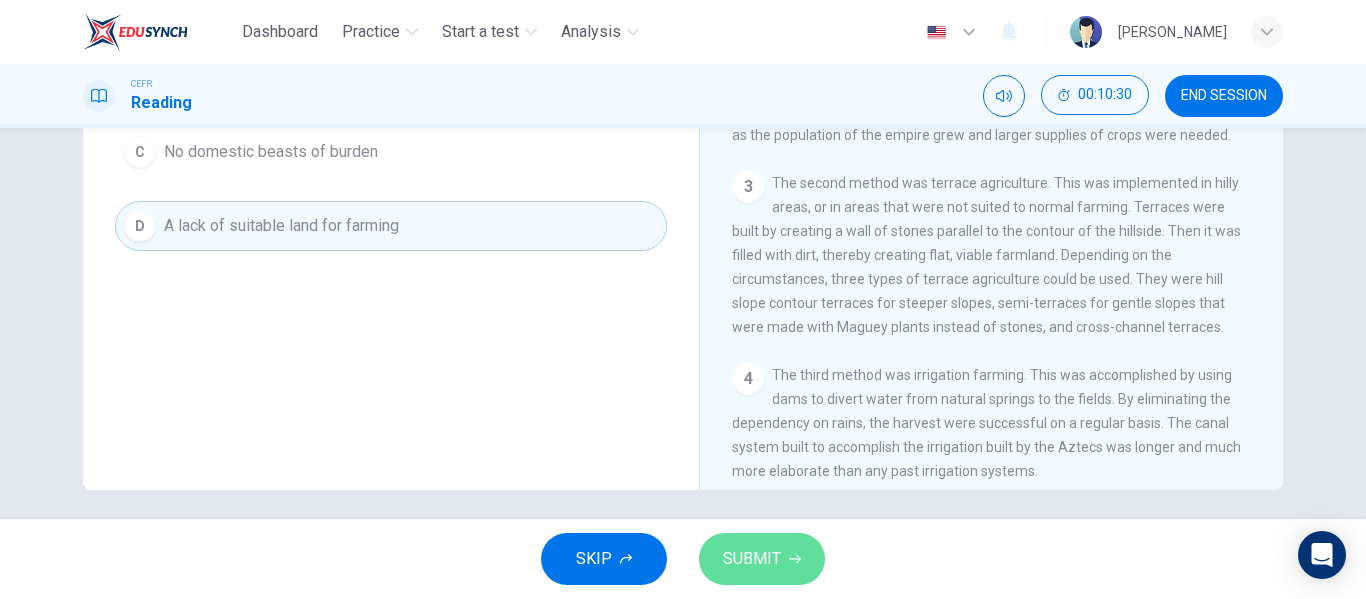 click on "SUBMIT" at bounding box center (752, 559) 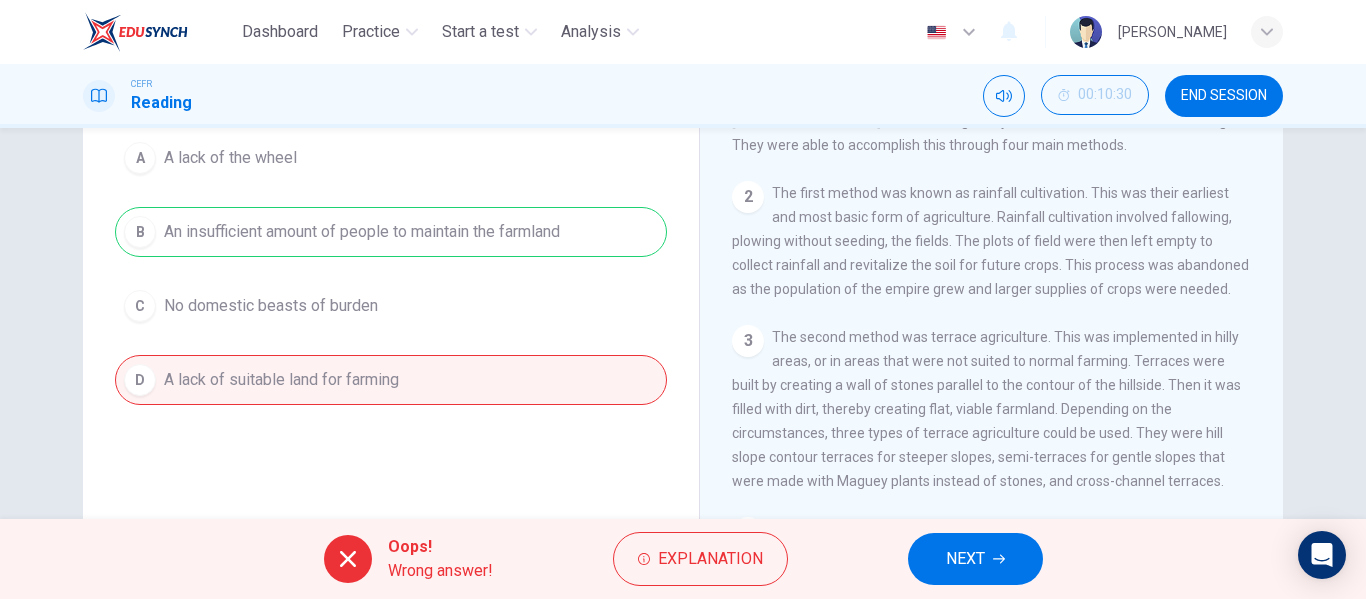 scroll, scrollTop: 213, scrollLeft: 0, axis: vertical 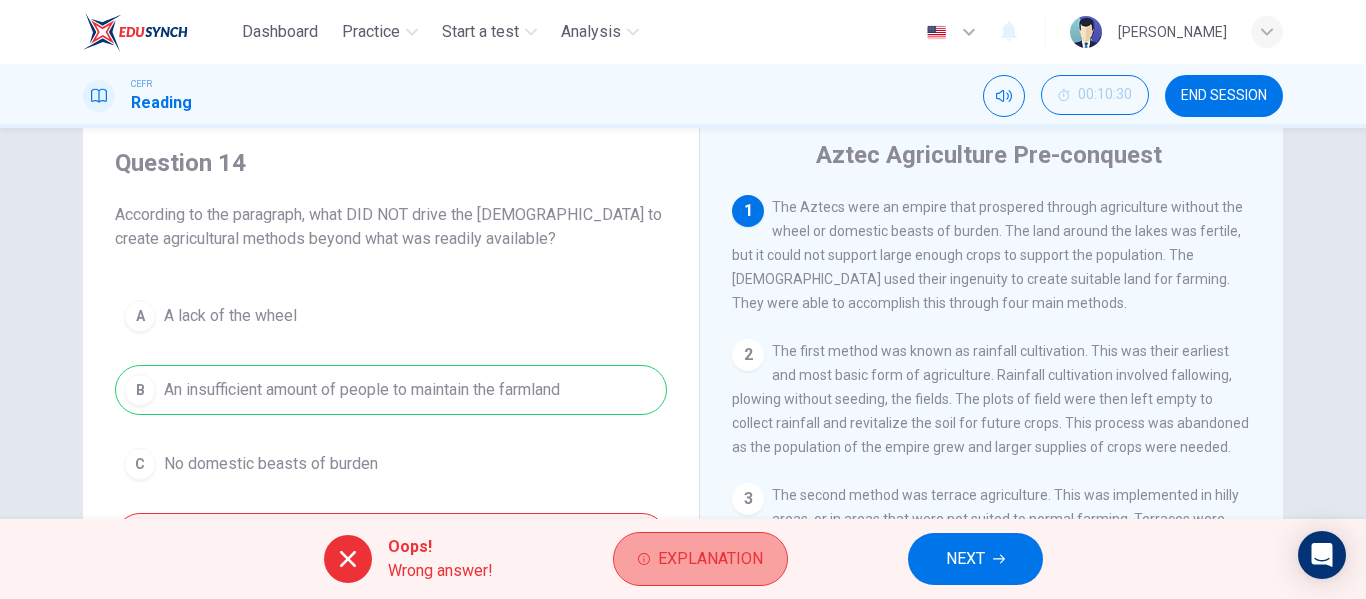 click on "Explanation" at bounding box center (700, 559) 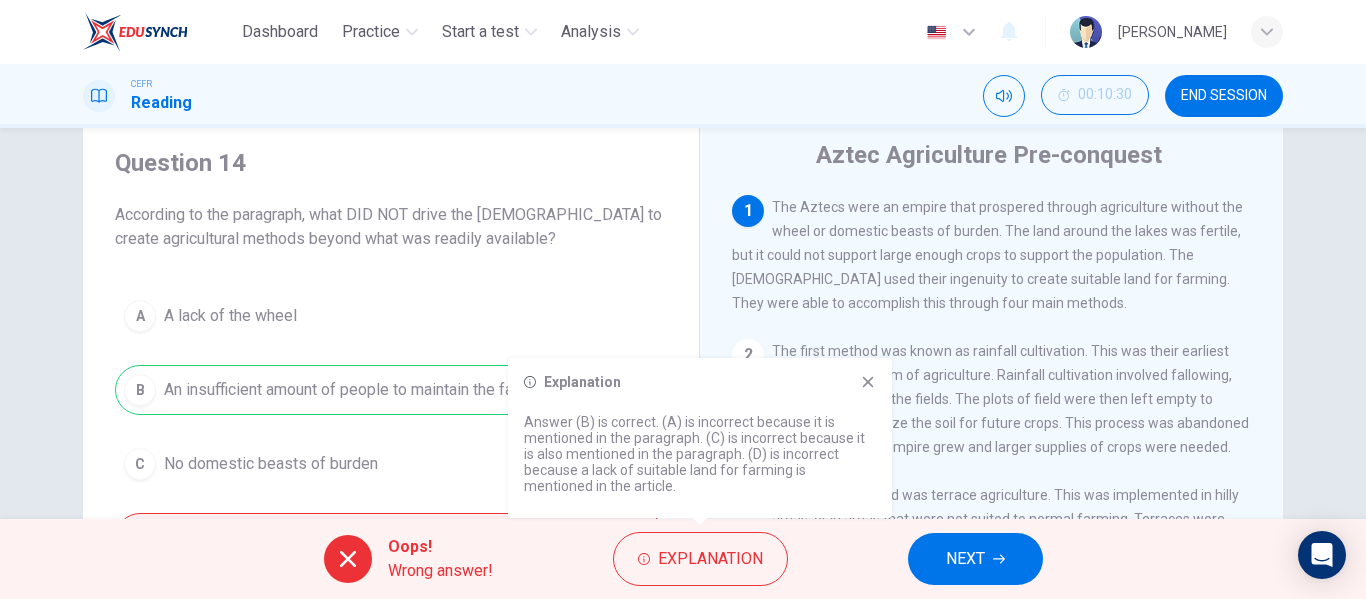 click on "According to the paragraph, what DID NOT drive the [DEMOGRAPHIC_DATA] to create agricultural methods beyond what was readily available?" at bounding box center (391, 227) 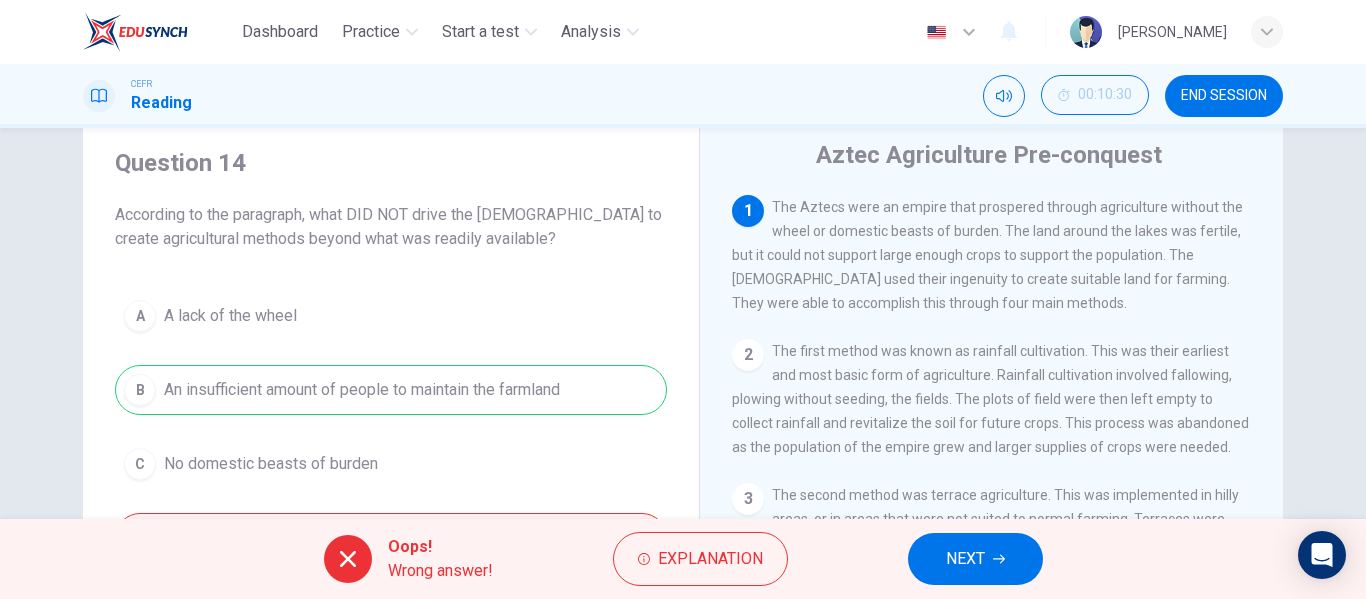 drag, startPoint x: 1262, startPoint y: 299, endPoint x: 1269, endPoint y: 381, distance: 82.29824 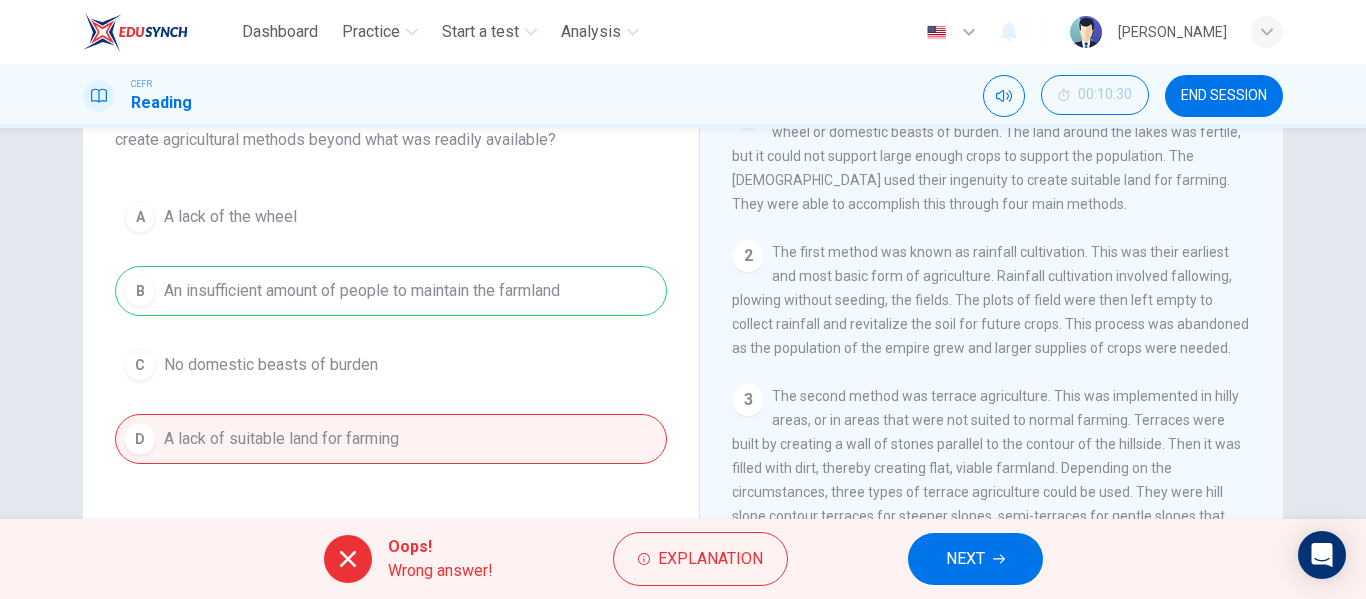 scroll, scrollTop: 158, scrollLeft: 0, axis: vertical 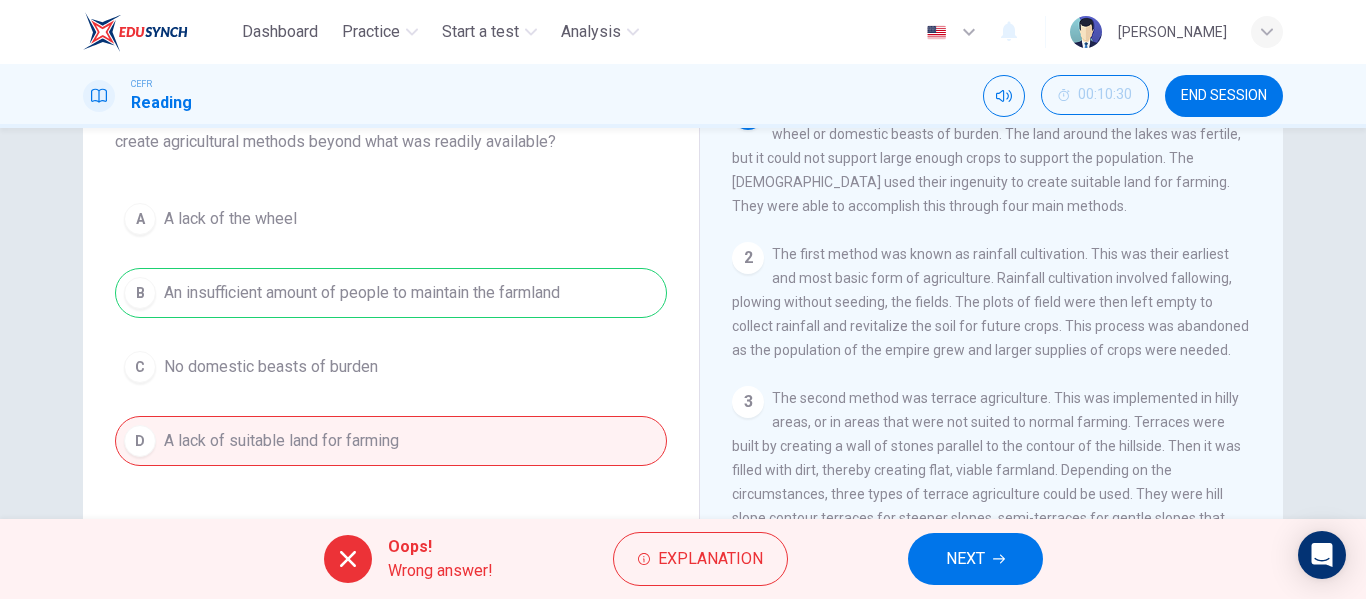 drag, startPoint x: 1256, startPoint y: 216, endPoint x: 1264, endPoint y: 229, distance: 15.264338 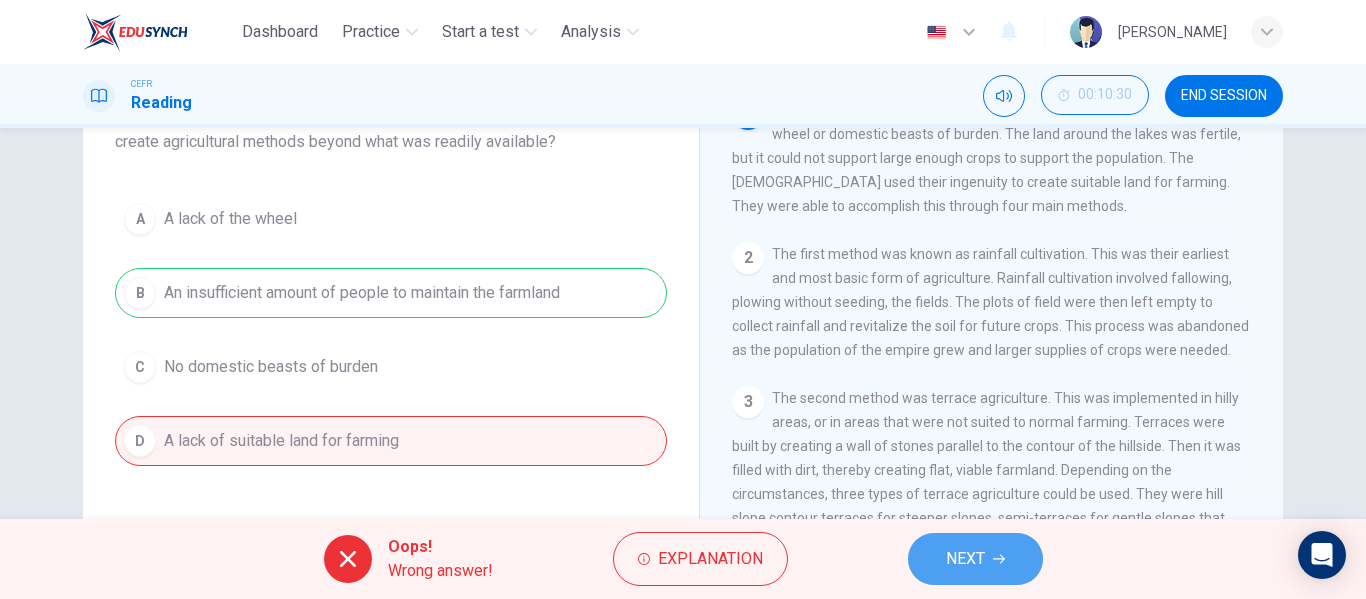click on "NEXT" at bounding box center (975, 559) 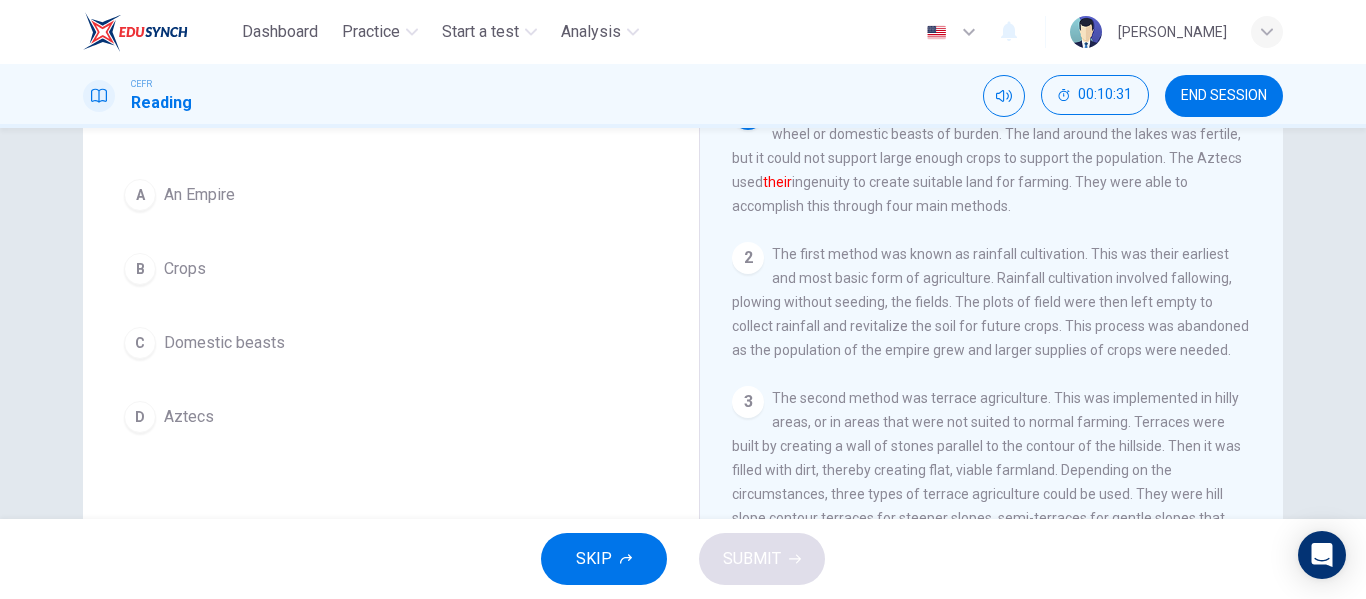 scroll, scrollTop: 0, scrollLeft: 0, axis: both 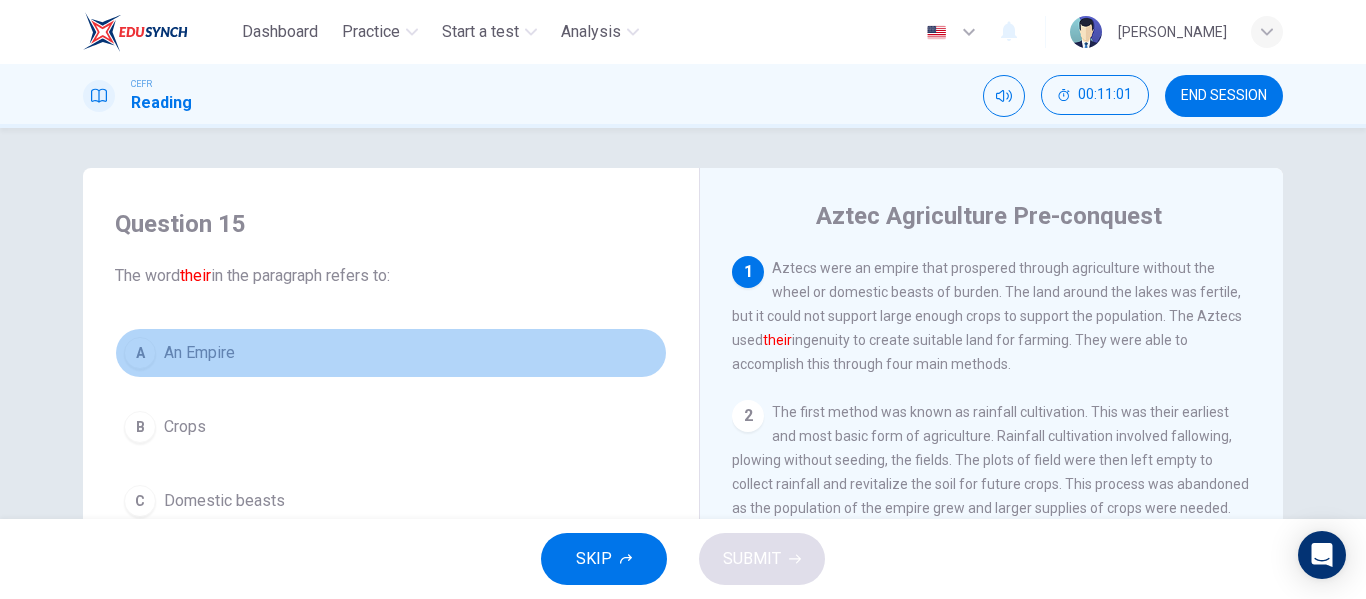 click on "A An Empire" at bounding box center [391, 353] 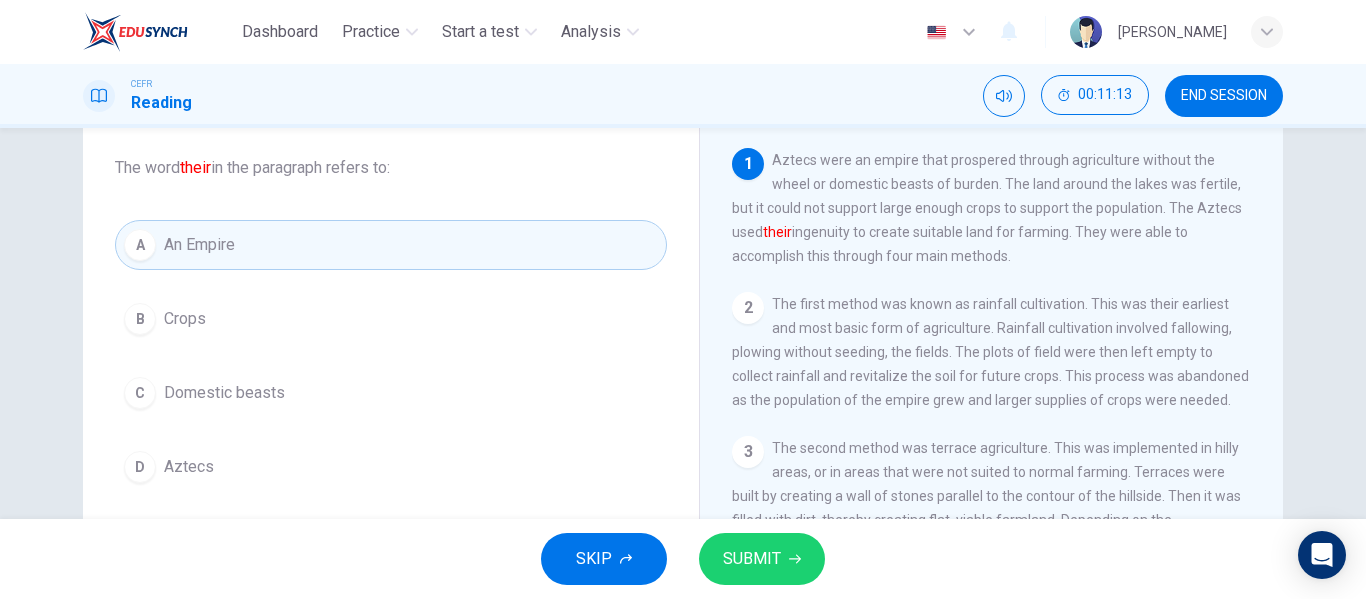 scroll, scrollTop: 105, scrollLeft: 0, axis: vertical 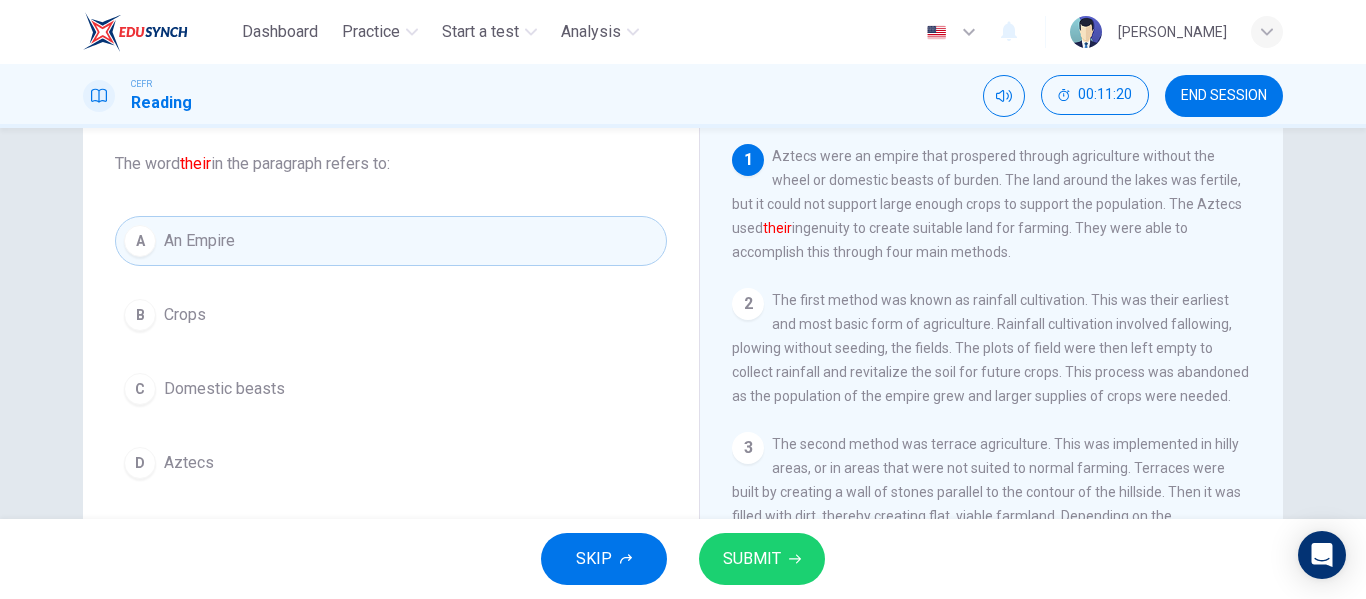 click on "D Aztecs" at bounding box center [391, 463] 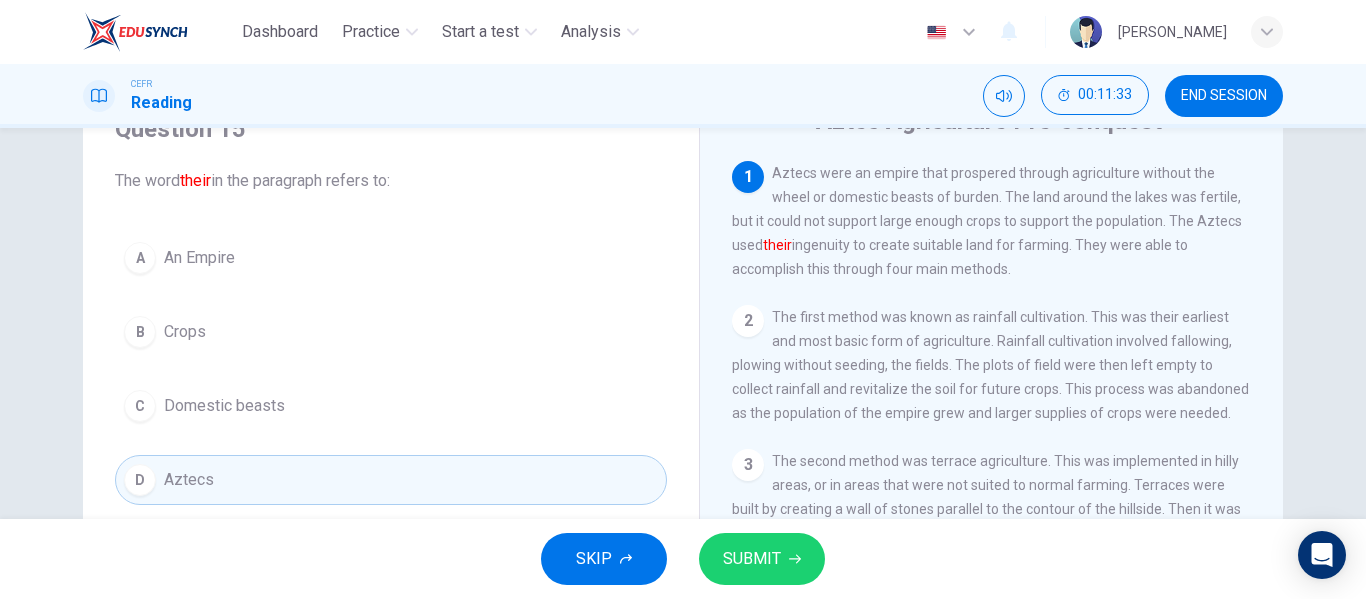 scroll, scrollTop: 93, scrollLeft: 0, axis: vertical 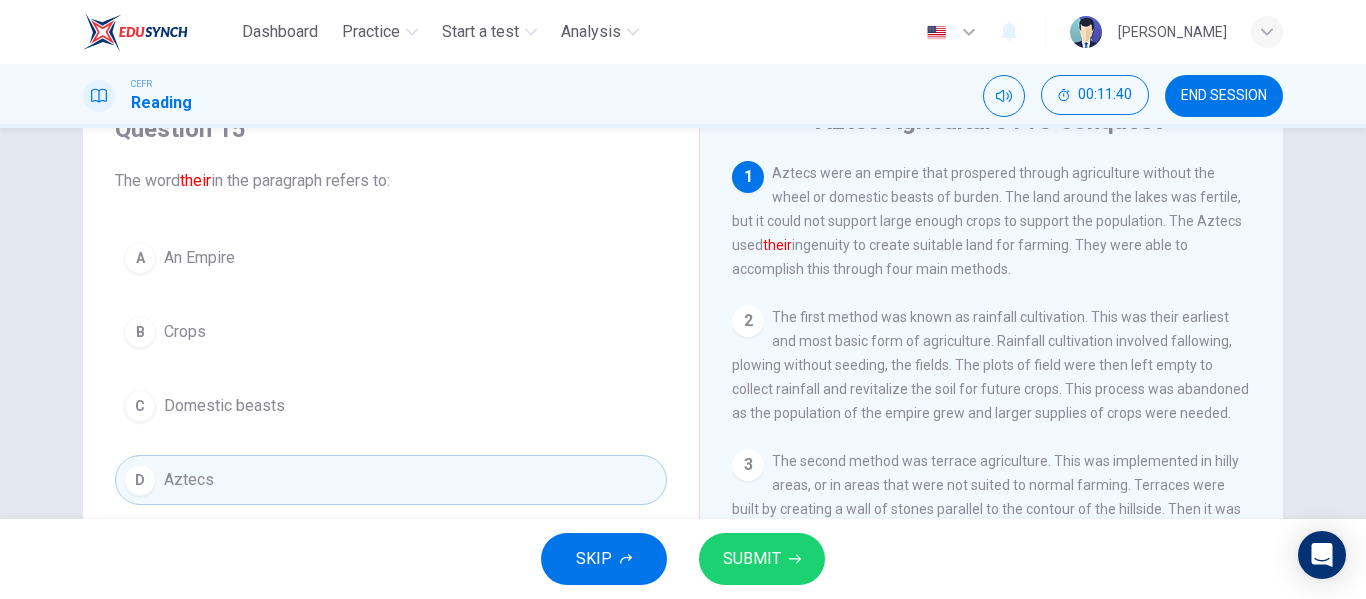 click on "SUBMIT" at bounding box center [762, 559] 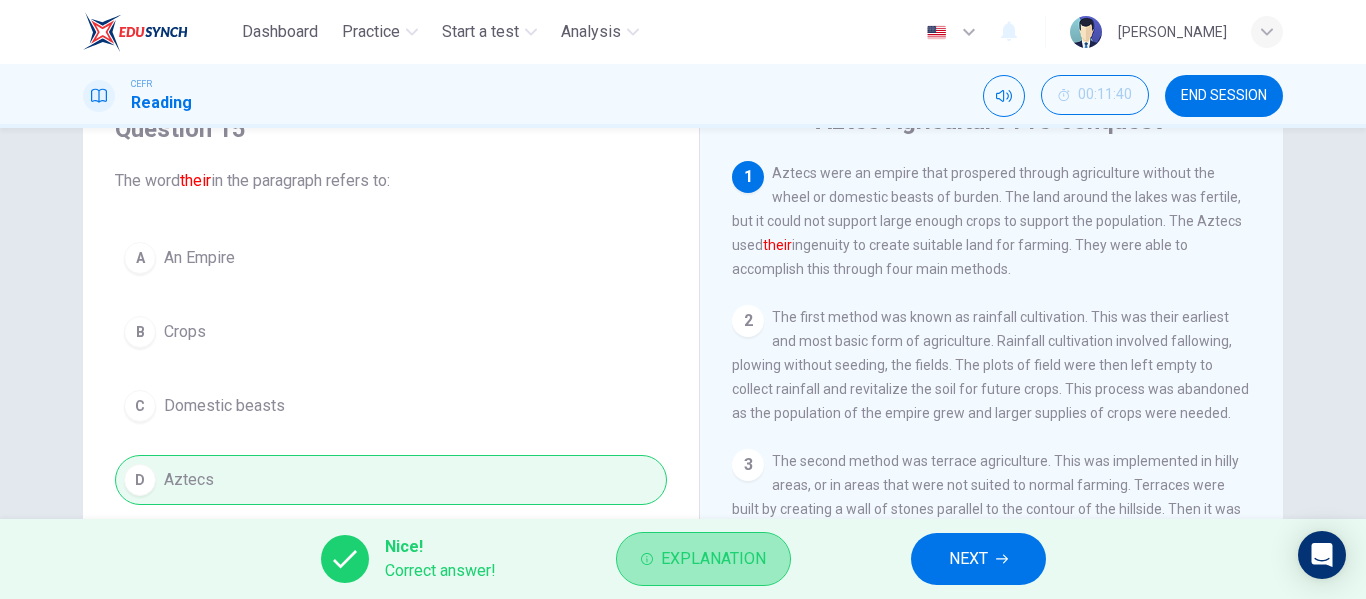 click on "Explanation" at bounding box center [703, 559] 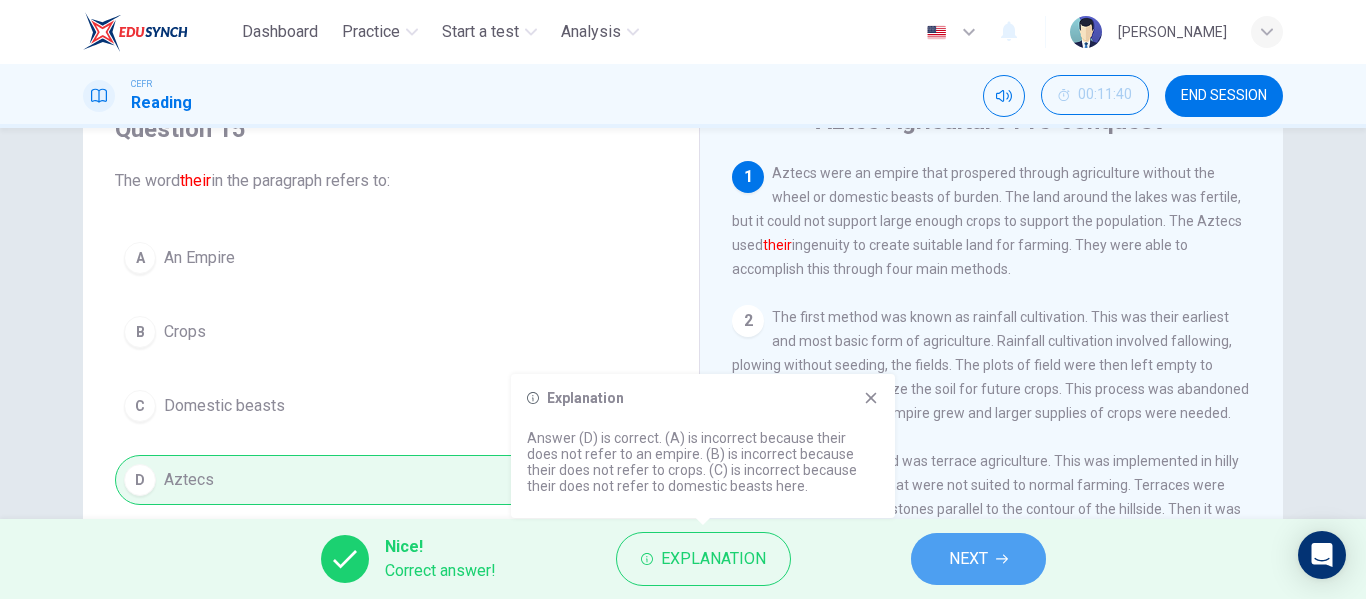 click on "NEXT" at bounding box center [968, 559] 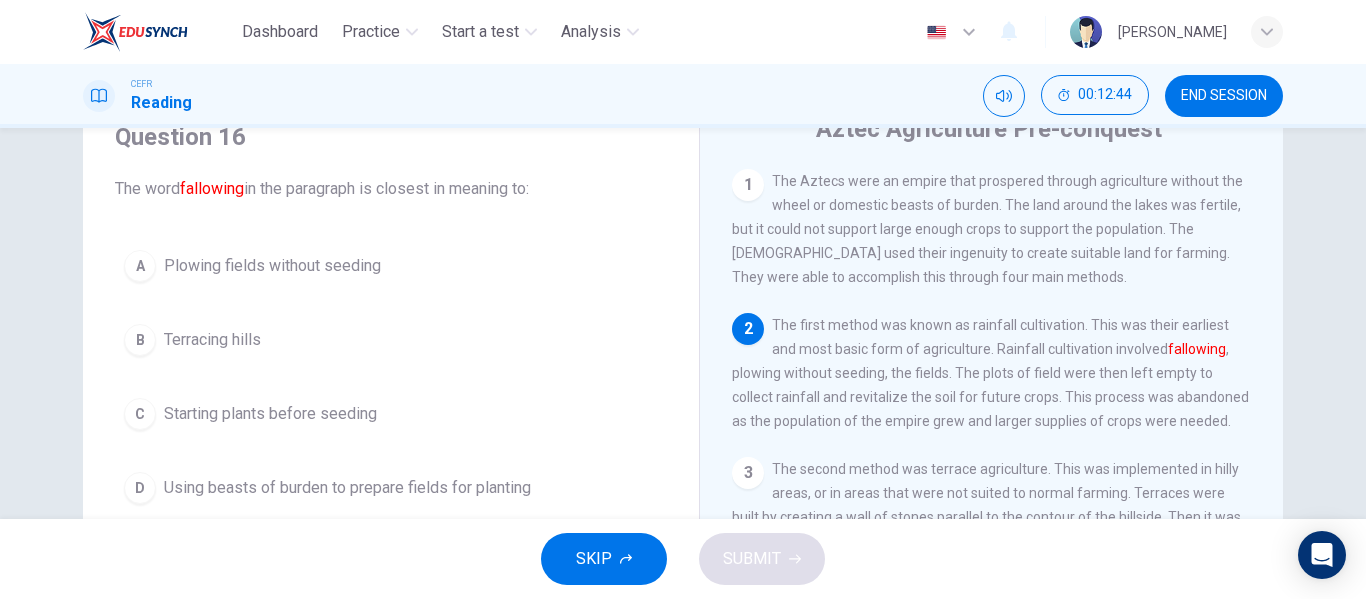 scroll, scrollTop: 89, scrollLeft: 0, axis: vertical 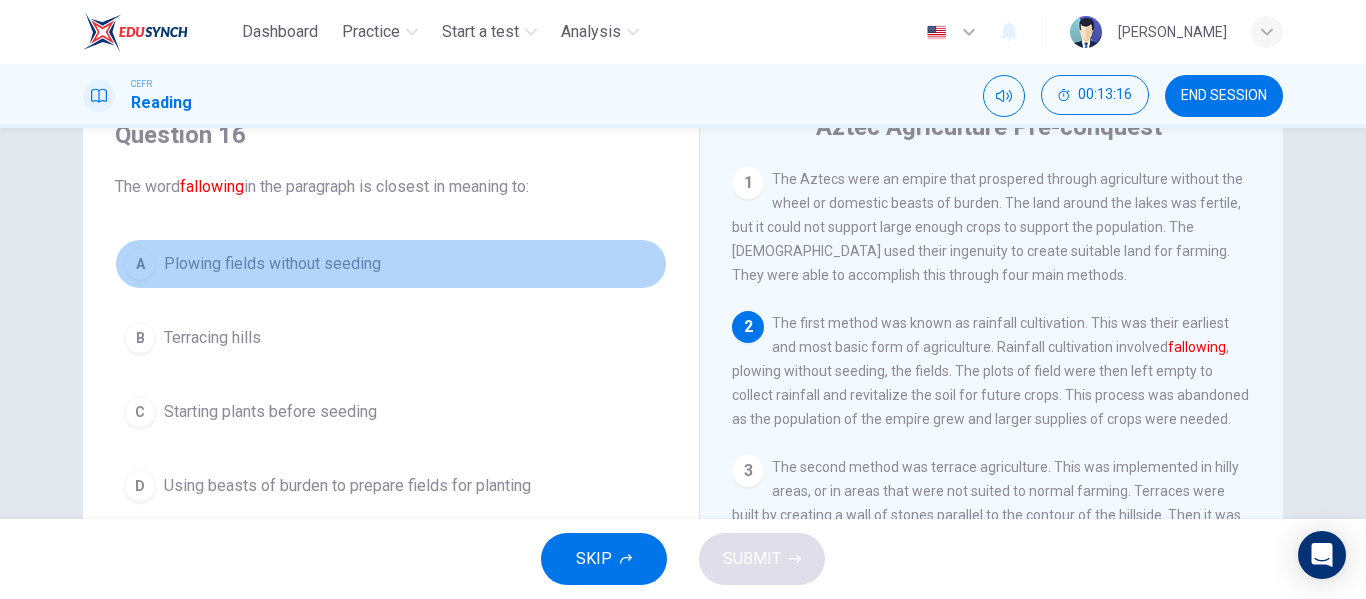 click on "Plowing fields without seeding" at bounding box center (272, 264) 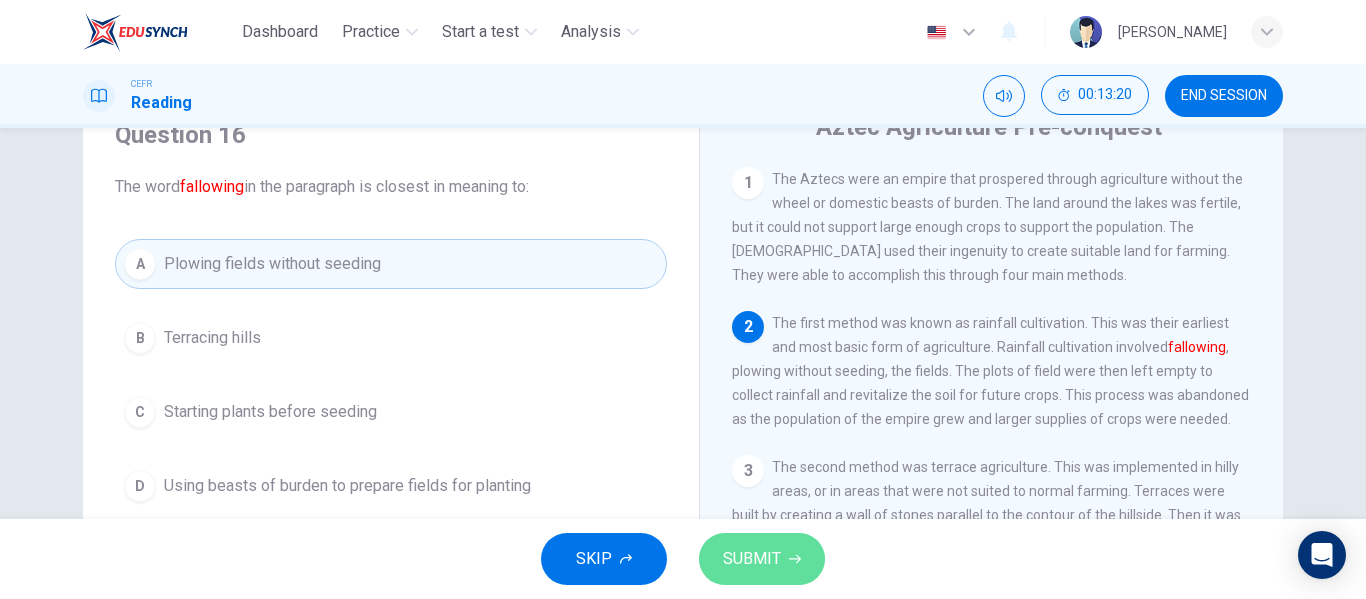 click on "SUBMIT" at bounding box center (762, 559) 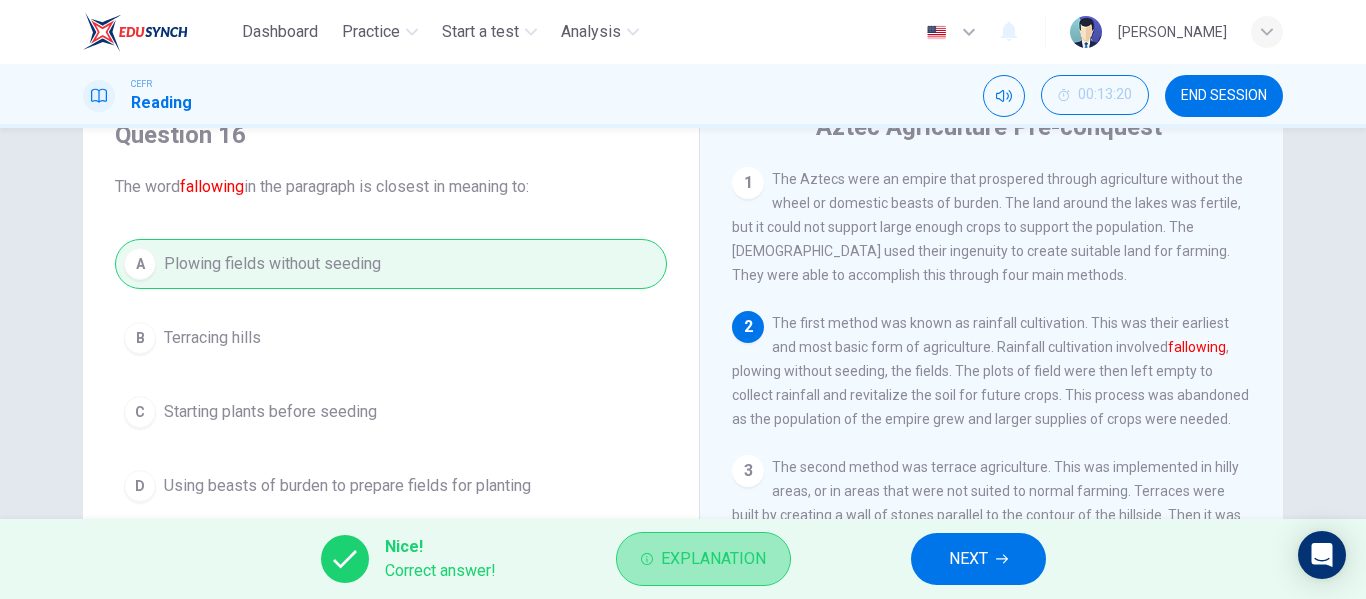 click on "Explanation" at bounding box center [703, 559] 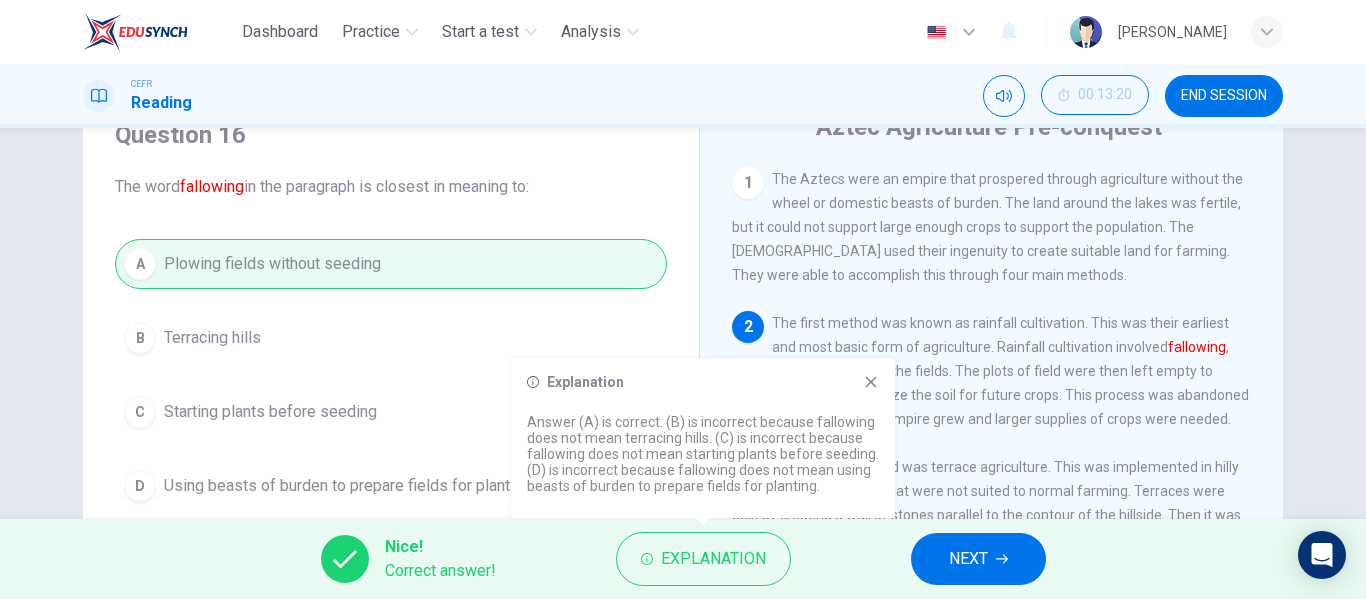 click on "2 The first method was known as rainfall cultivation. This was their earliest and most basic form of agriculture. Rainfall cultivation involved  fallowing , plowing without seeding, the fields. The plots of field were then left empty to collect rainfall and revitalize the soil for future crops. This process was abandoned as the population of the empire grew and larger supplies of crops were needed." at bounding box center [992, 371] 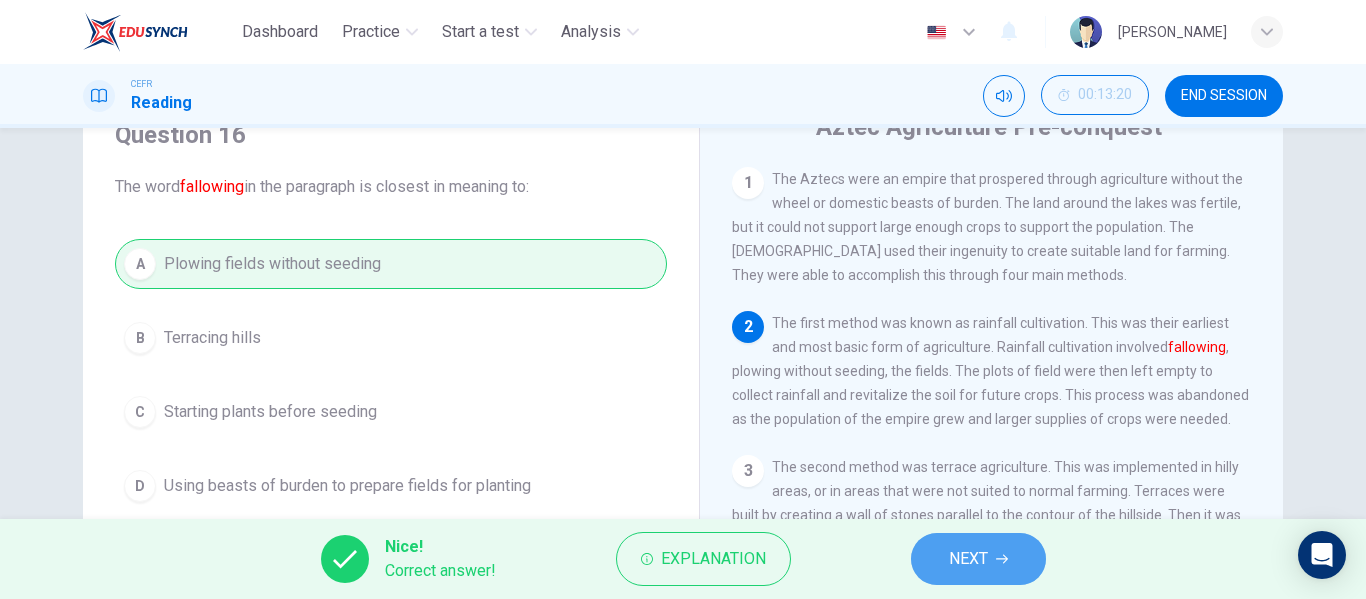 click on "NEXT" at bounding box center (968, 559) 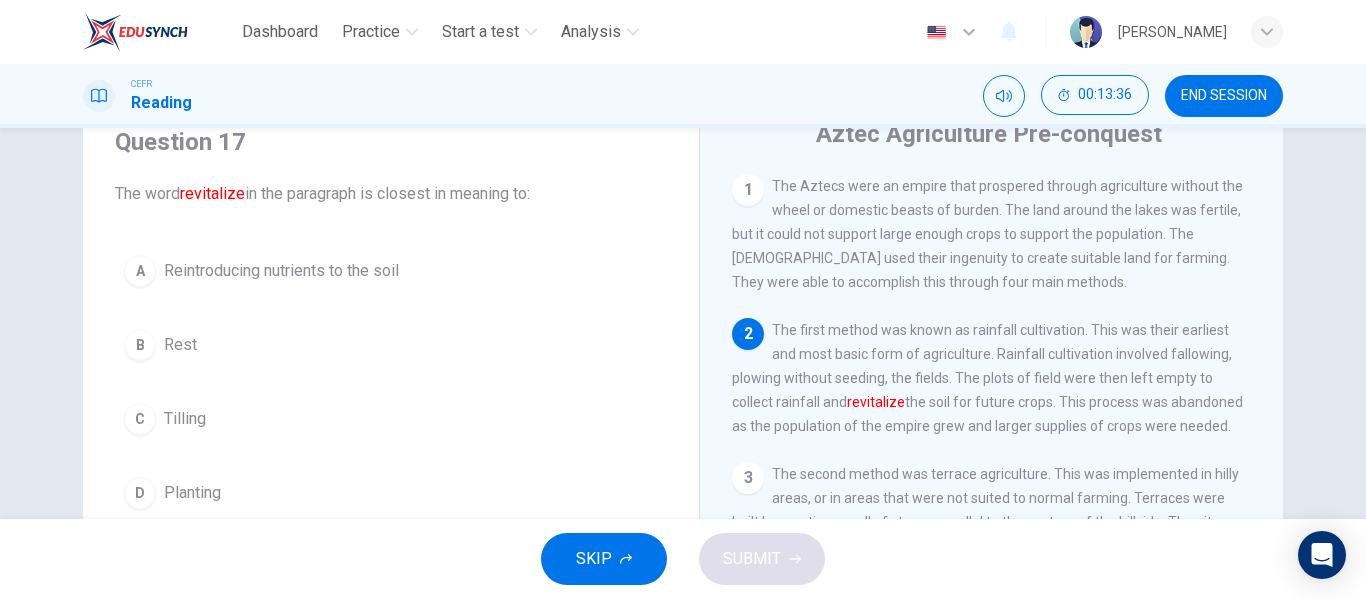 scroll, scrollTop: 80, scrollLeft: 0, axis: vertical 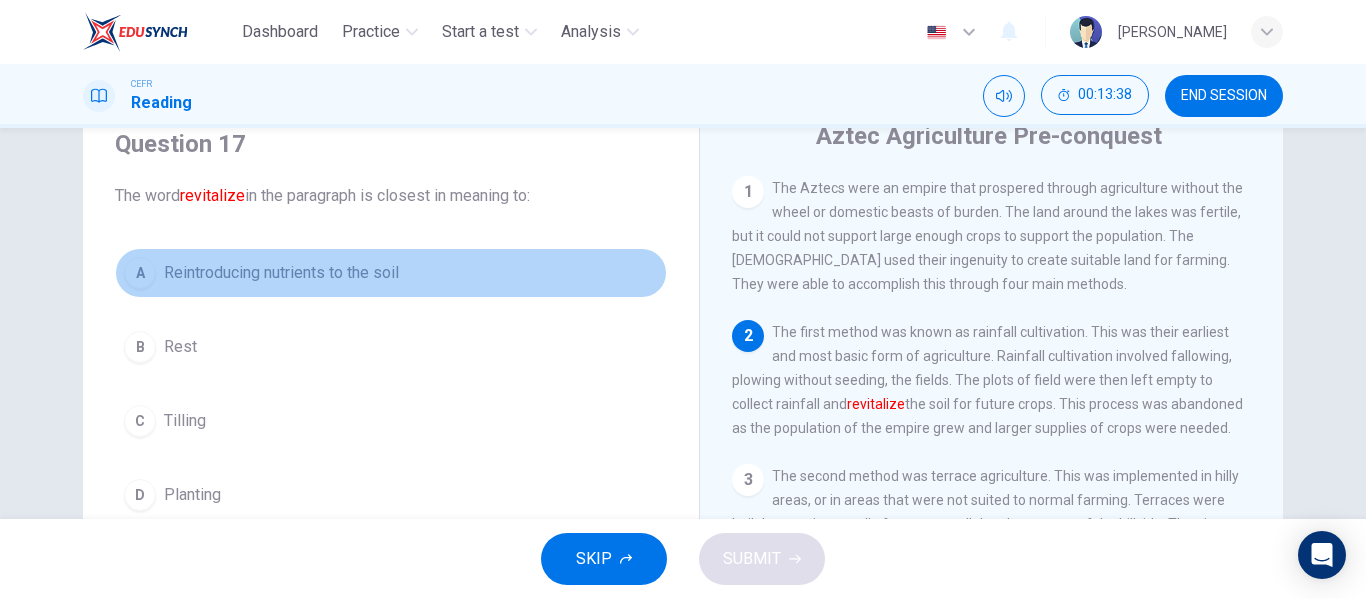 click on "A Reintroducing nutrients to the soil" at bounding box center (391, 273) 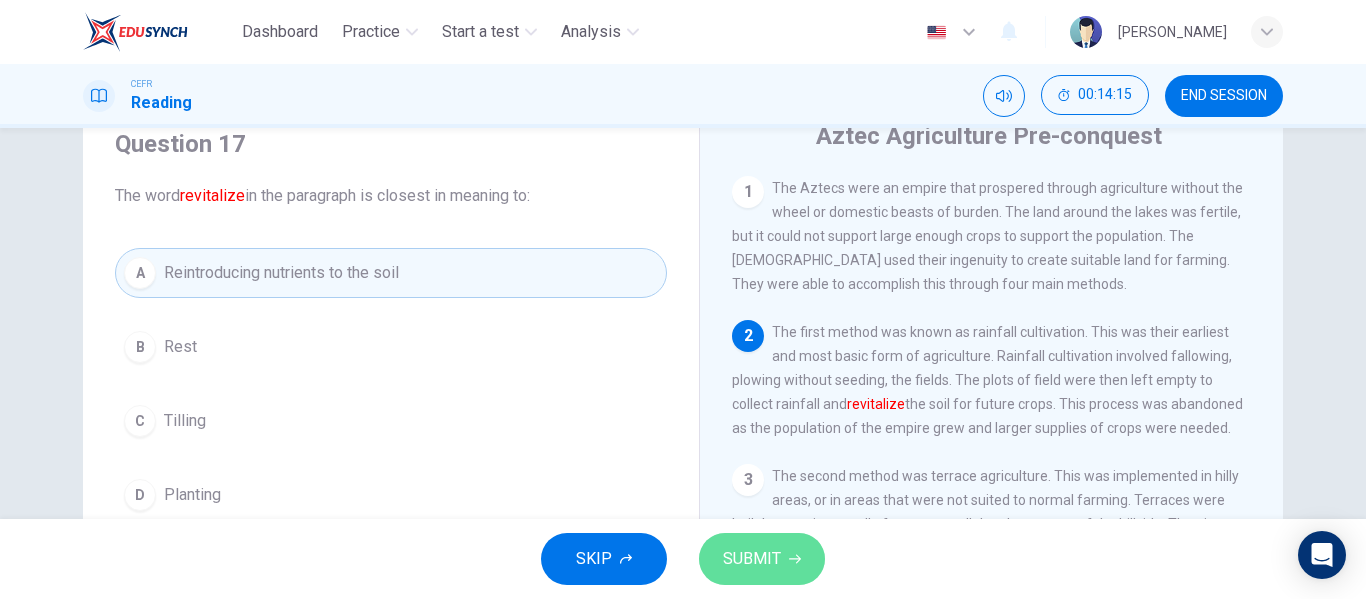 click on "SUBMIT" at bounding box center (762, 559) 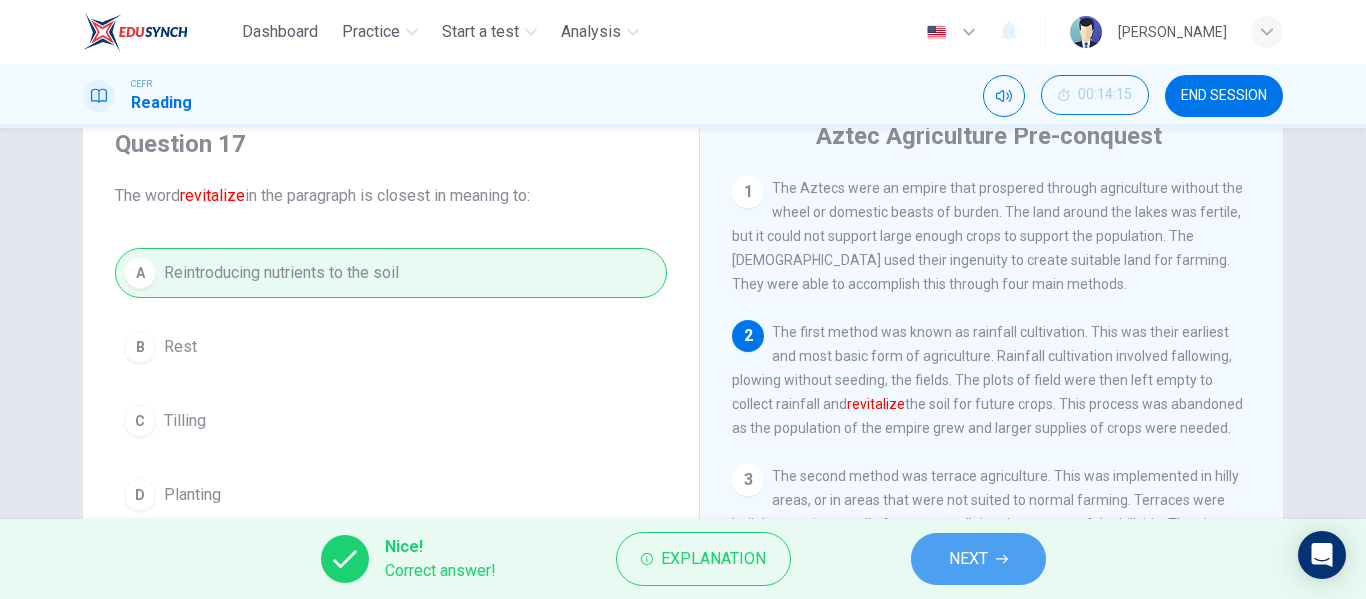 click on "NEXT" at bounding box center [968, 559] 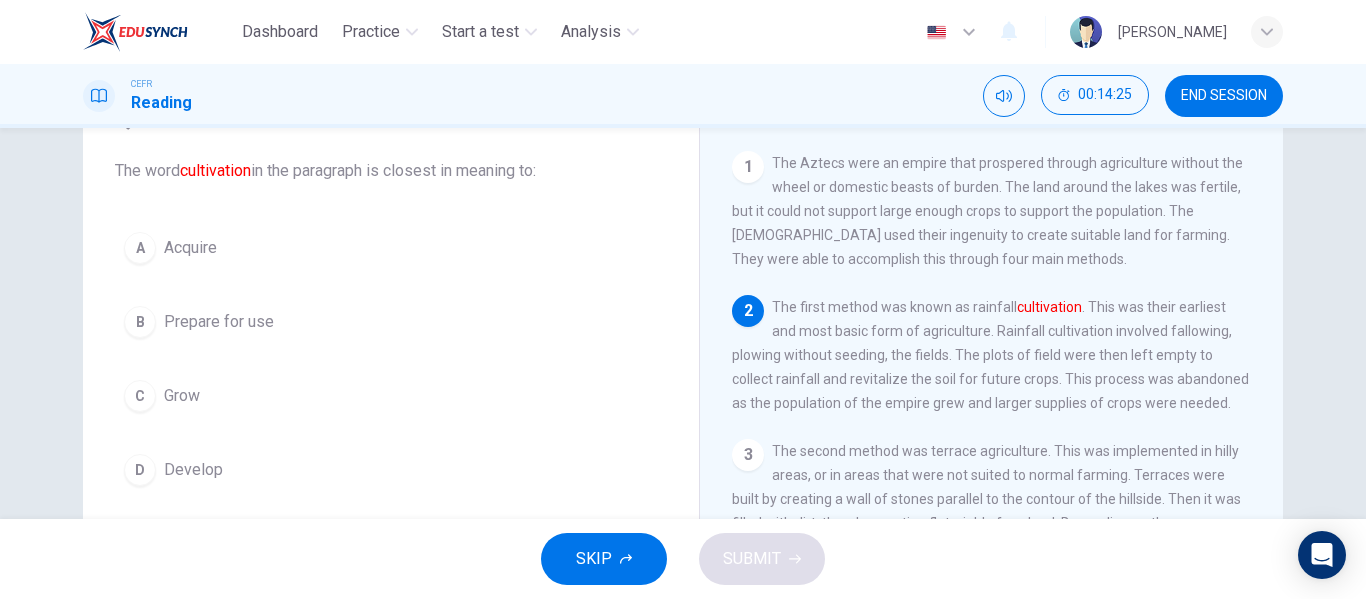 scroll, scrollTop: 99, scrollLeft: 0, axis: vertical 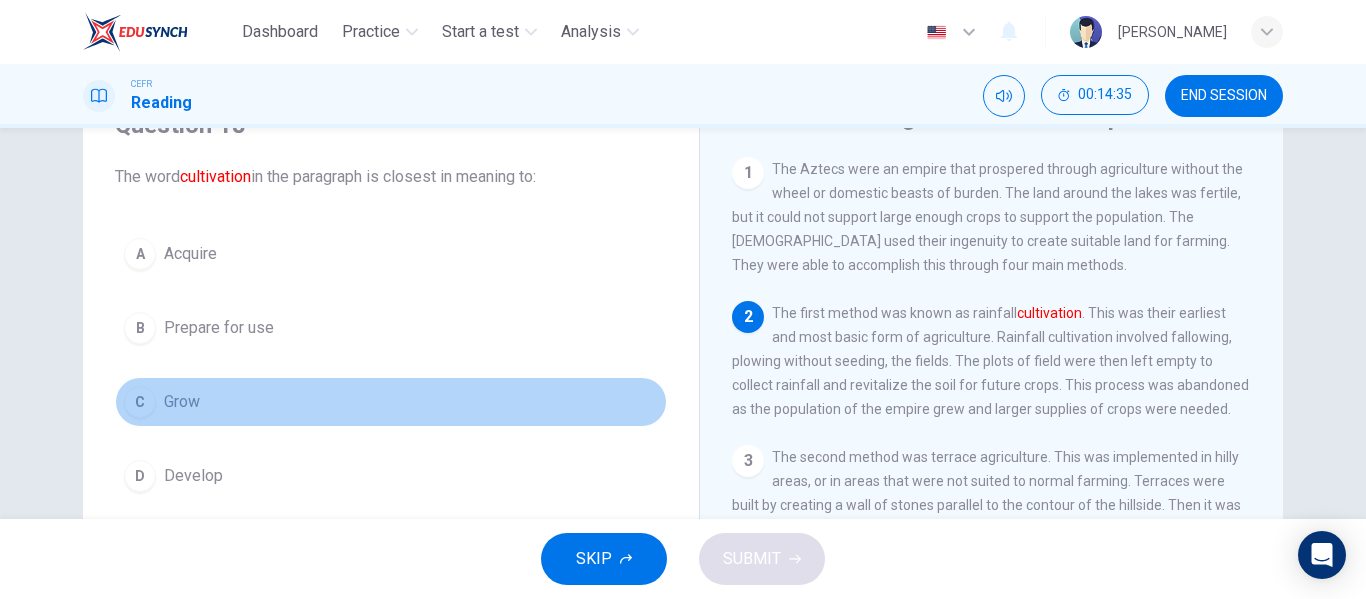 click on "C" at bounding box center [140, 402] 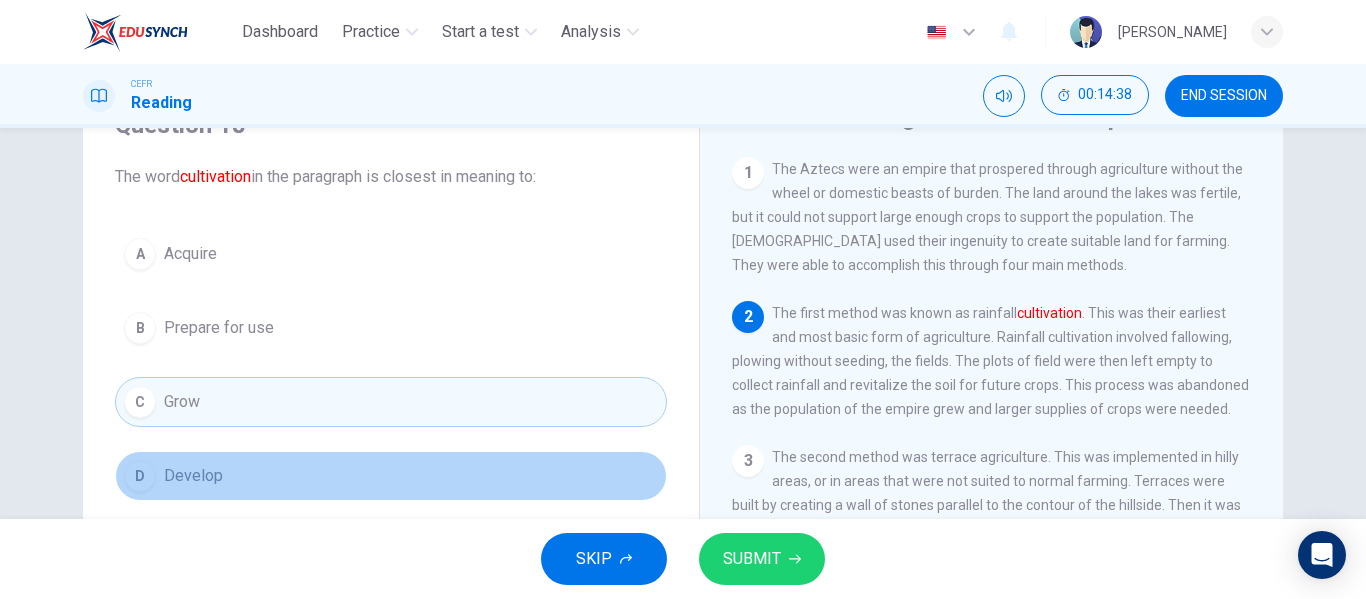 click on "D Develop" at bounding box center (391, 476) 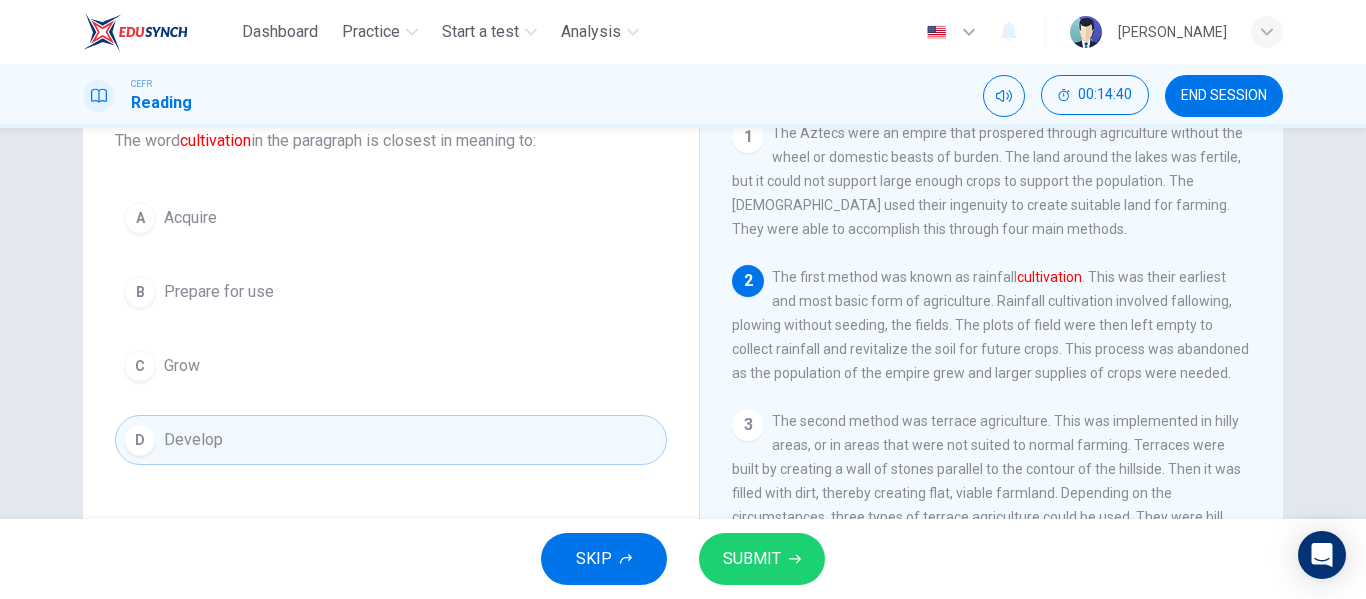 scroll, scrollTop: 108, scrollLeft: 0, axis: vertical 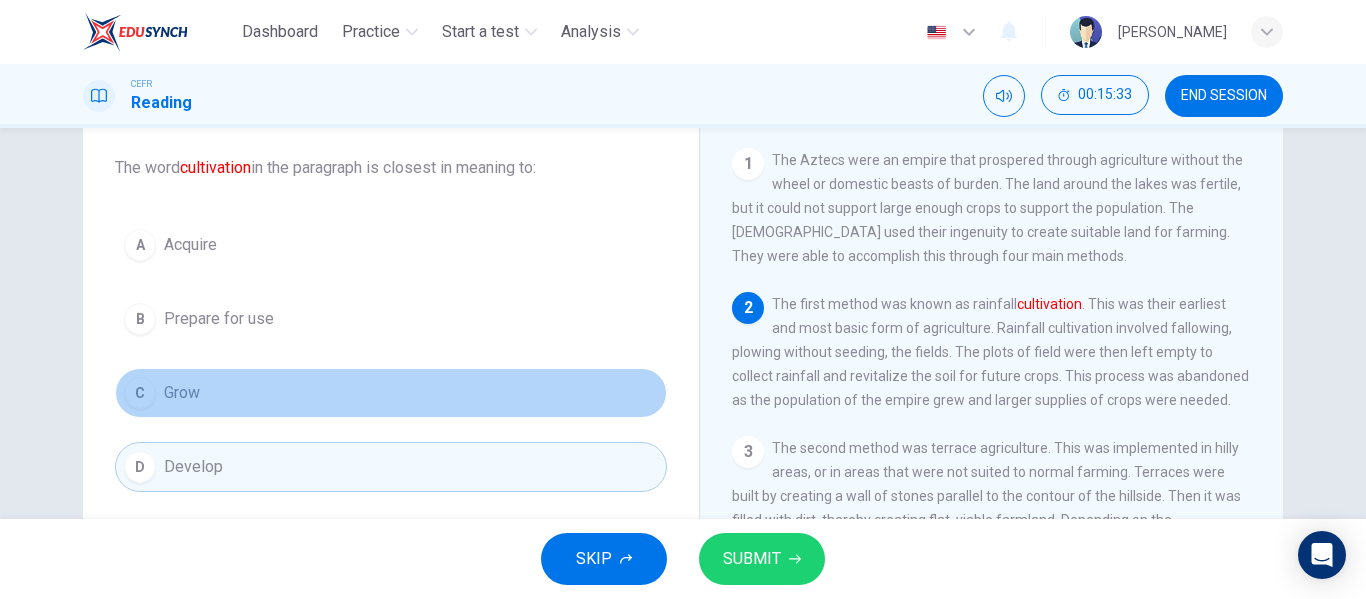 click on "C" at bounding box center (140, 393) 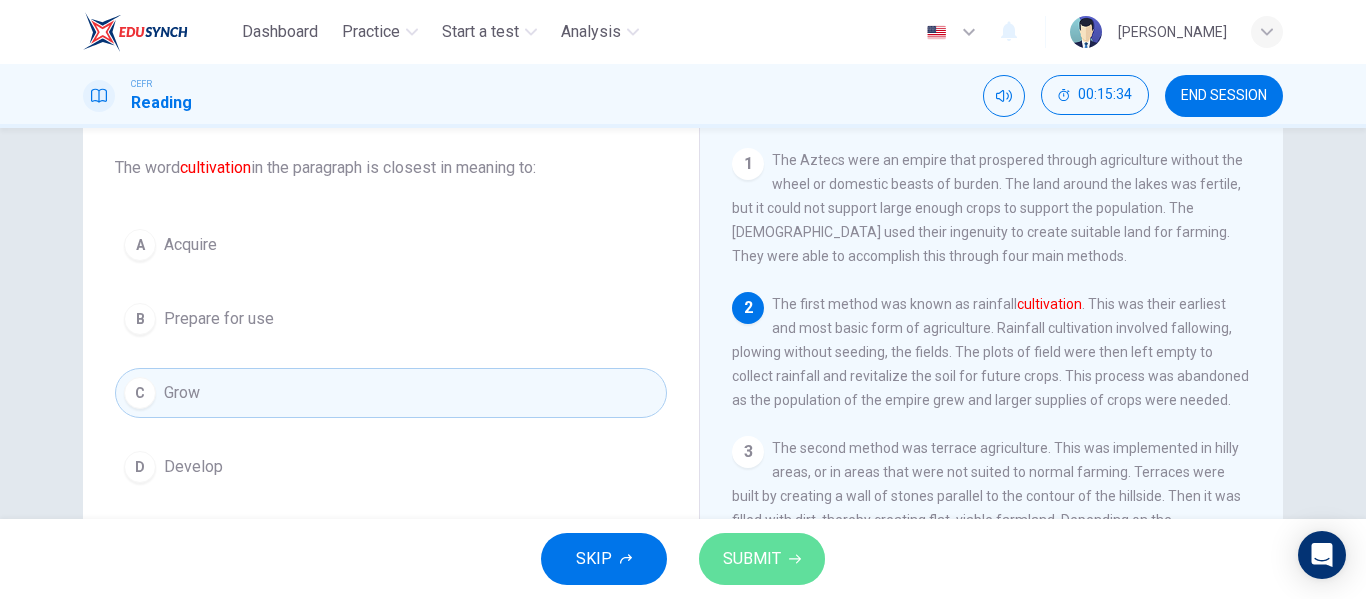 click on "SUBMIT" at bounding box center [752, 559] 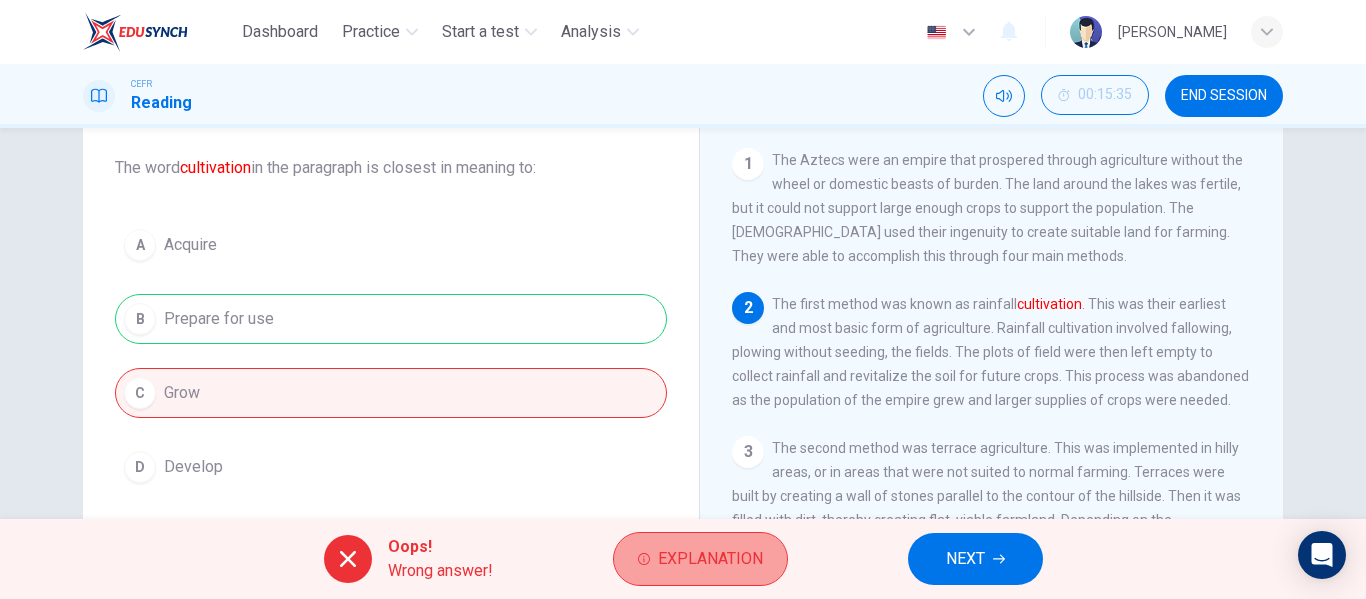 click on "Explanation" at bounding box center [700, 559] 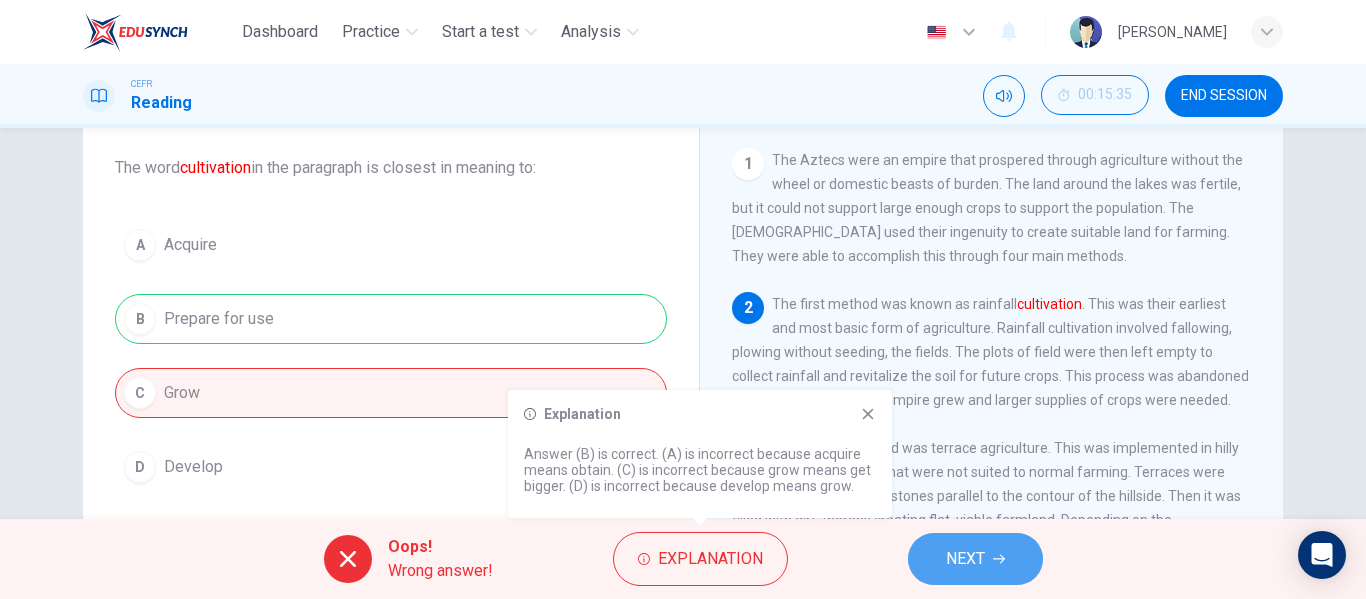 click on "NEXT" at bounding box center [975, 559] 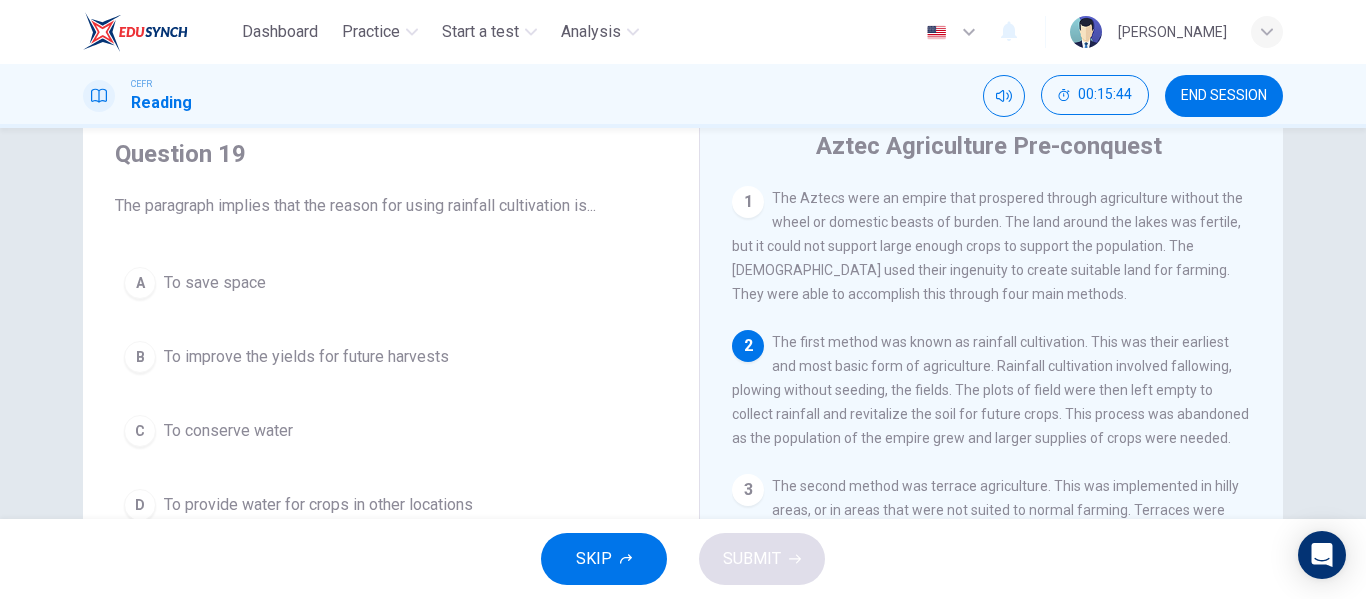 scroll, scrollTop: 72, scrollLeft: 0, axis: vertical 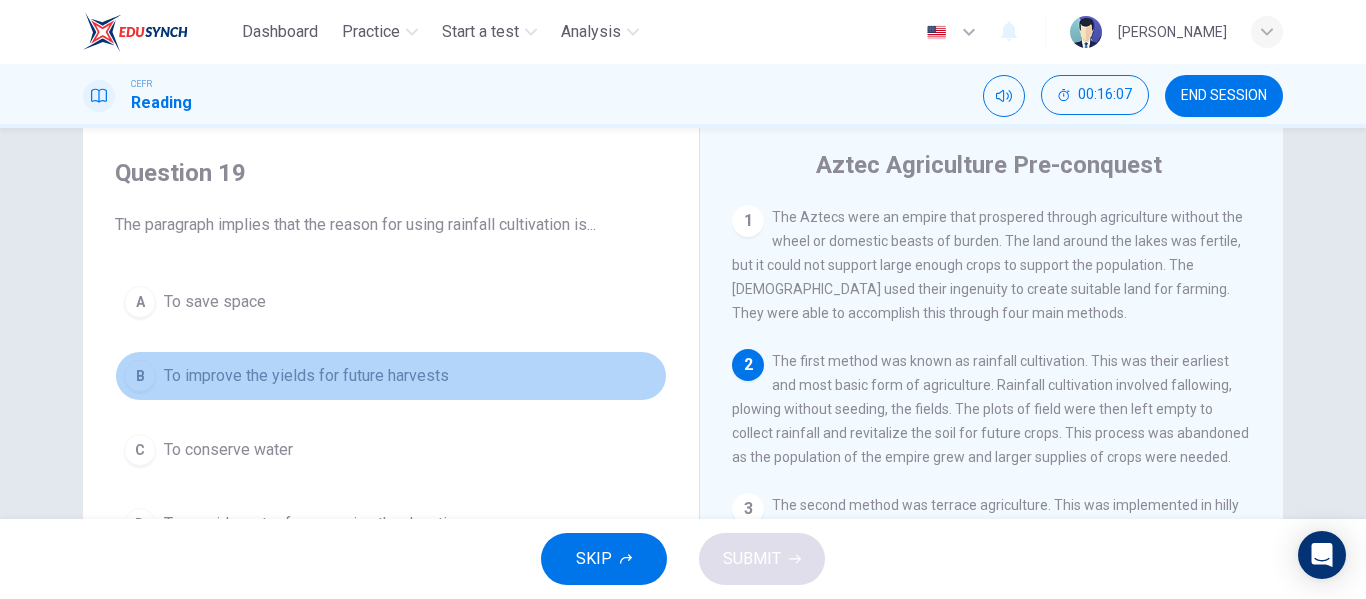 click on "B To improve the yields for future harvests" at bounding box center (391, 376) 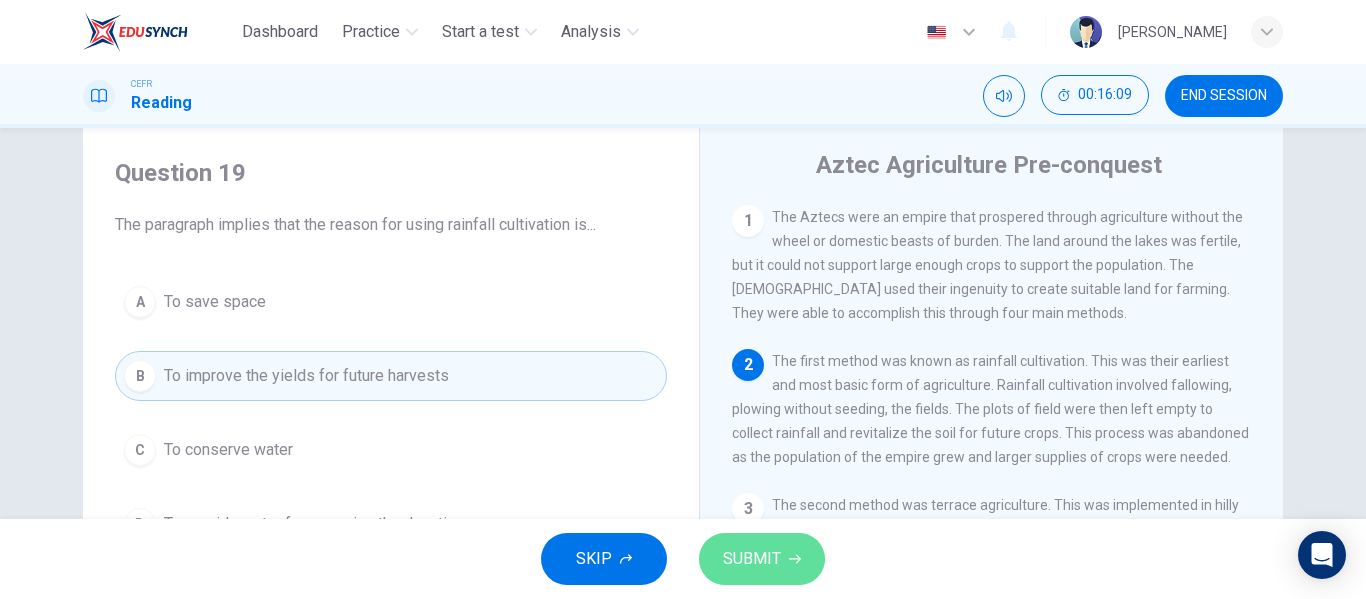 click on "SUBMIT" at bounding box center [762, 559] 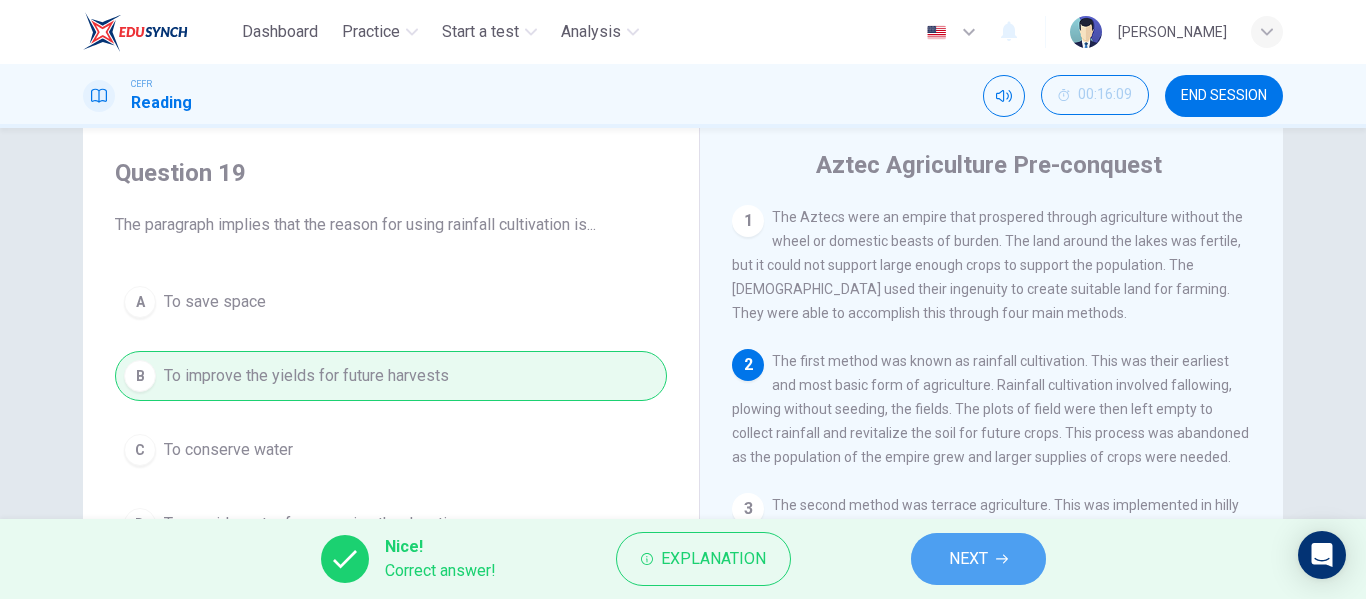 click on "NEXT" at bounding box center [968, 559] 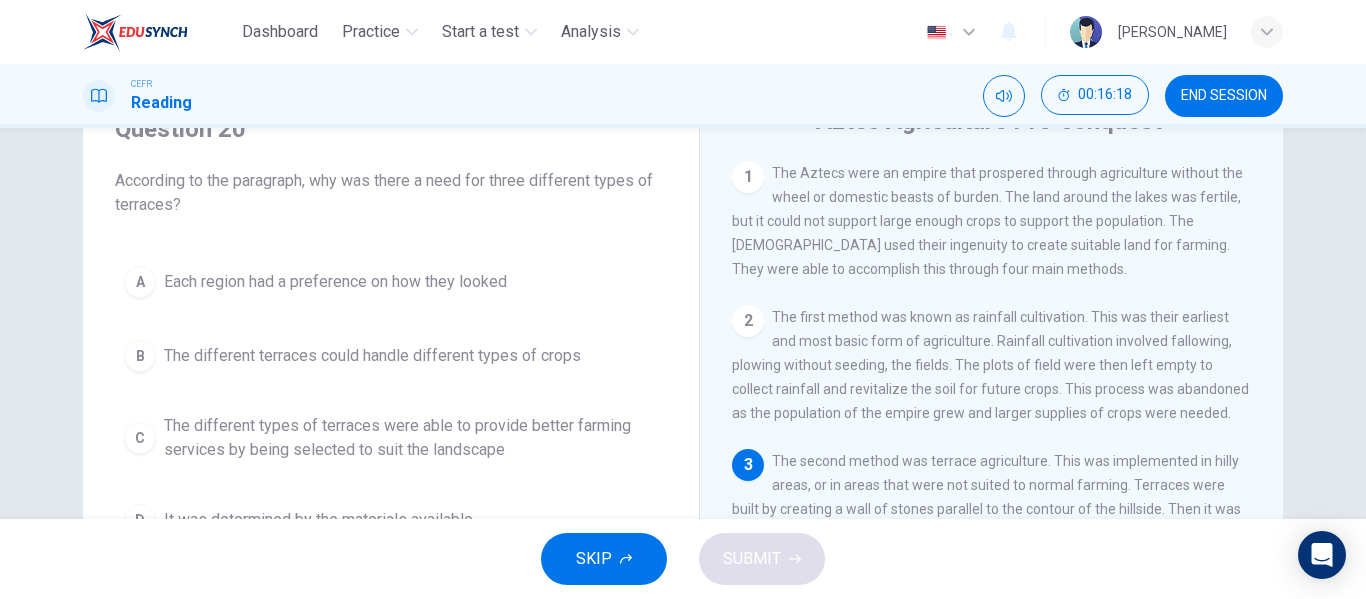 scroll, scrollTop: 97, scrollLeft: 0, axis: vertical 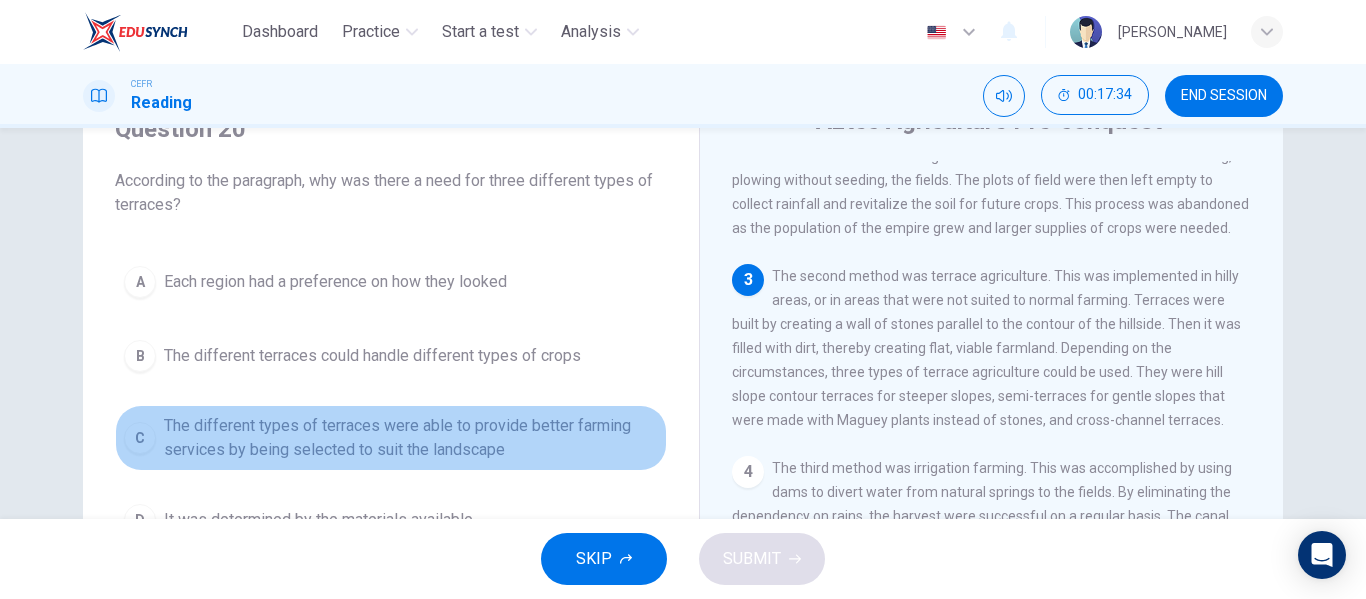 click on "C" at bounding box center [140, 438] 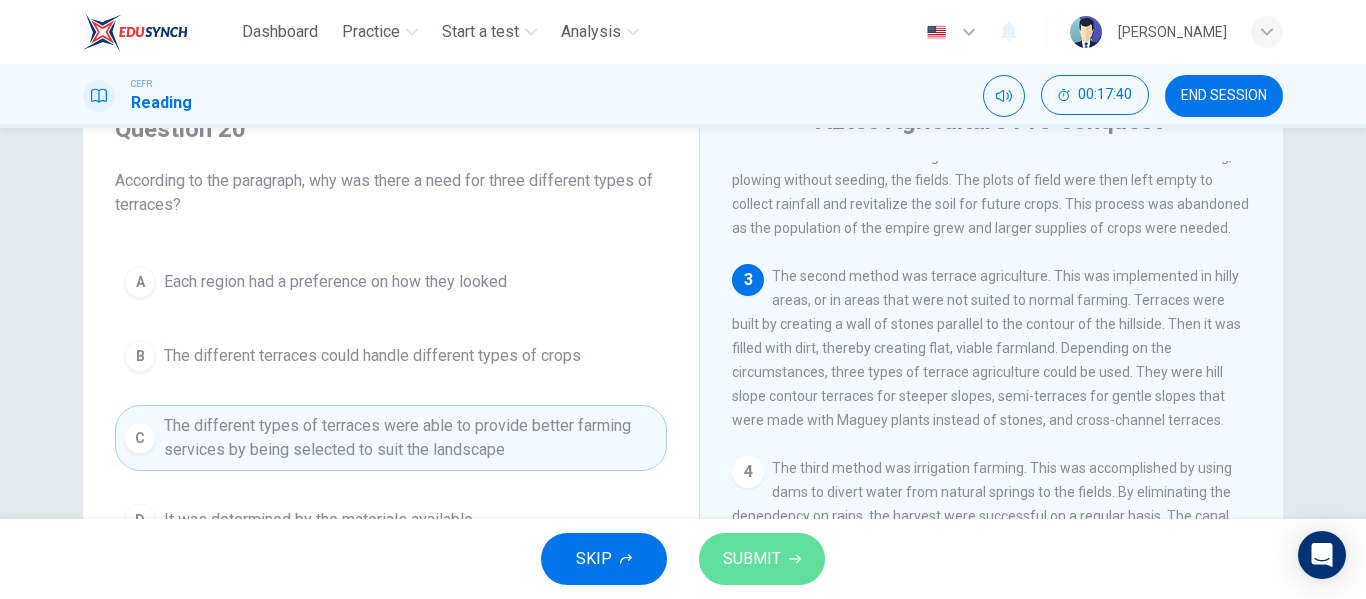 click on "SUBMIT" at bounding box center [762, 559] 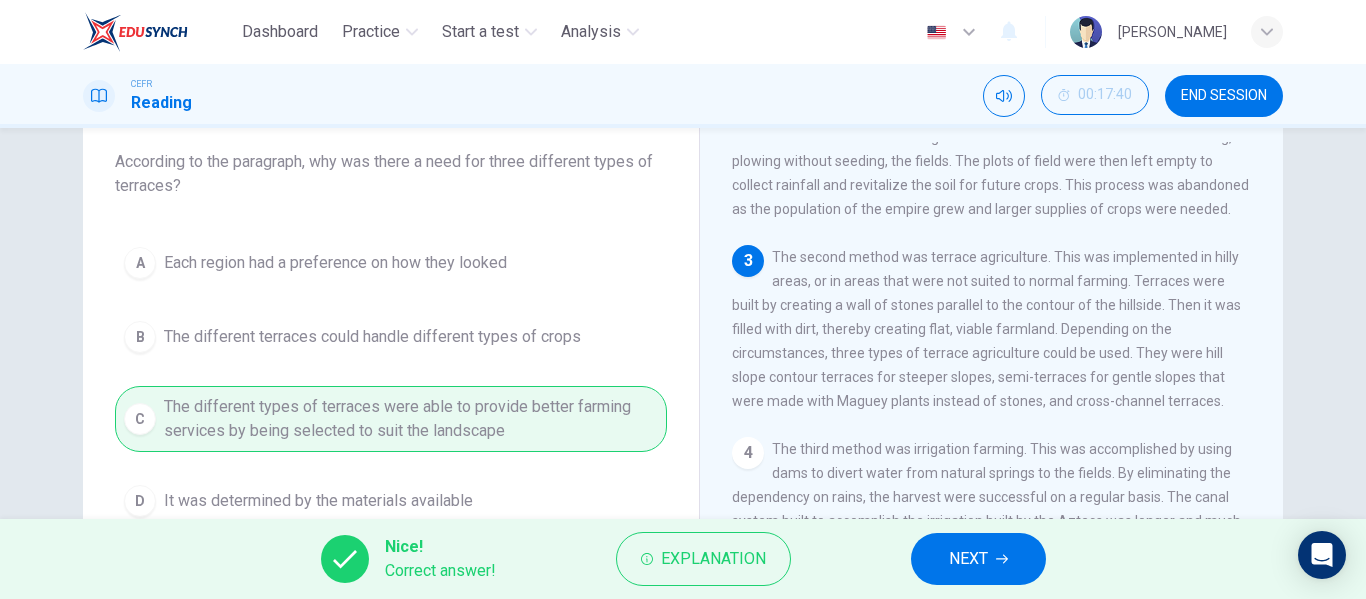 scroll, scrollTop: 110, scrollLeft: 0, axis: vertical 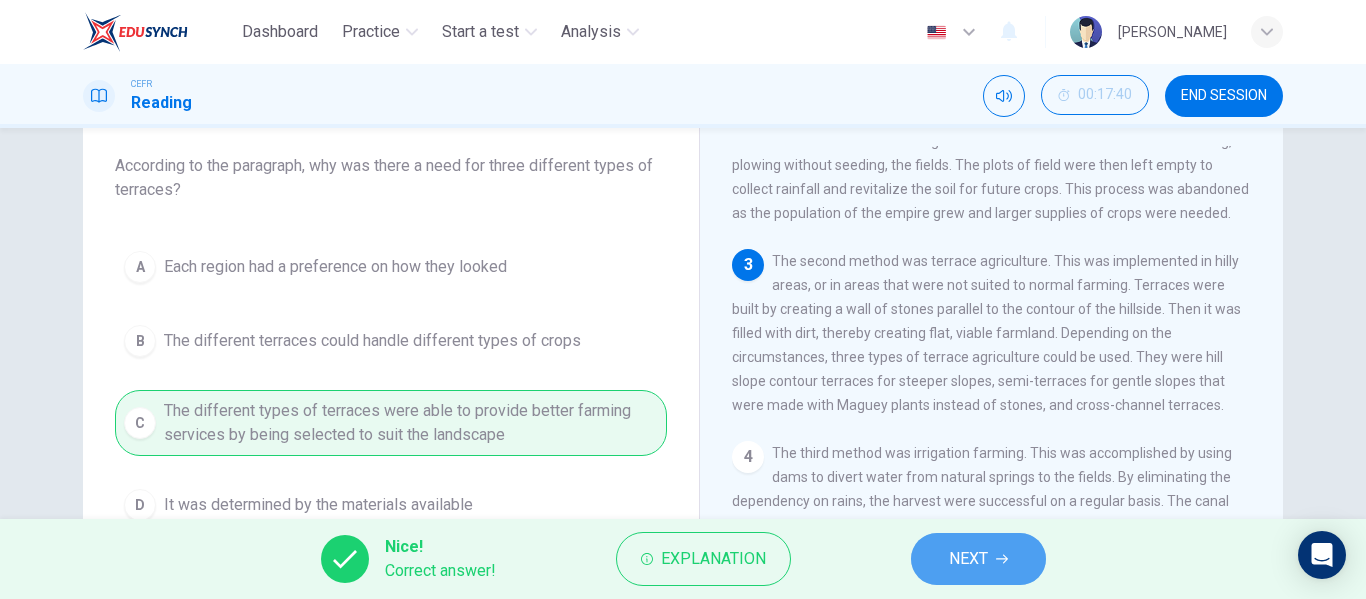 click on "NEXT" at bounding box center (978, 559) 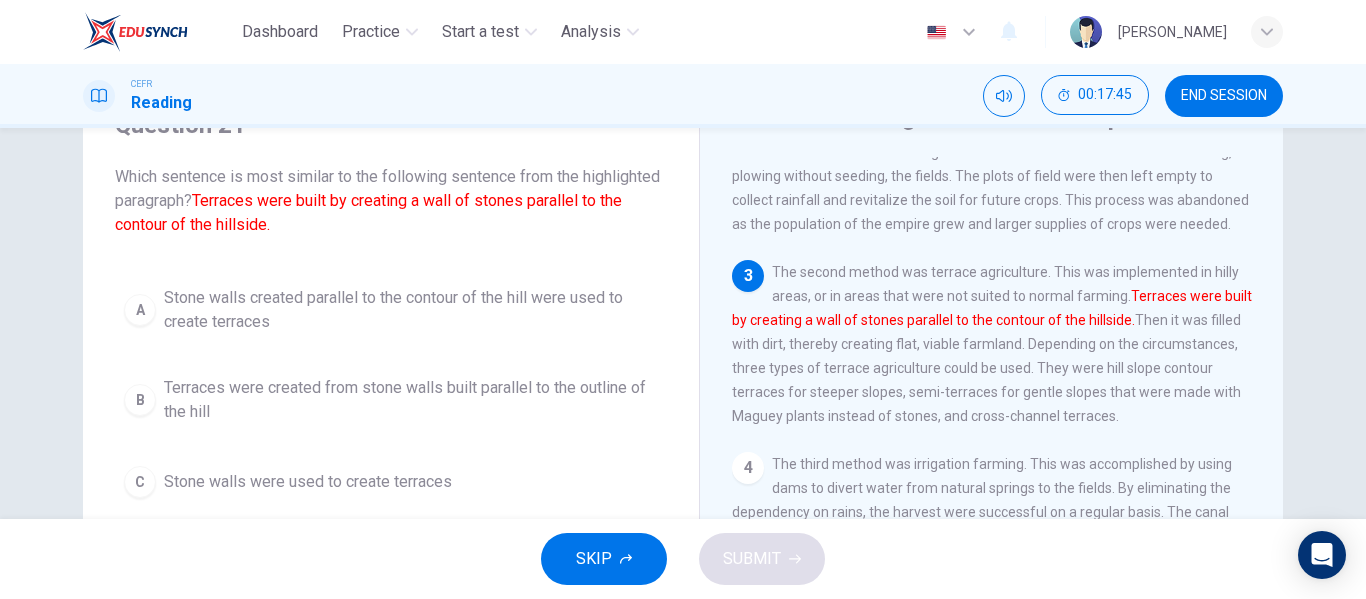 scroll, scrollTop: 97, scrollLeft: 0, axis: vertical 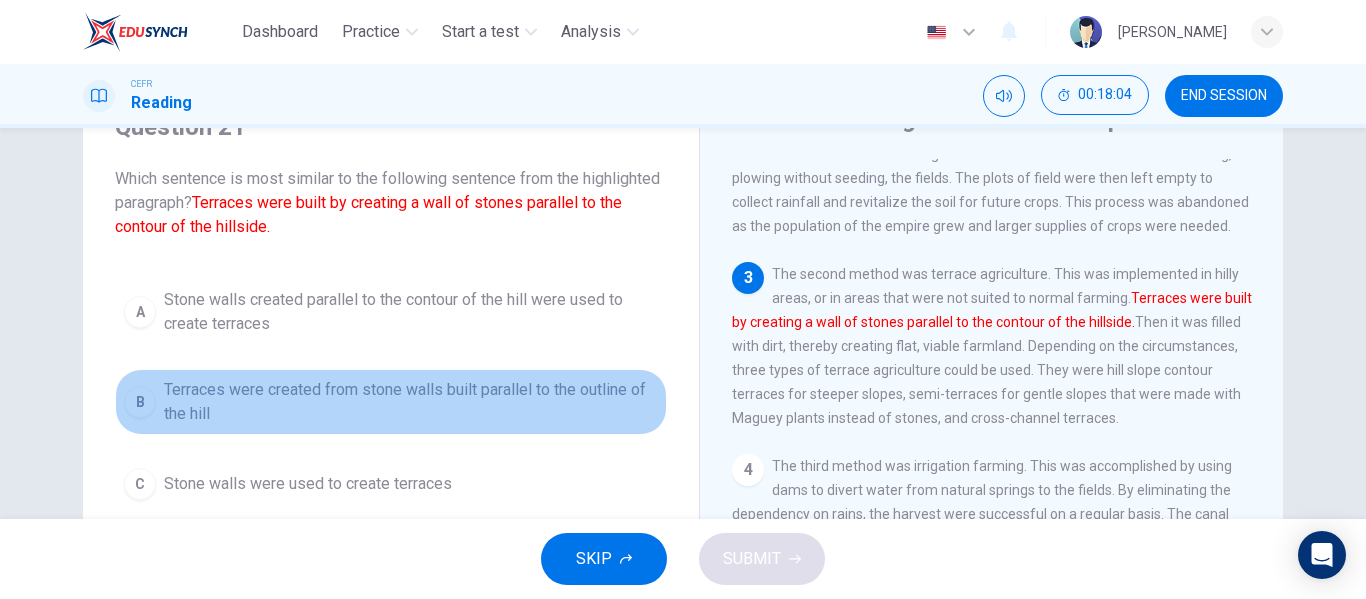 click on "Terraces were created from stone walls built parallel to the outline of the hill" at bounding box center [411, 402] 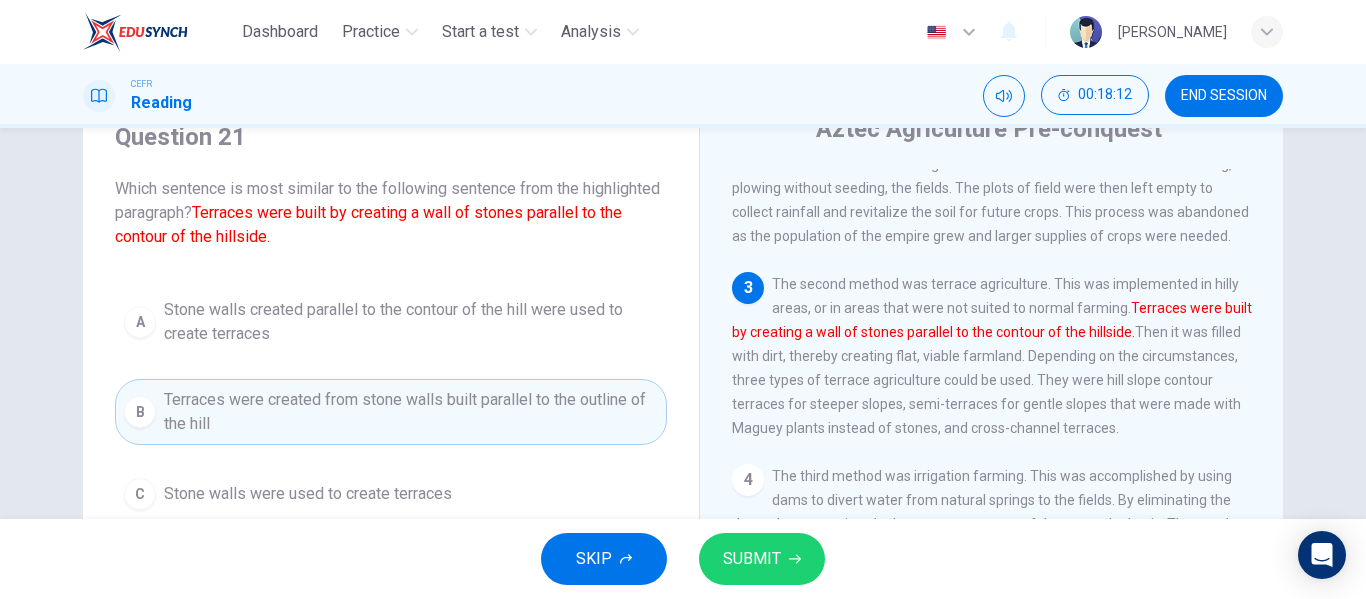 scroll, scrollTop: 70, scrollLeft: 0, axis: vertical 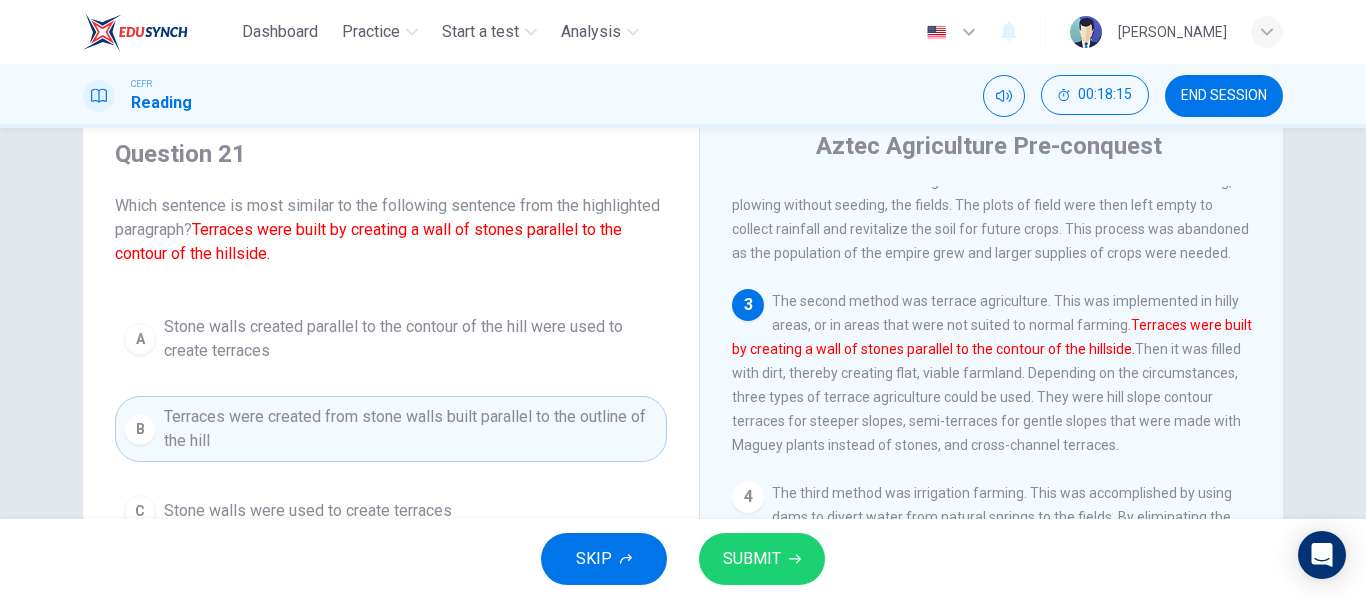 click on "SKIP SUBMIT" at bounding box center (683, 559) 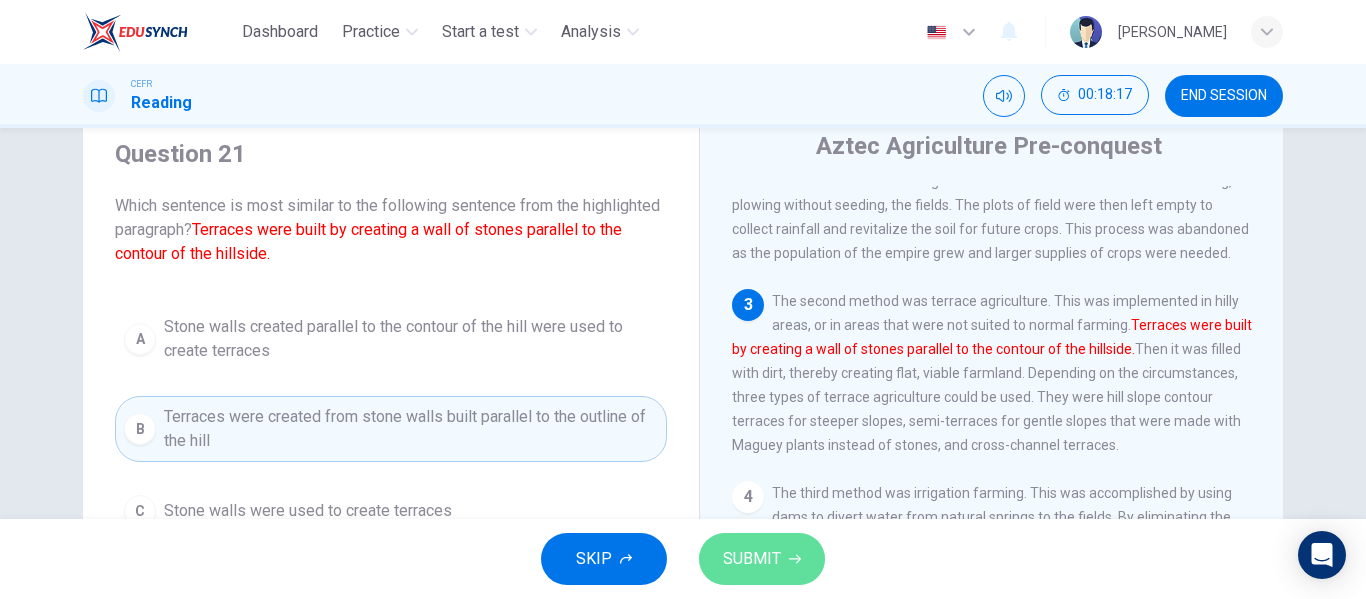 click on "SUBMIT" at bounding box center (752, 559) 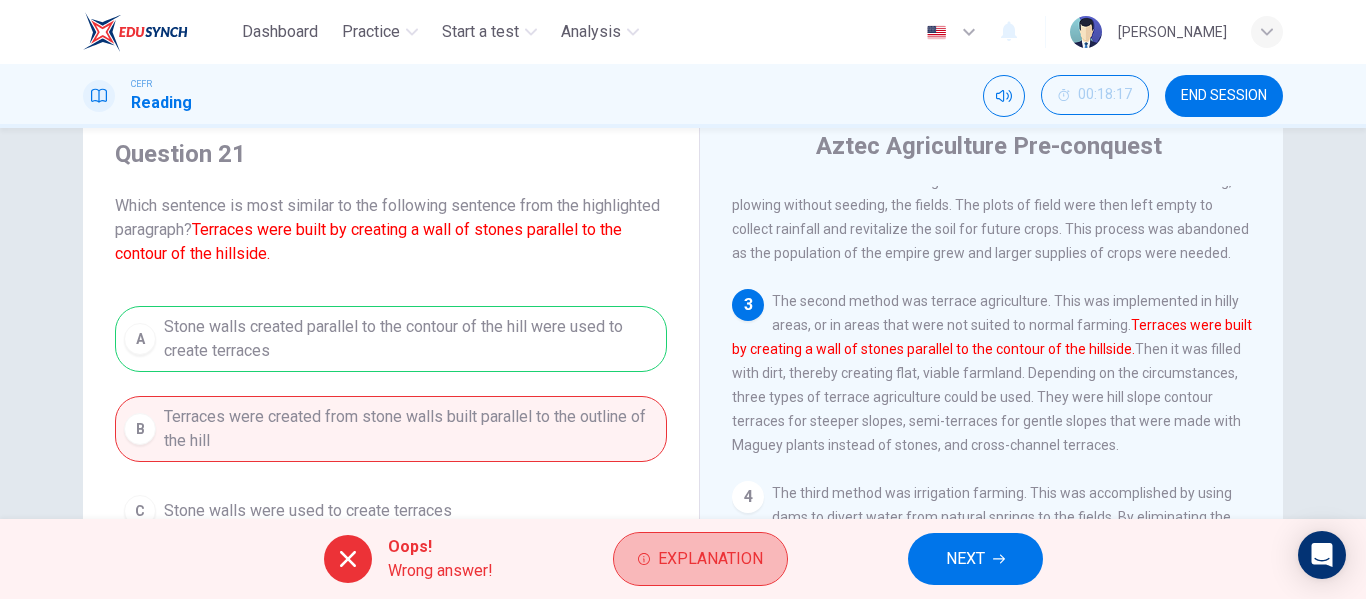 click on "Explanation" at bounding box center (710, 559) 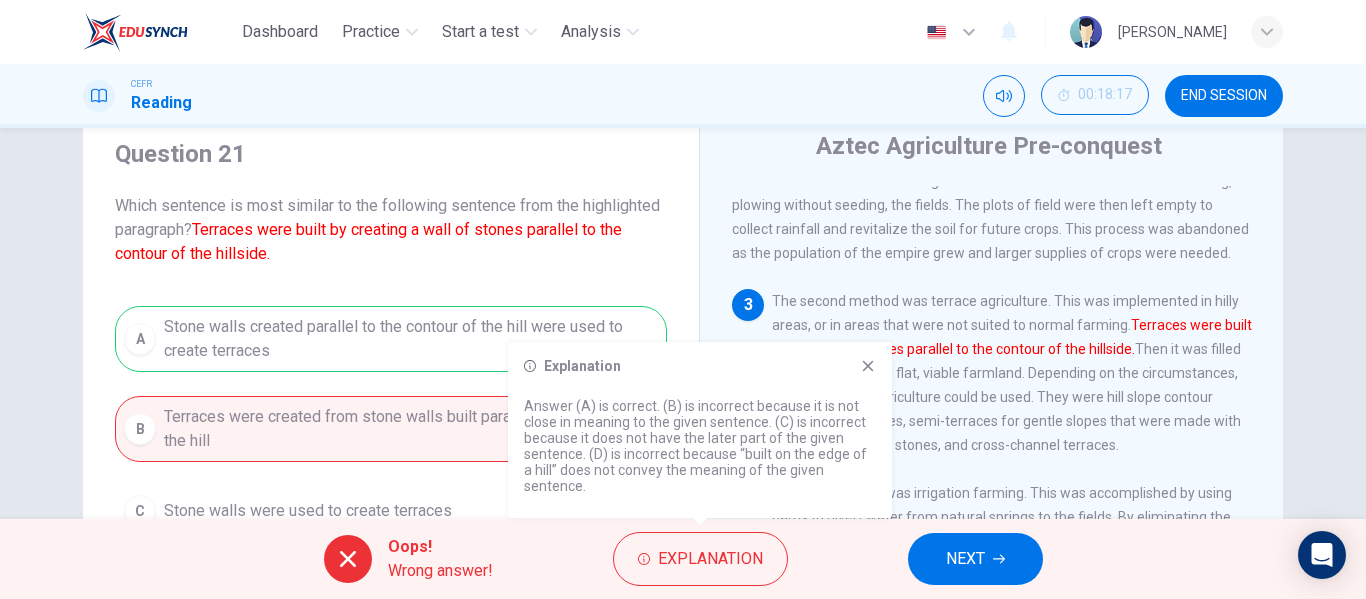 click on "A Stone walls created parallel to the contour of the hill were used to create terraces B Terraces were created from stone walls built parallel to the outline of the hill C Stone walls were used to create terraces D Terraces were created from stone walls built on the edge of a hill" at bounding box center (391, 458) 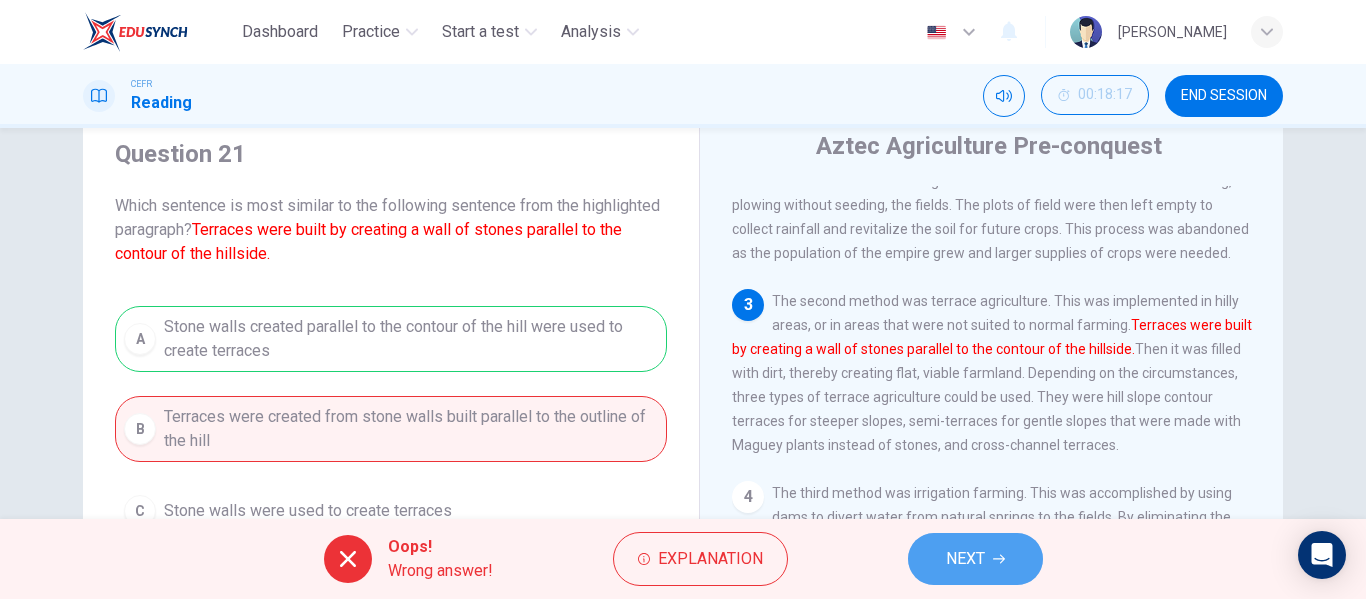 click 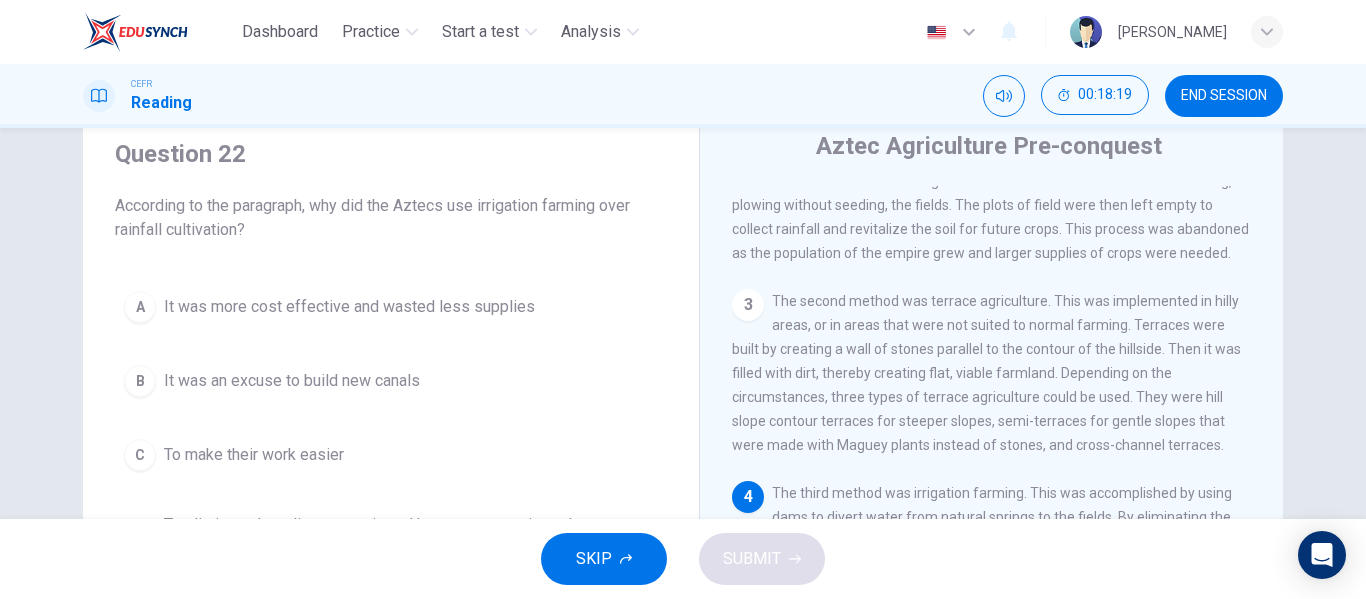 drag, startPoint x: 1337, startPoint y: 305, endPoint x: 1337, endPoint y: 333, distance: 28 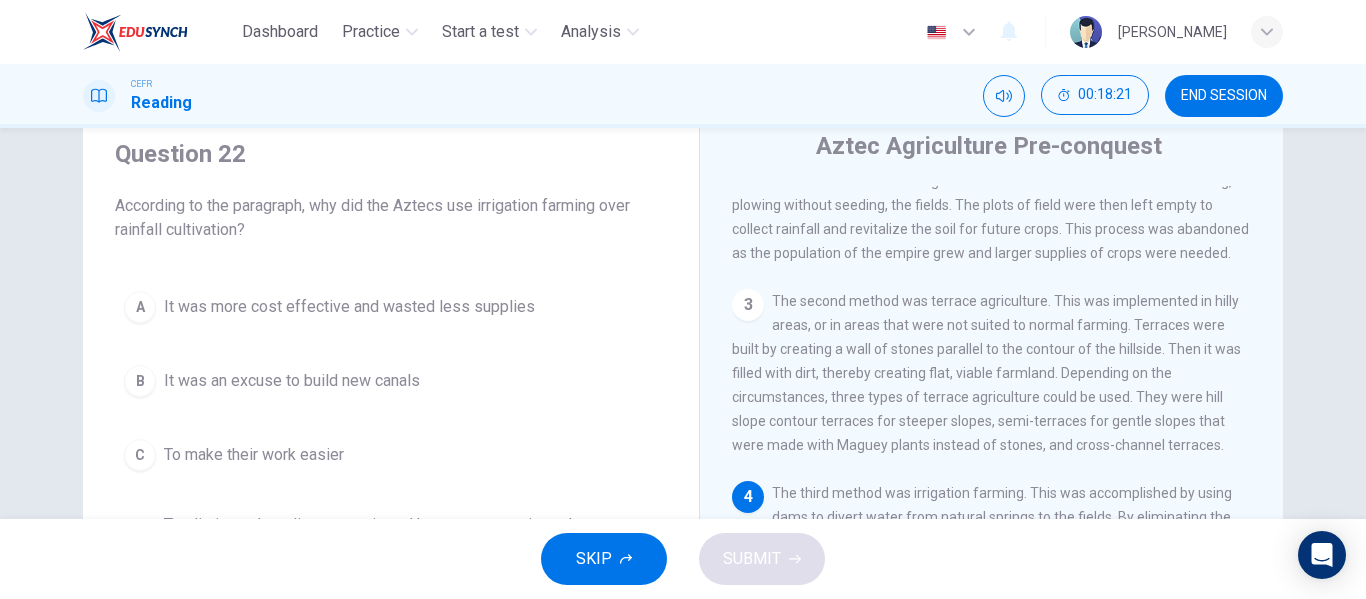 click on "1 The Aztecs were an empire that prospered through agriculture without the wheel or domestic beasts of burden. The land around the lakes was fertile, but it could not support large enough crops to support the population. The [DEMOGRAPHIC_DATA] used their ingenuity to create suitable land for farming. They were able to accomplish this through four main methods. 2 The first method was known as rainfall cultivation. This was their earliest and most basic form of agriculture. Rainfall cultivation involved fallowing, plowing without seeding, the fields. The plots of field were then left empty to collect rainfall and revitalize the soil for future crops. This process was abandoned as the population of the empire grew and larger supplies of crops were needed. 3 4 5" at bounding box center (1005, 489) 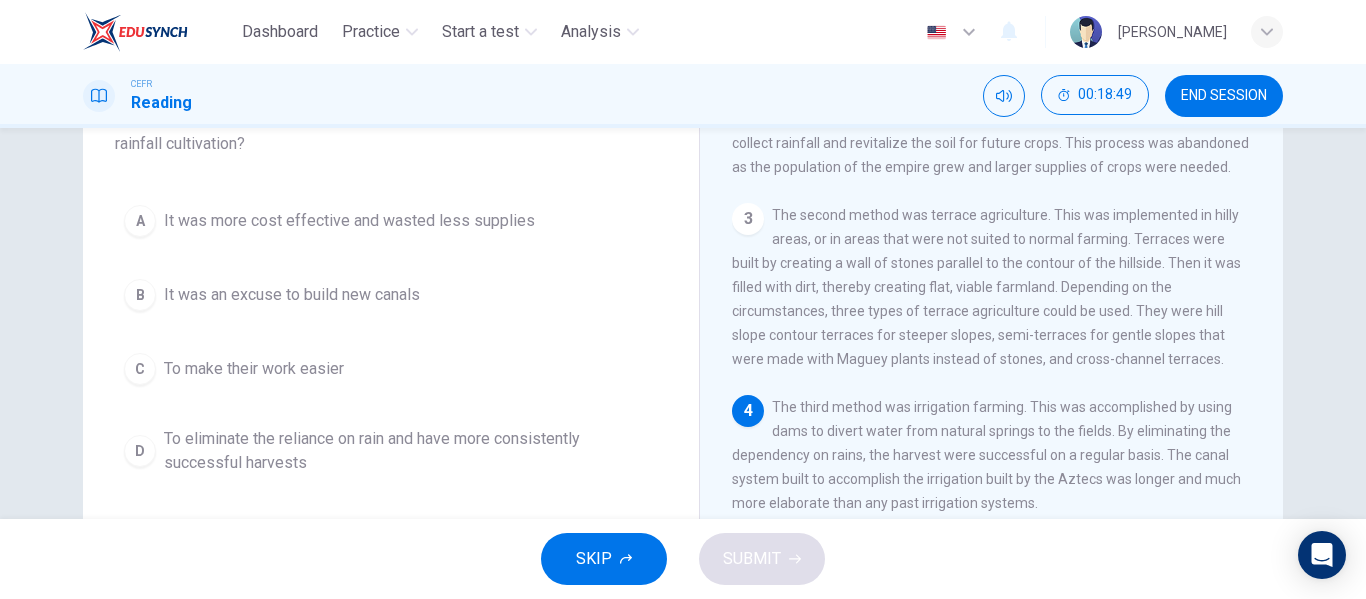 scroll, scrollTop: 165, scrollLeft: 0, axis: vertical 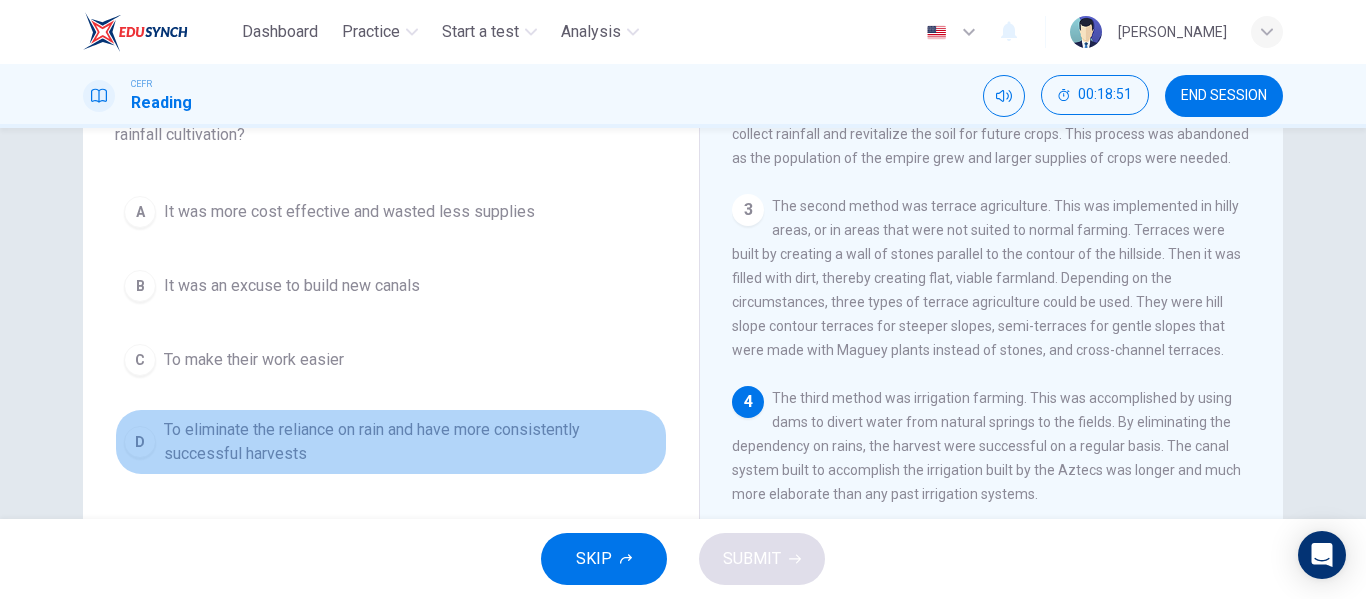 click on "To eliminate the reliance on rain and have more consistently successful harvests" at bounding box center (411, 442) 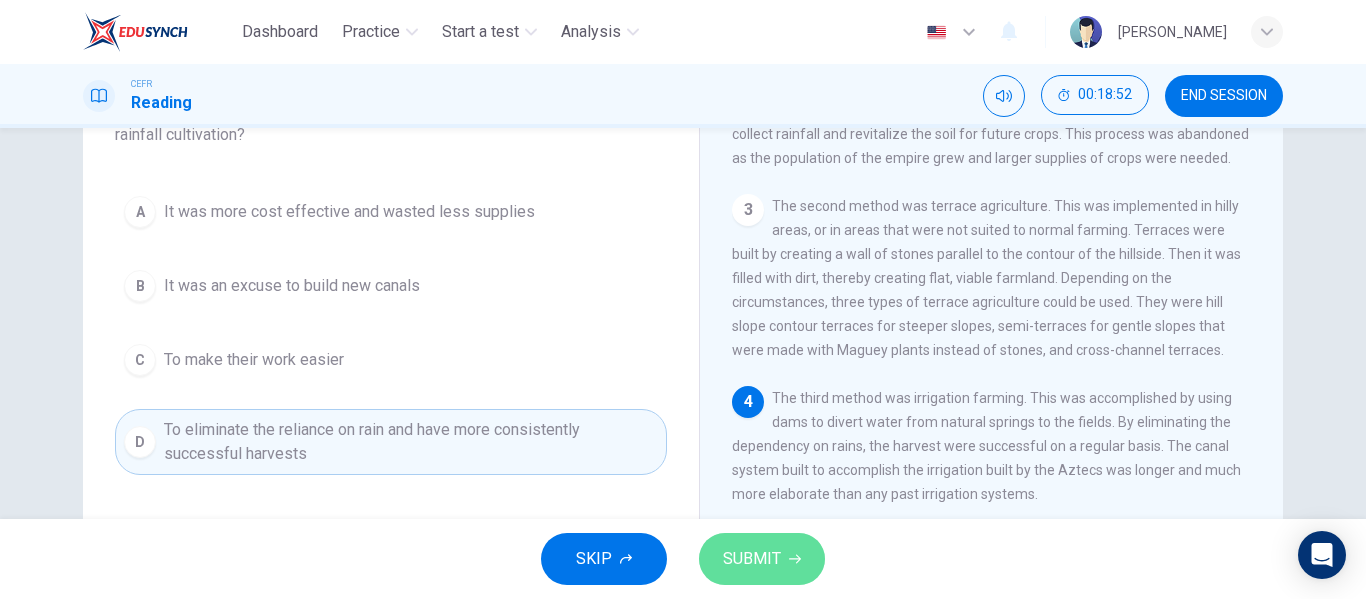 click on "SUBMIT" at bounding box center [762, 559] 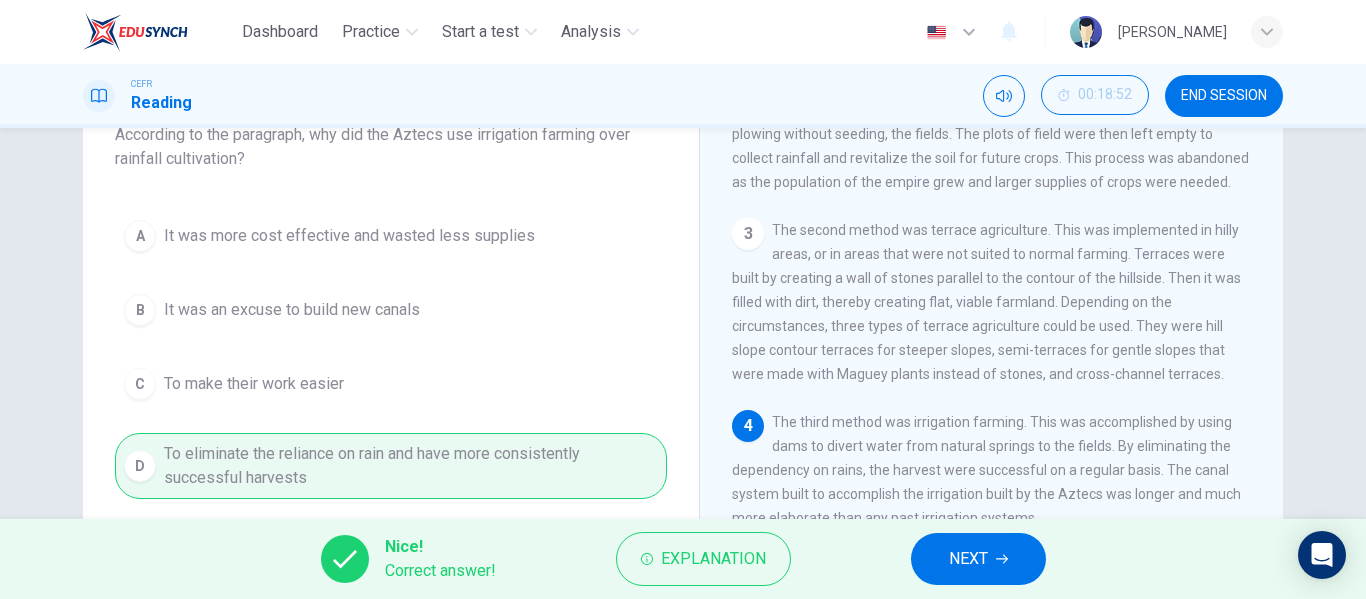 scroll, scrollTop: 150, scrollLeft: 0, axis: vertical 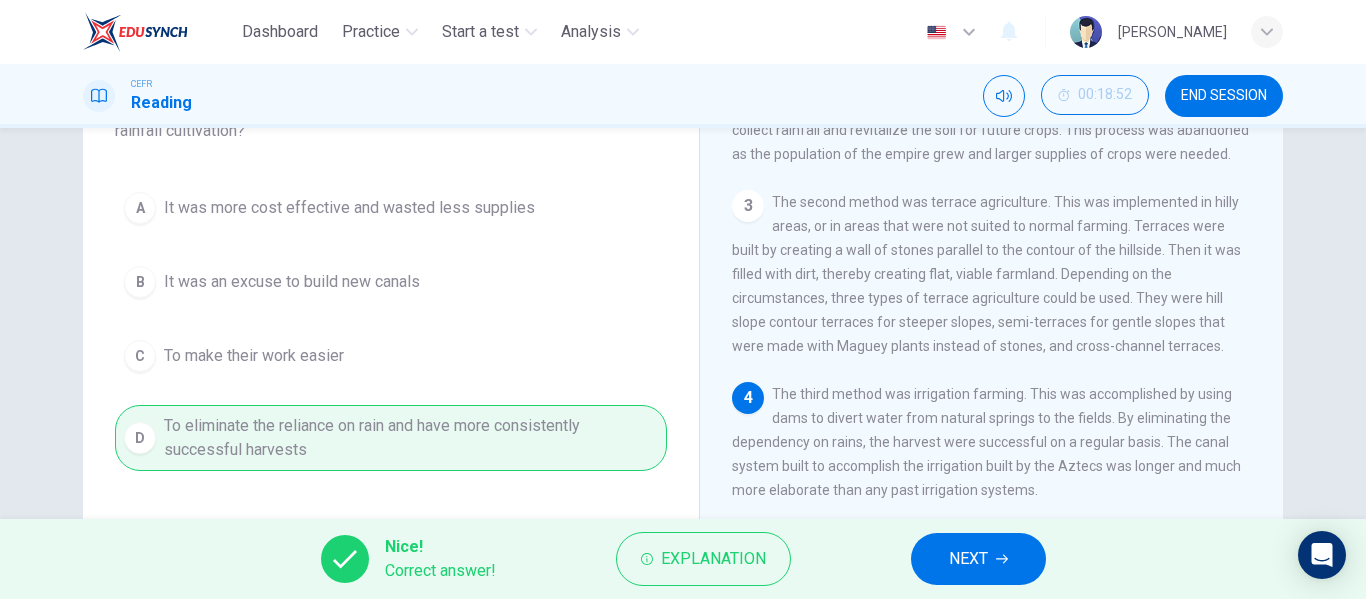 click on "NEXT" at bounding box center (978, 559) 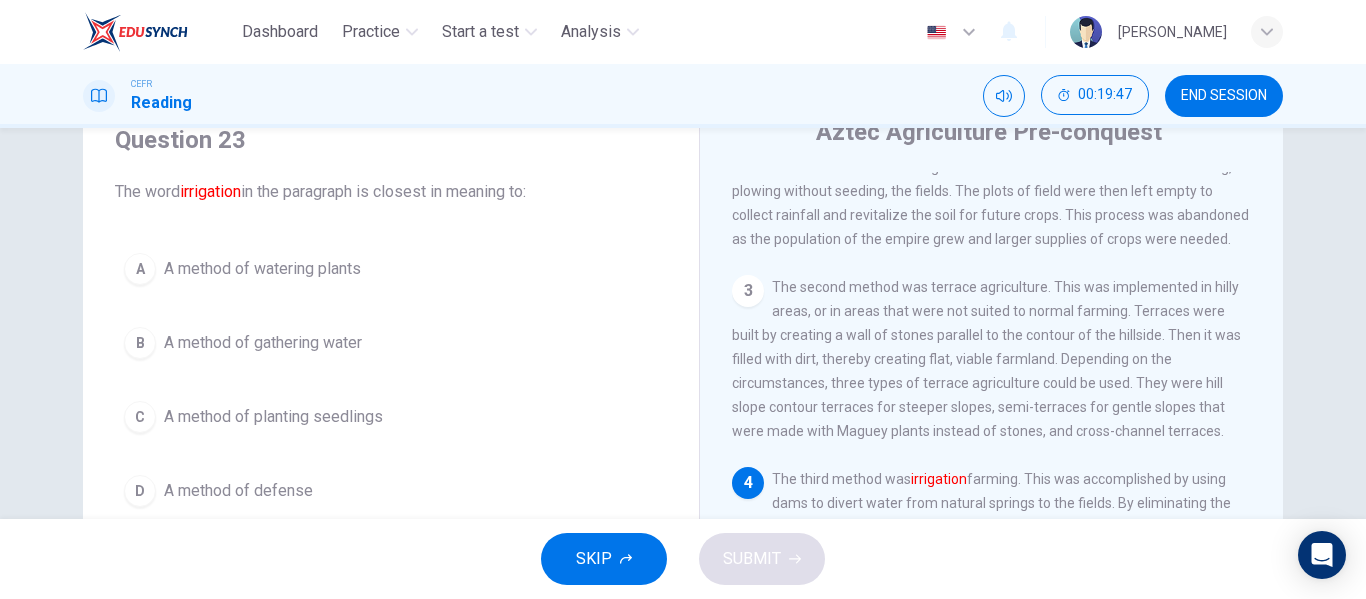 scroll, scrollTop: 82, scrollLeft: 0, axis: vertical 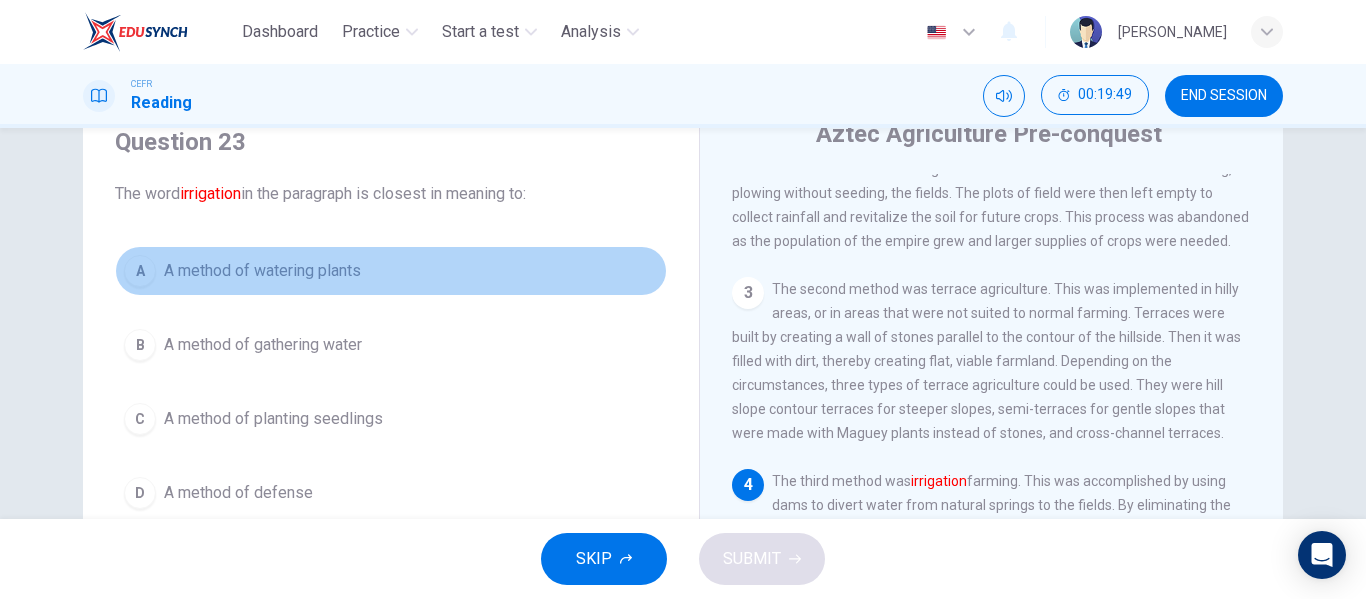 click on "A" at bounding box center (140, 271) 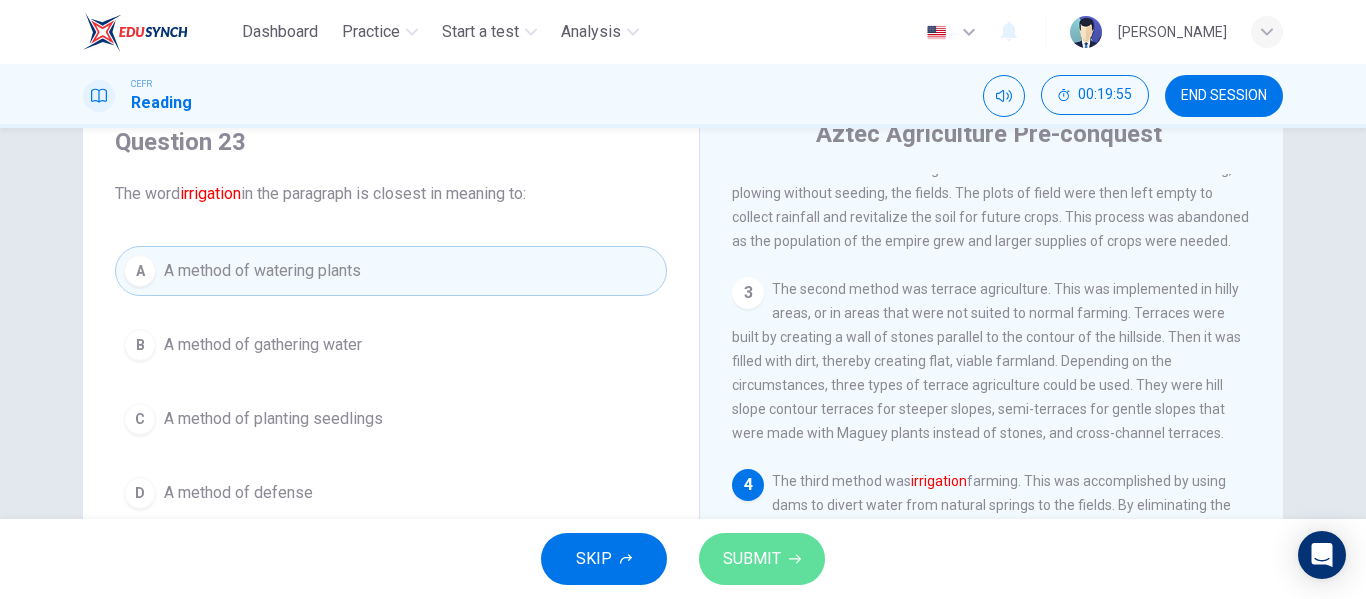 click on "SUBMIT" at bounding box center [752, 559] 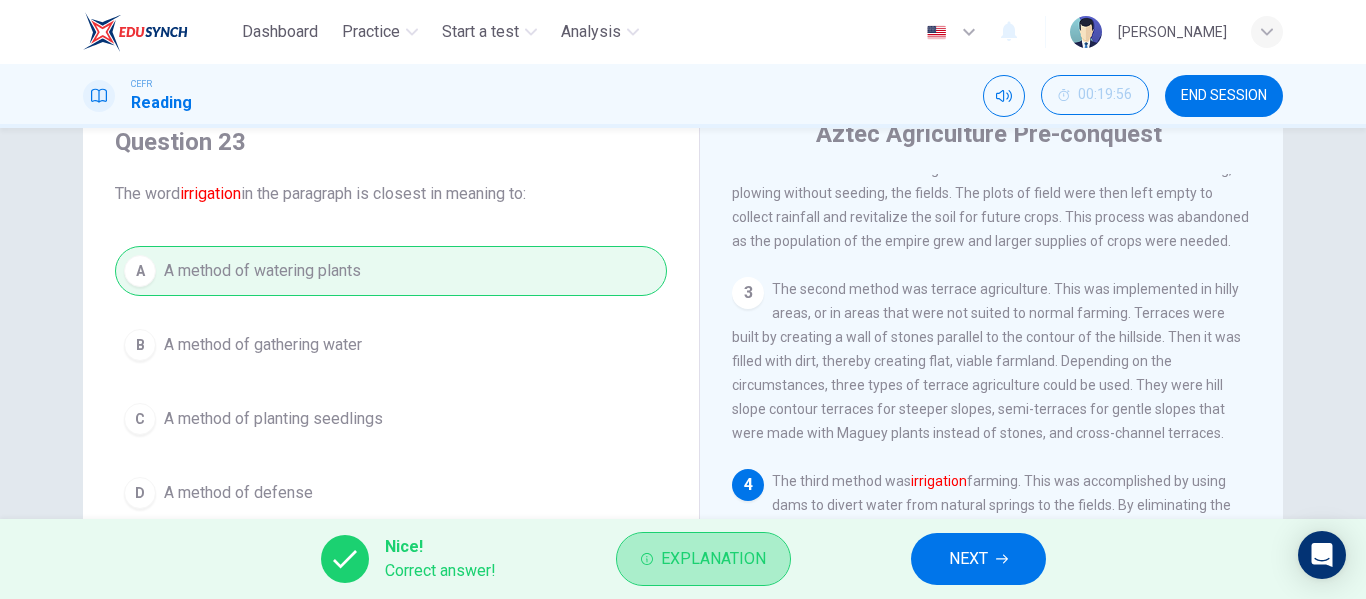 click on "Explanation" at bounding box center (713, 559) 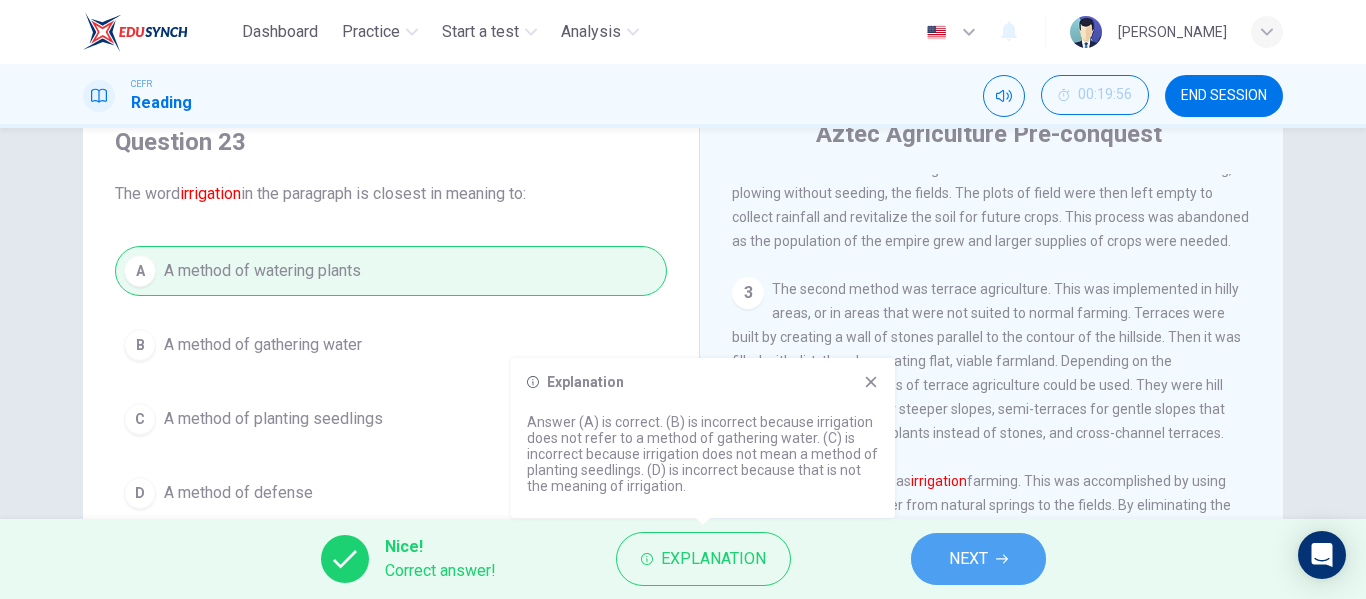 click on "NEXT" at bounding box center [968, 559] 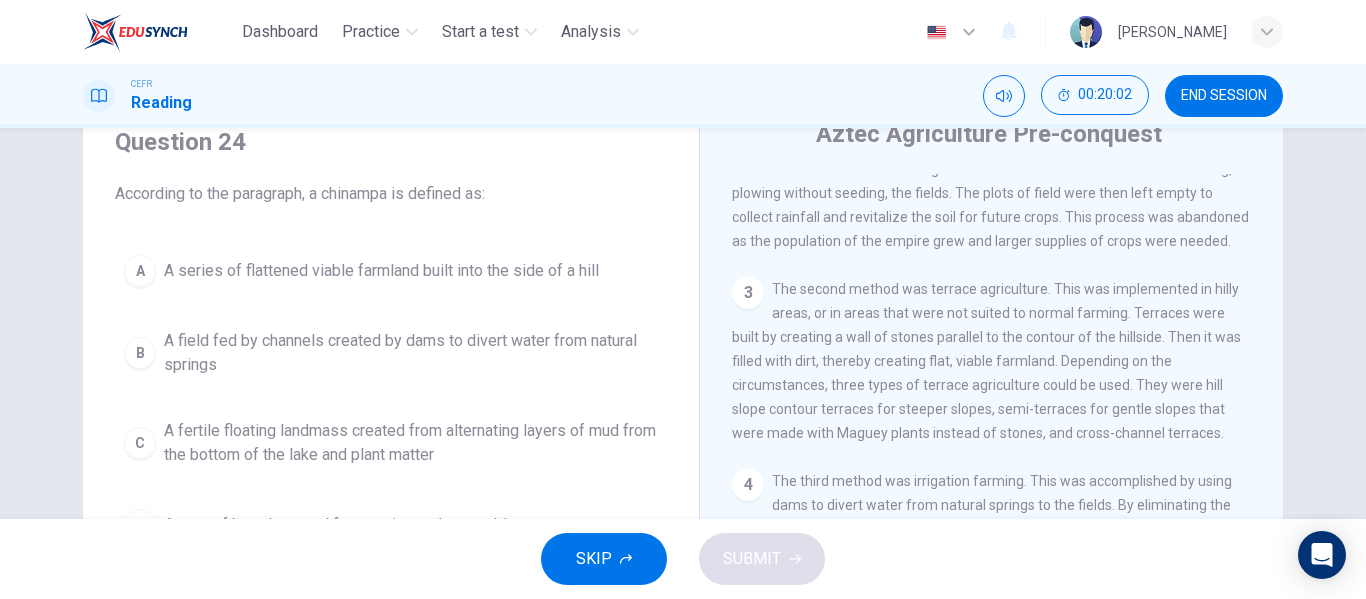 drag, startPoint x: 1258, startPoint y: 397, endPoint x: 1253, endPoint y: 463, distance: 66.189125 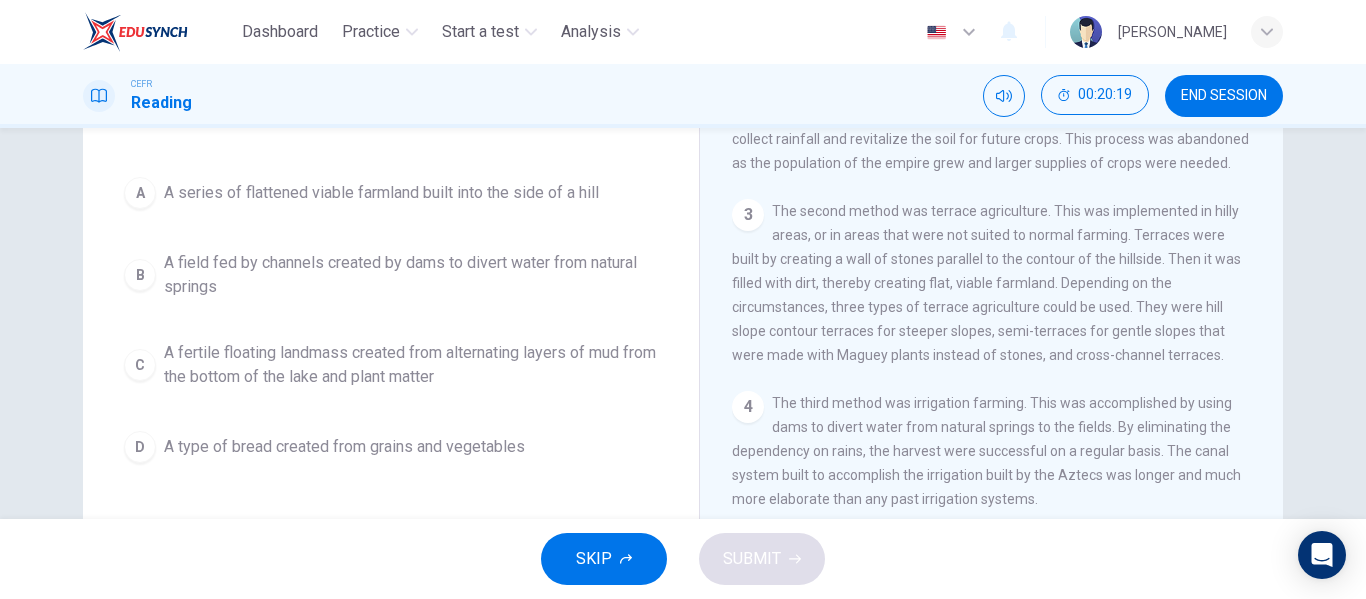 scroll, scrollTop: 154, scrollLeft: 0, axis: vertical 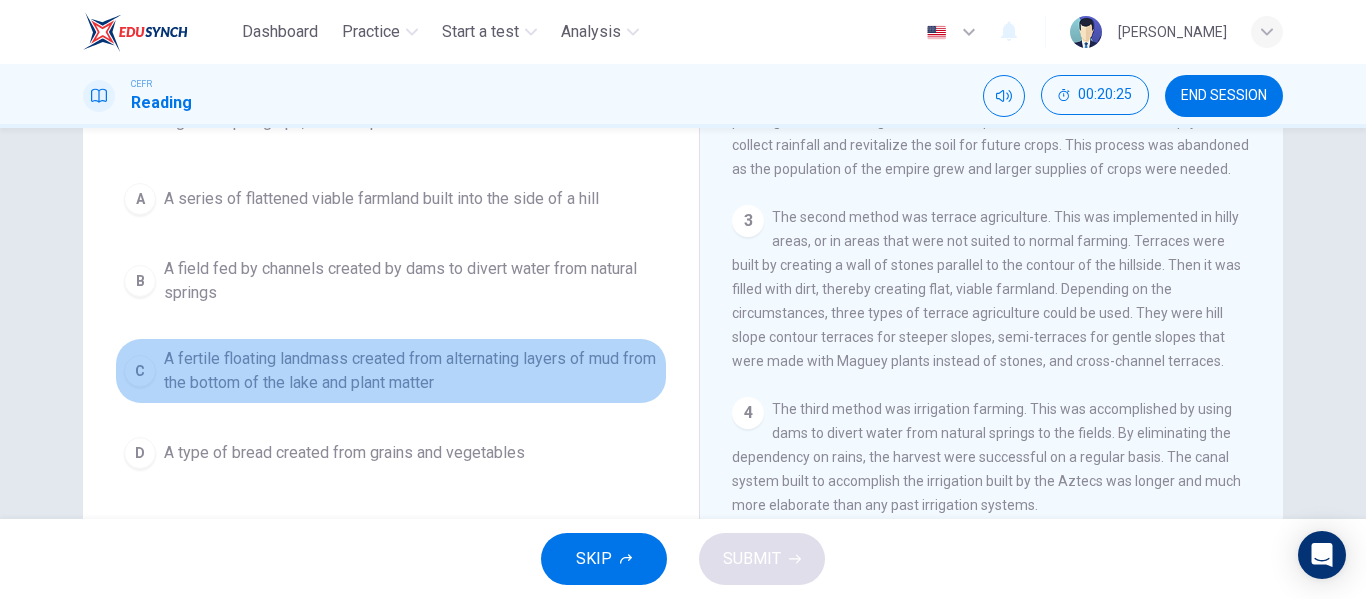 click on "C" at bounding box center [140, 371] 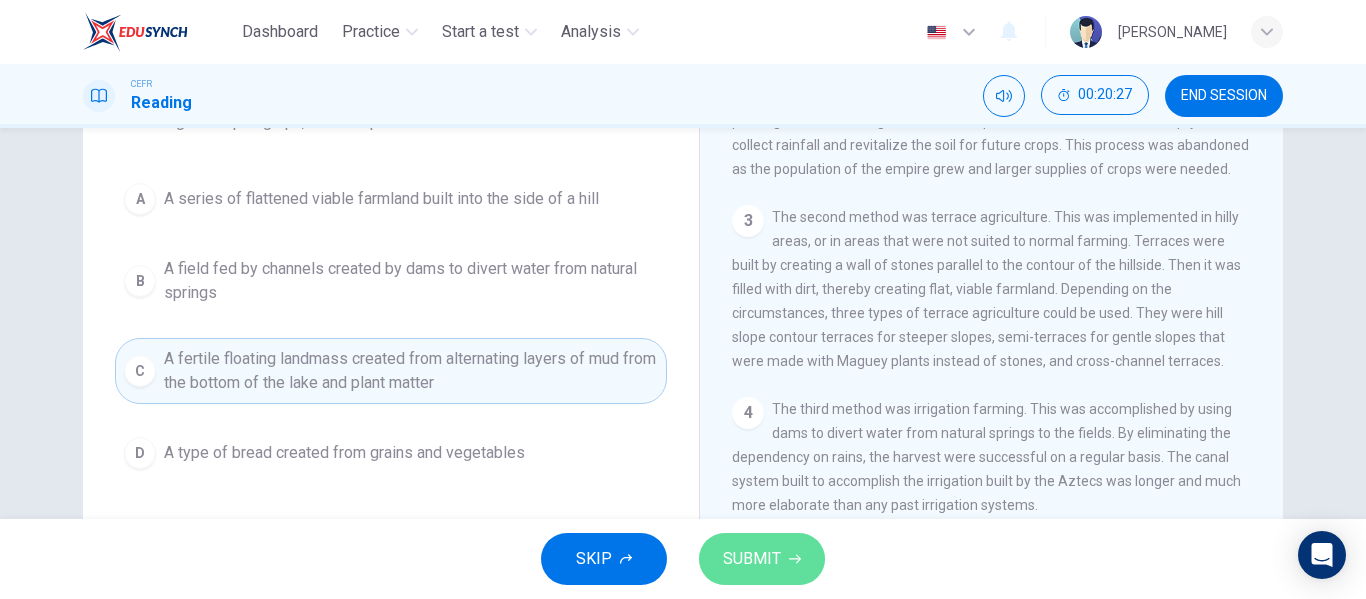 click on "SUBMIT" at bounding box center (762, 559) 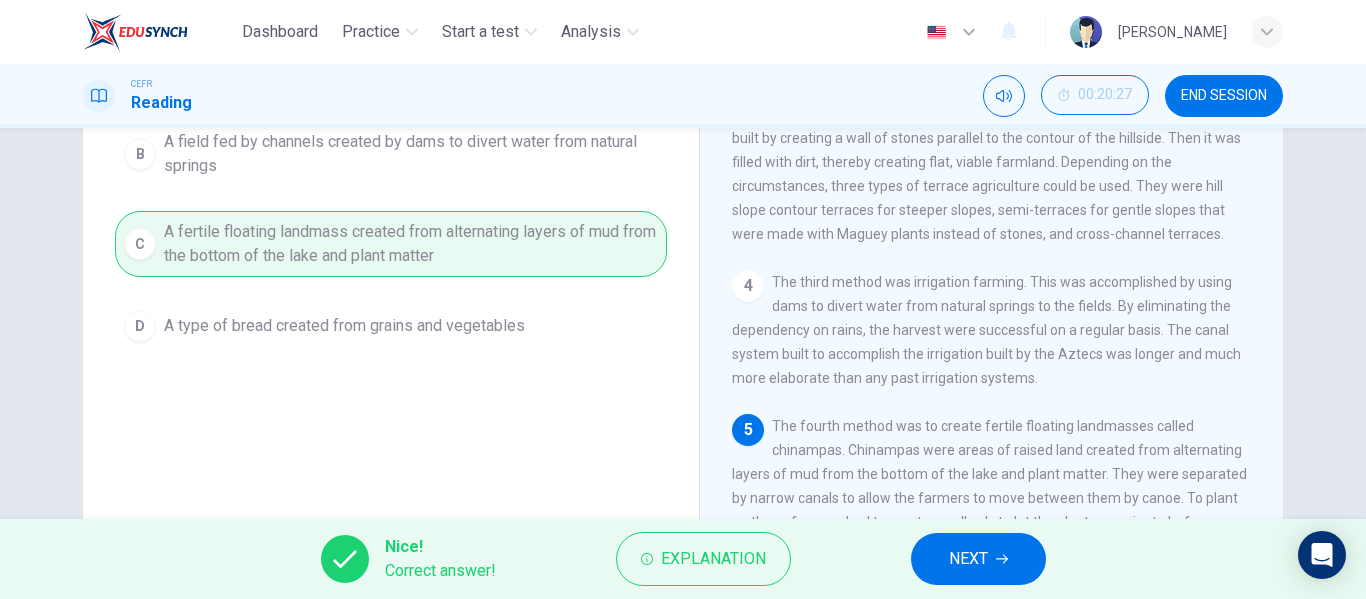 scroll, scrollTop: 289, scrollLeft: 0, axis: vertical 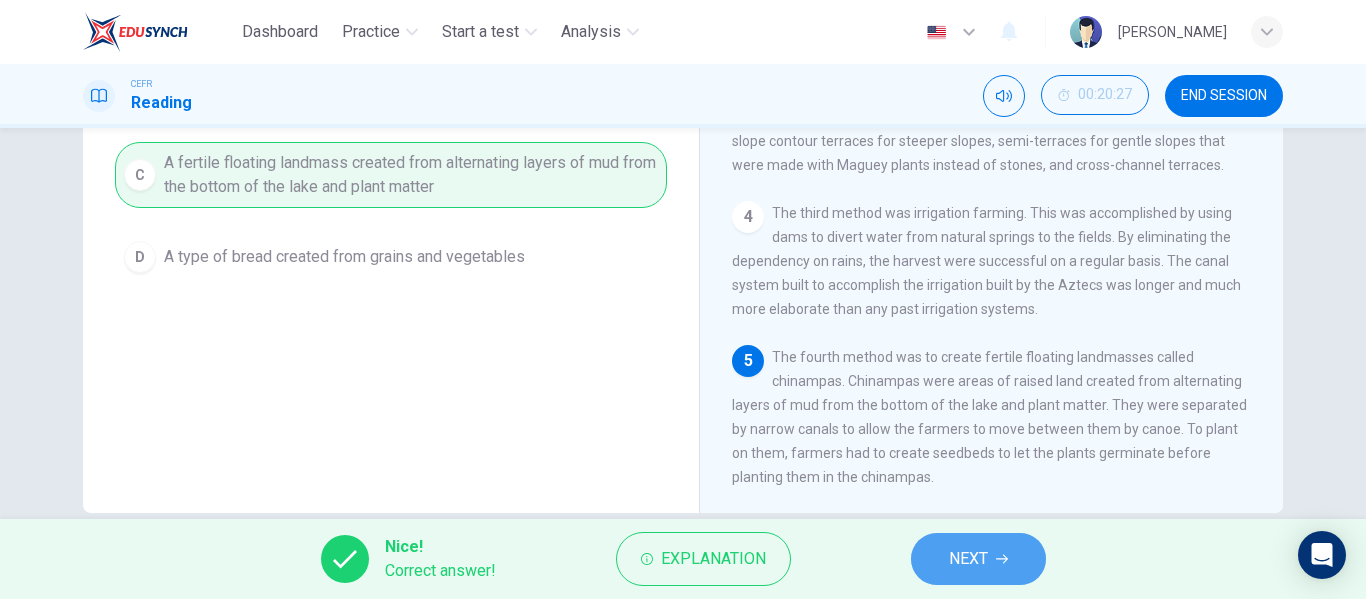 click on "NEXT" at bounding box center [978, 559] 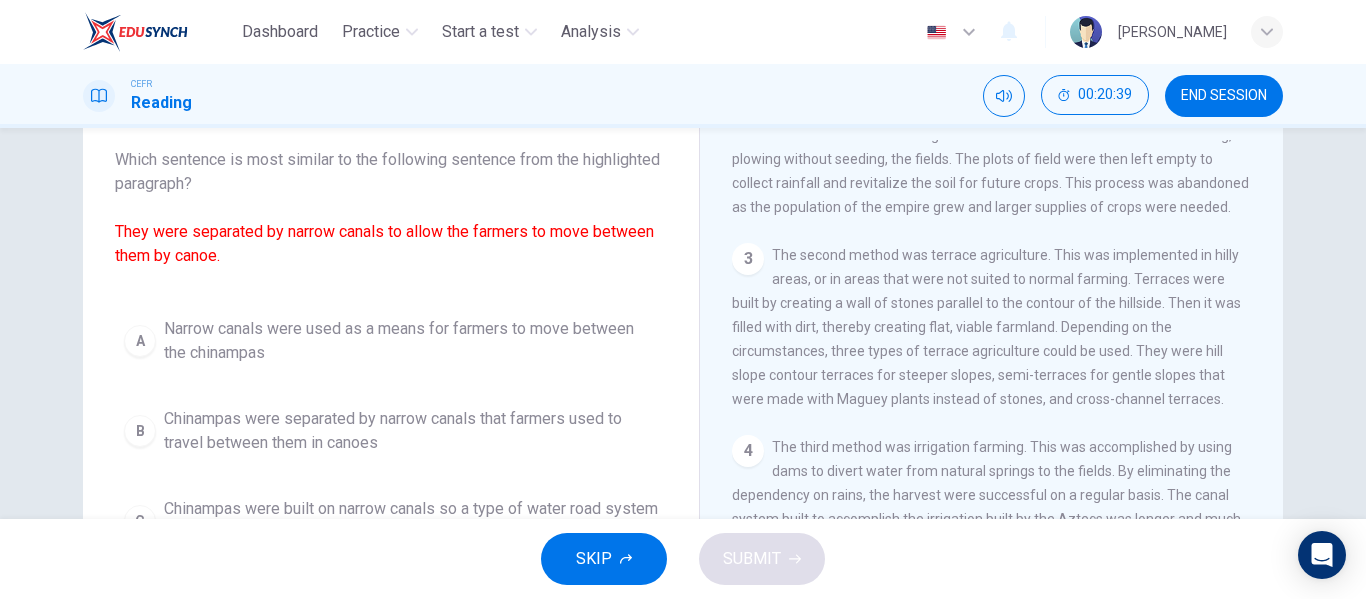 scroll, scrollTop: 125, scrollLeft: 0, axis: vertical 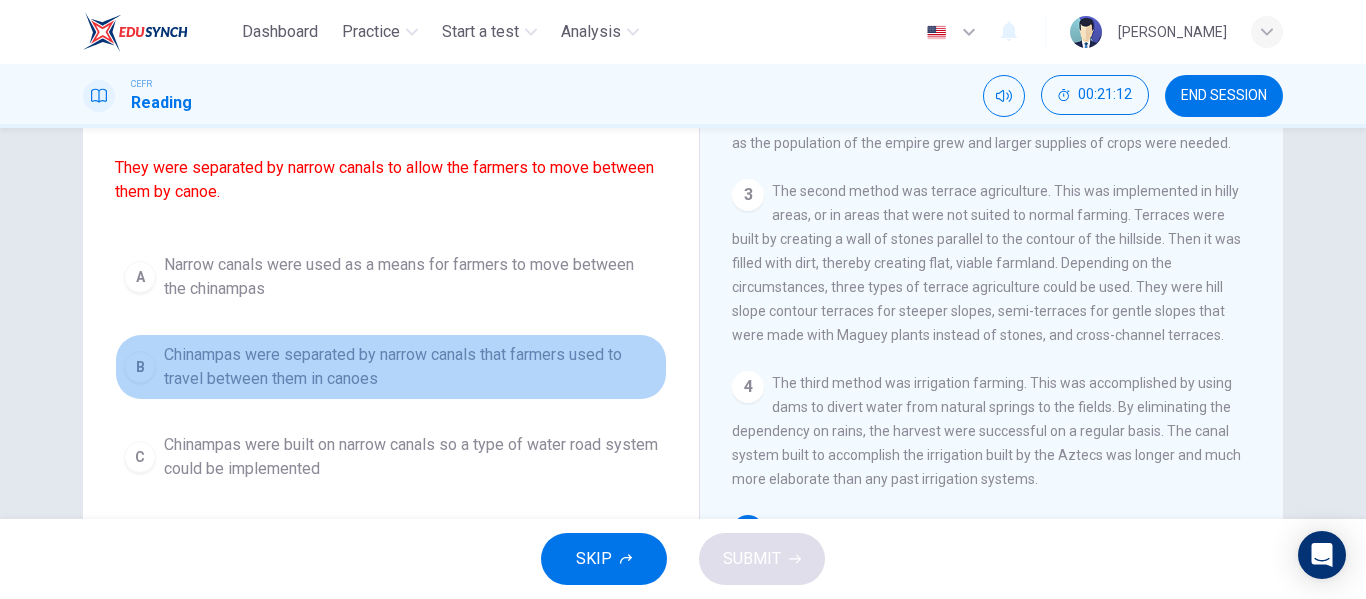 click on "B" at bounding box center [140, 367] 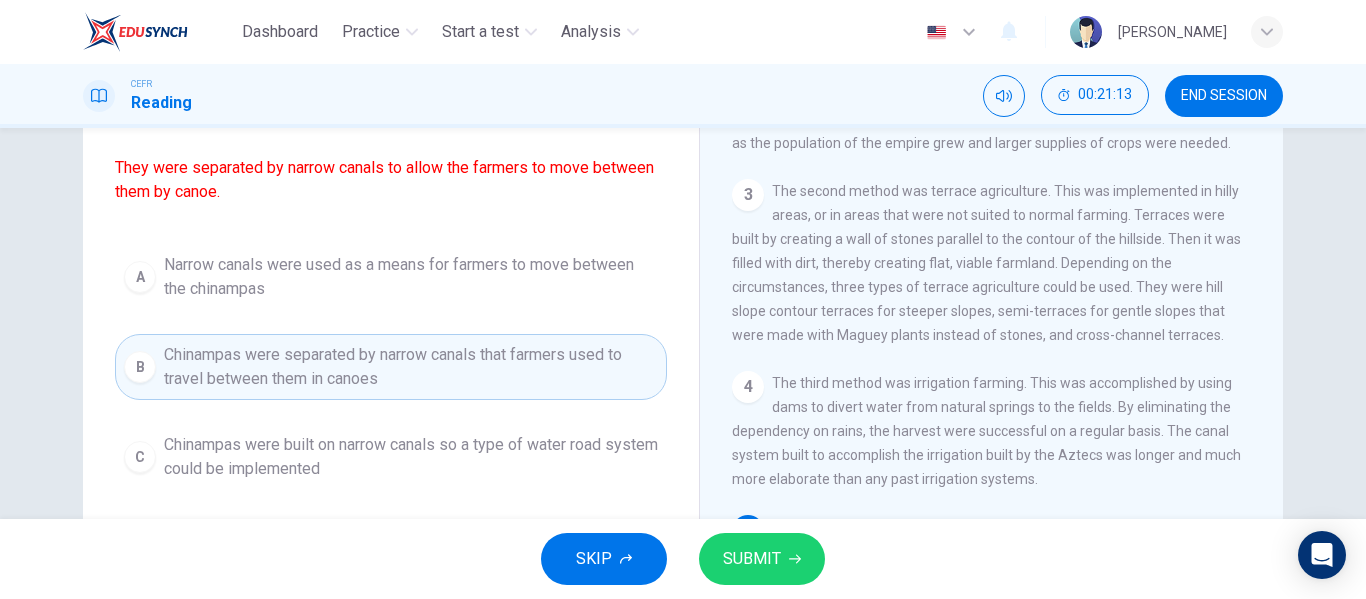 click on "SUBMIT" at bounding box center (762, 559) 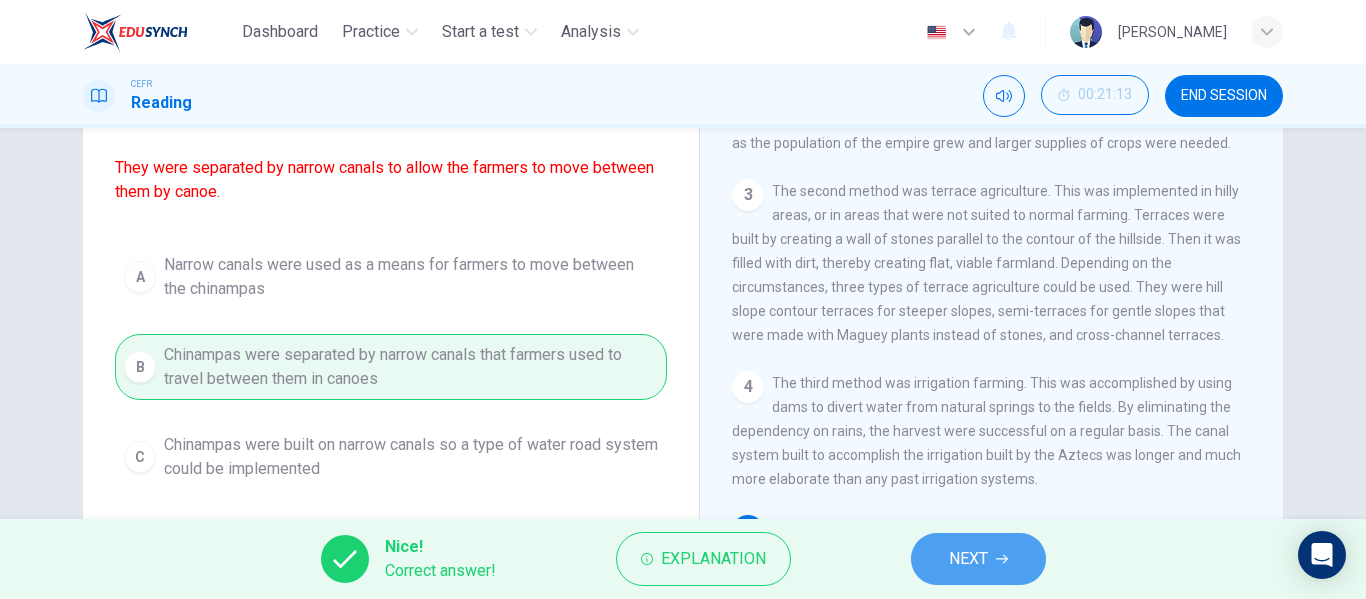 click on "NEXT" at bounding box center (968, 559) 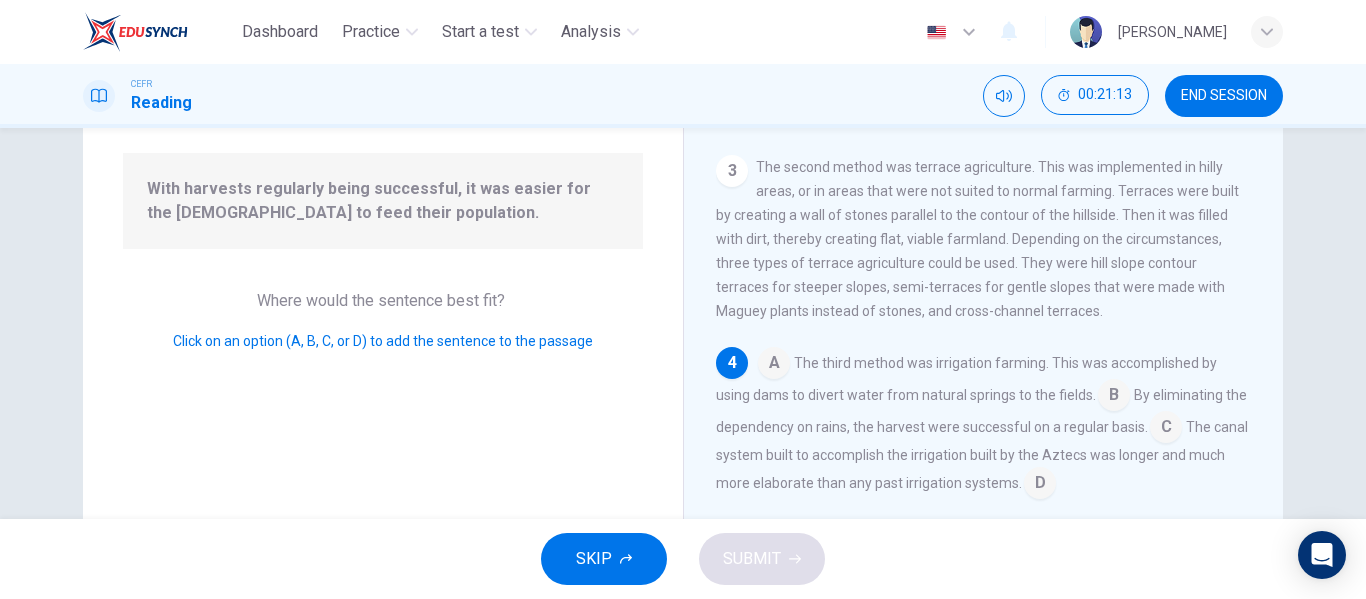scroll, scrollTop: 272, scrollLeft: 0, axis: vertical 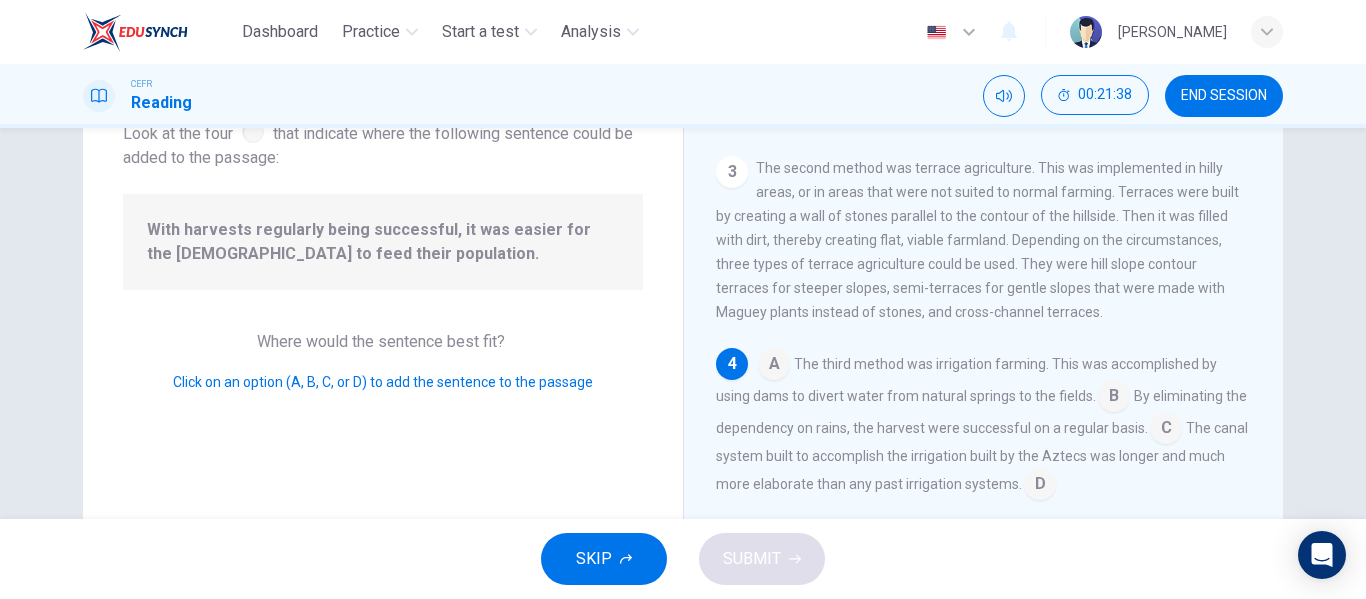 click at bounding box center (1166, 430) 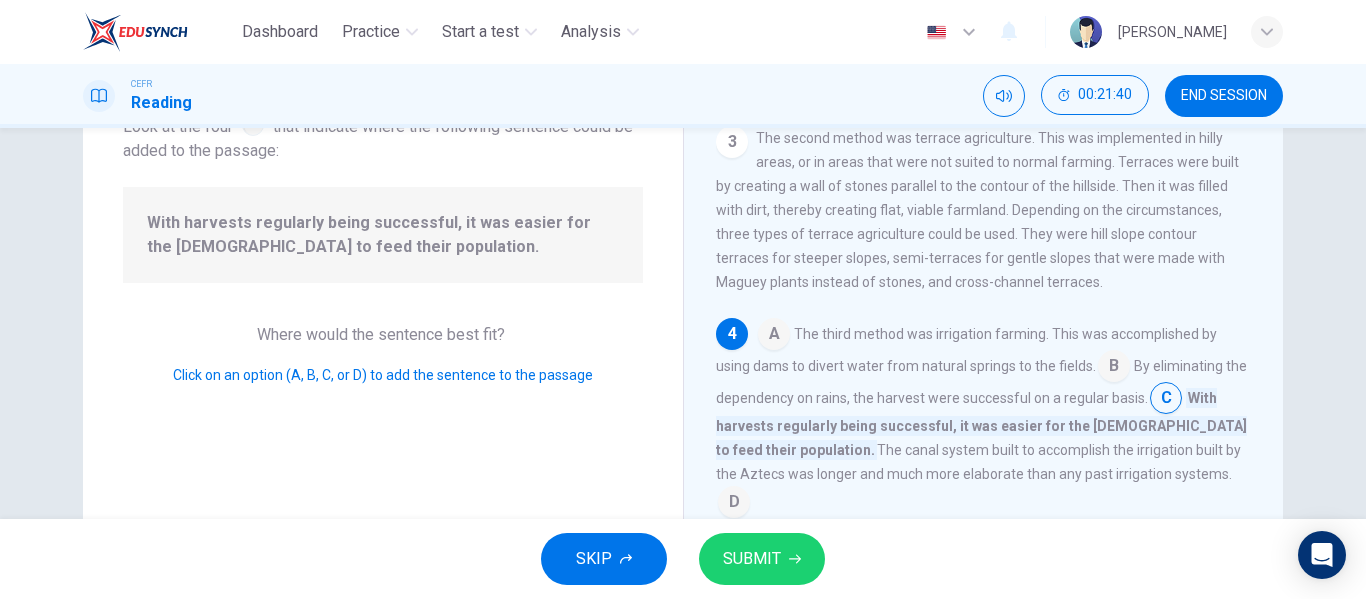 scroll, scrollTop: 152, scrollLeft: 0, axis: vertical 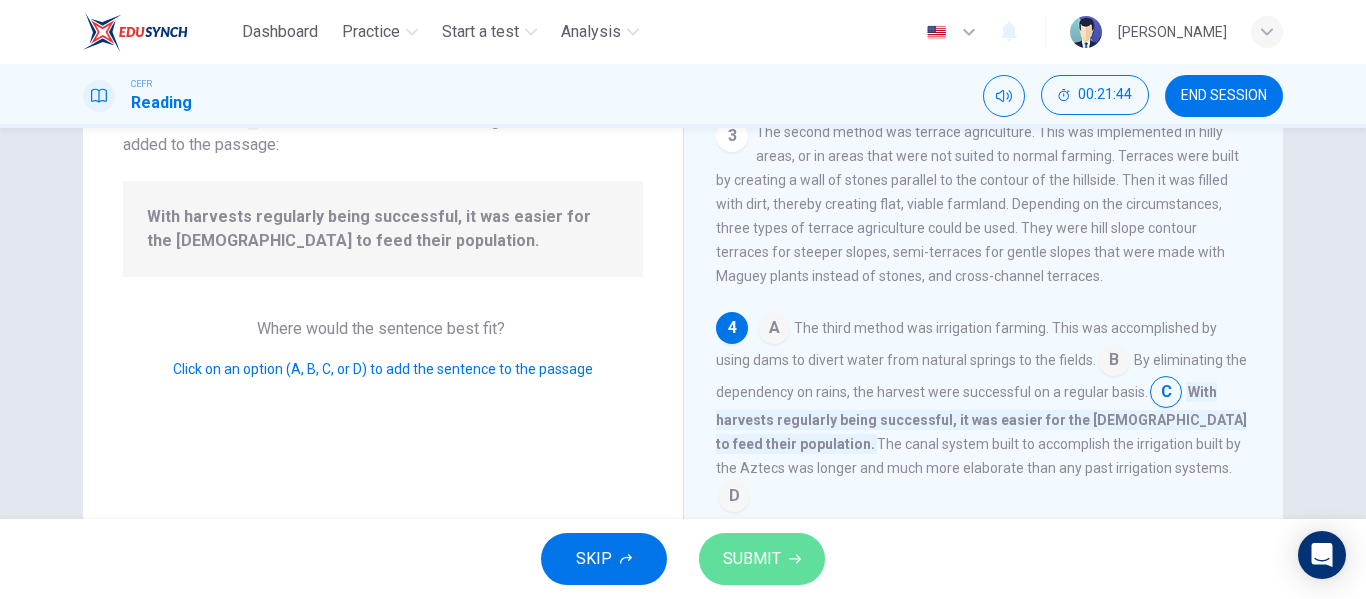 click on "SUBMIT" at bounding box center [762, 559] 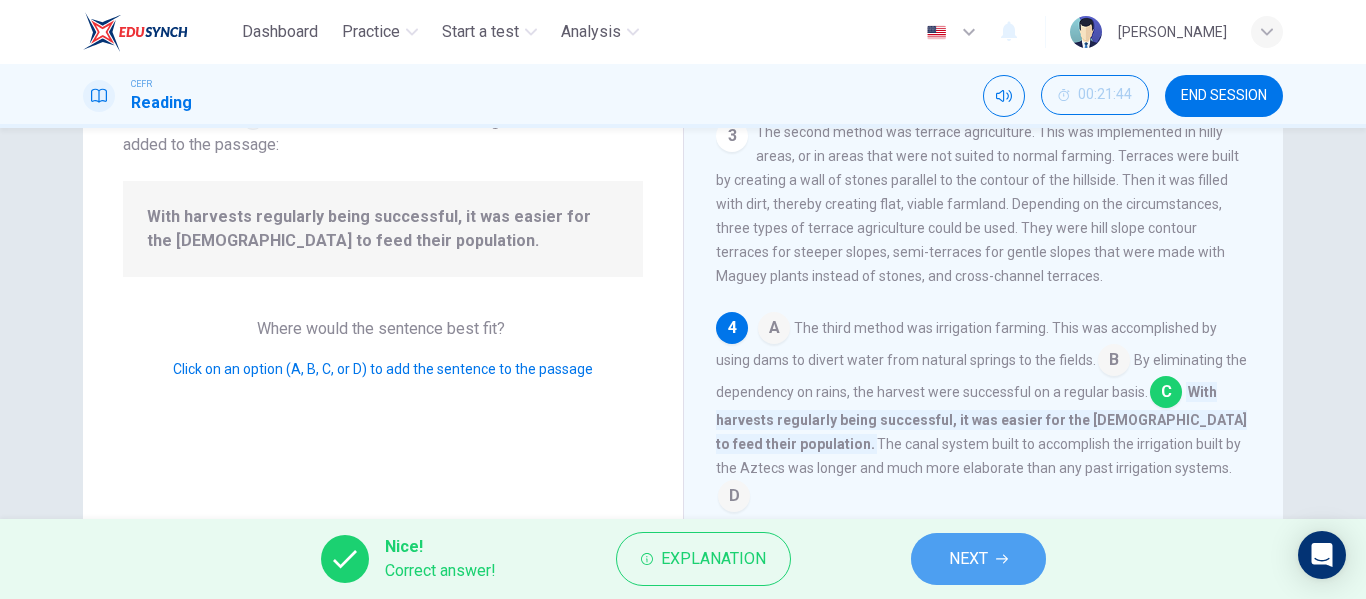 click on "NEXT" at bounding box center [978, 559] 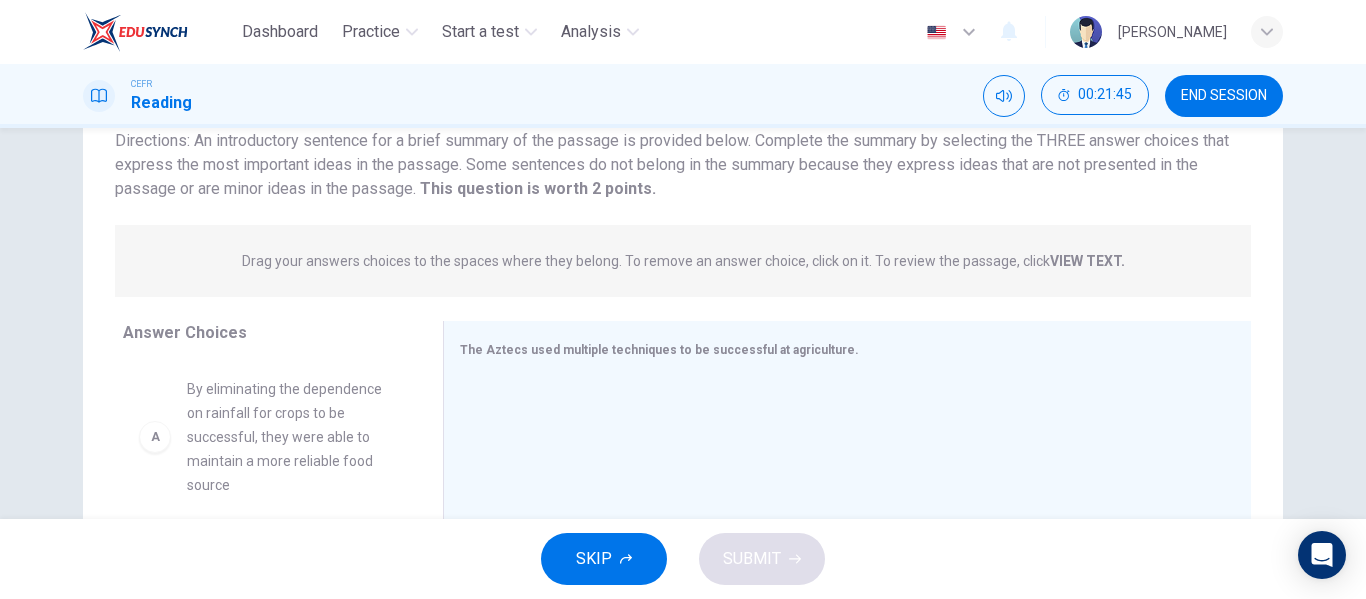 scroll, scrollTop: 384, scrollLeft: 0, axis: vertical 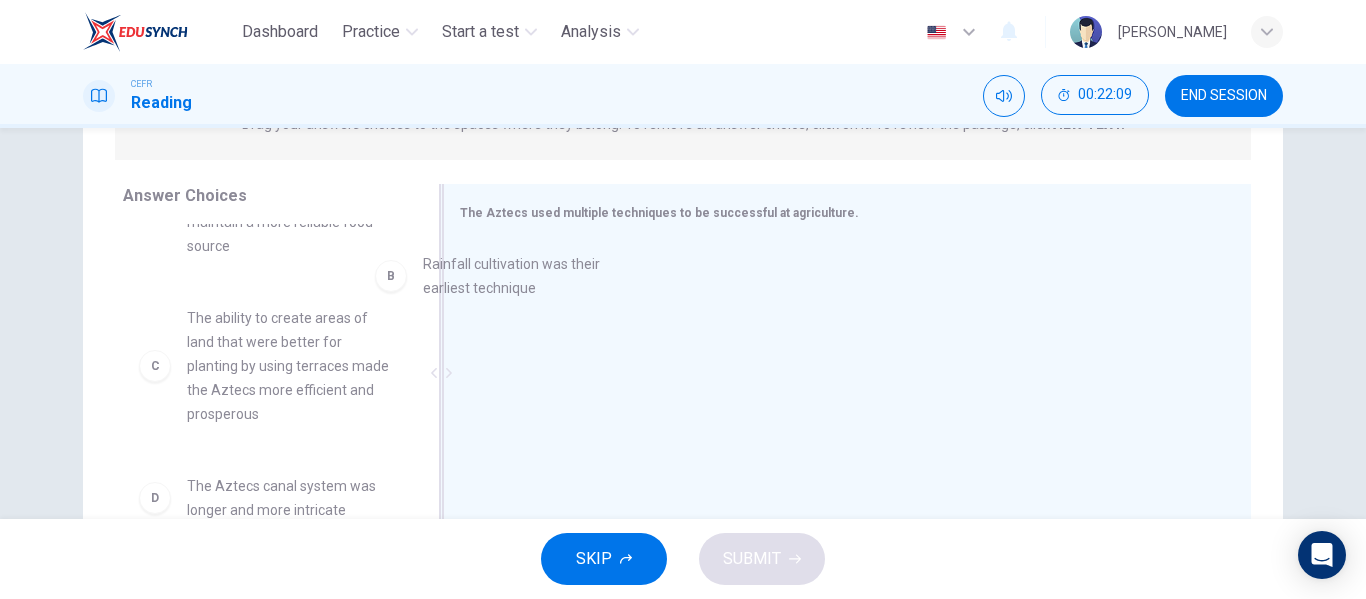 drag, startPoint x: 289, startPoint y: 347, endPoint x: 588, endPoint y: 271, distance: 308.5077 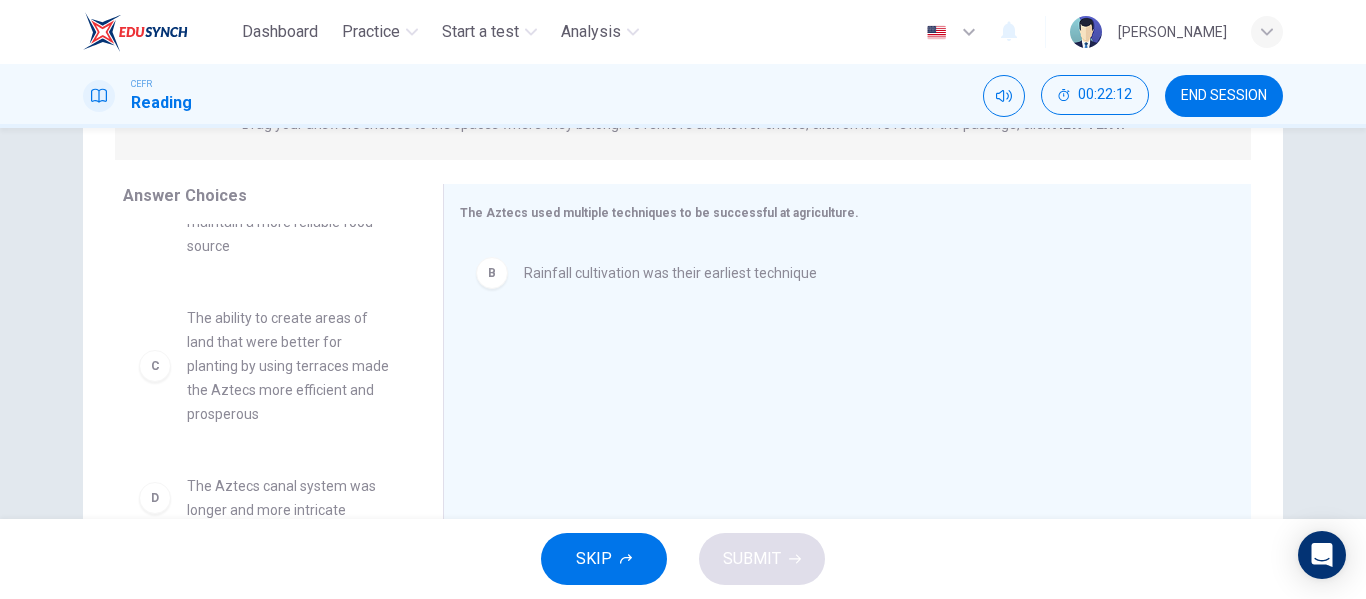 drag, startPoint x: 423, startPoint y: 305, endPoint x: 421, endPoint y: 315, distance: 10.198039 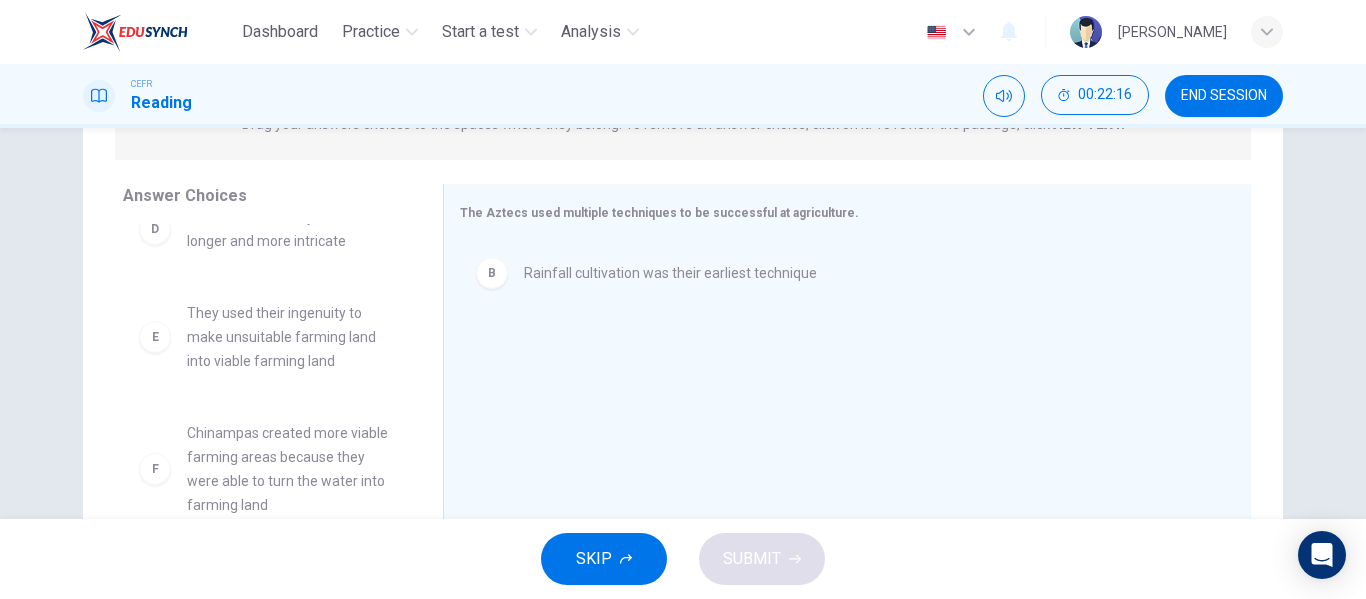 scroll, scrollTop: 372, scrollLeft: 0, axis: vertical 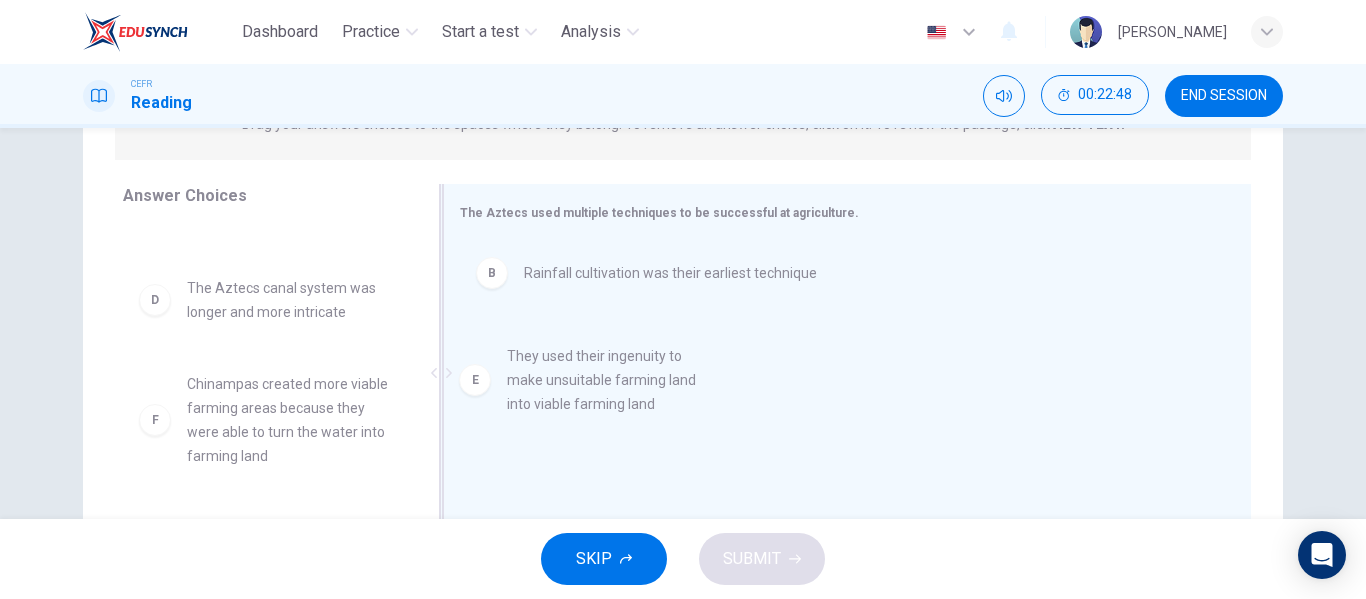 drag, startPoint x: 304, startPoint y: 435, endPoint x: 636, endPoint y: 405, distance: 333.35266 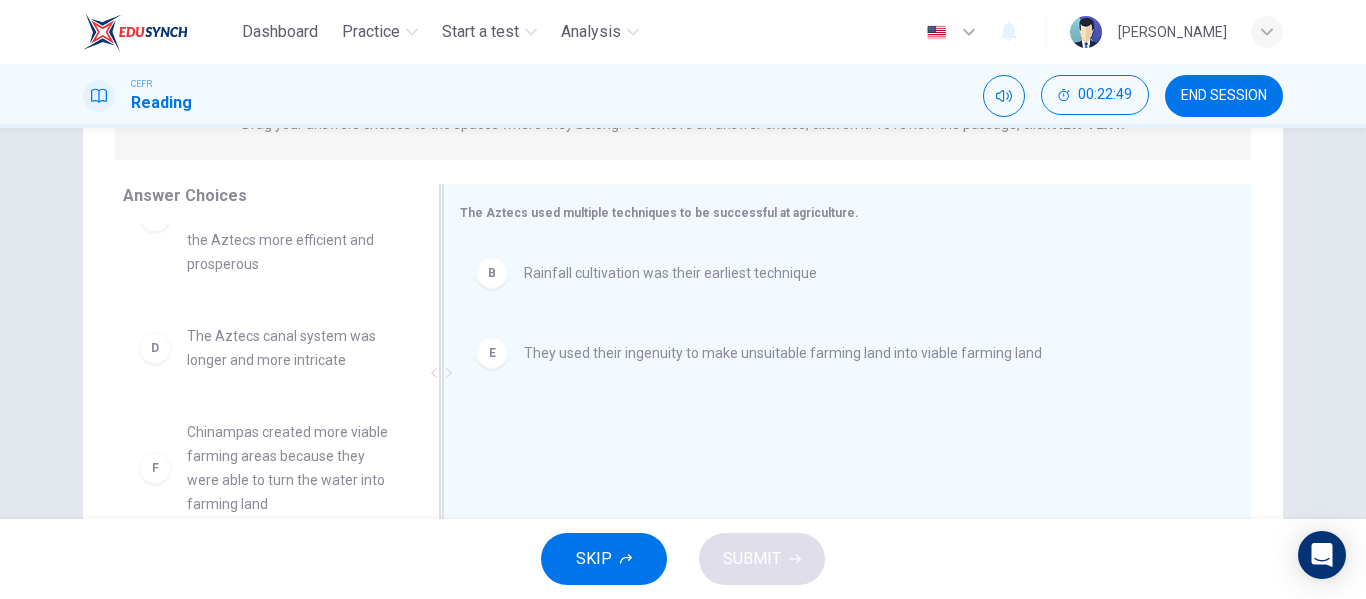 scroll, scrollTop: 252, scrollLeft: 0, axis: vertical 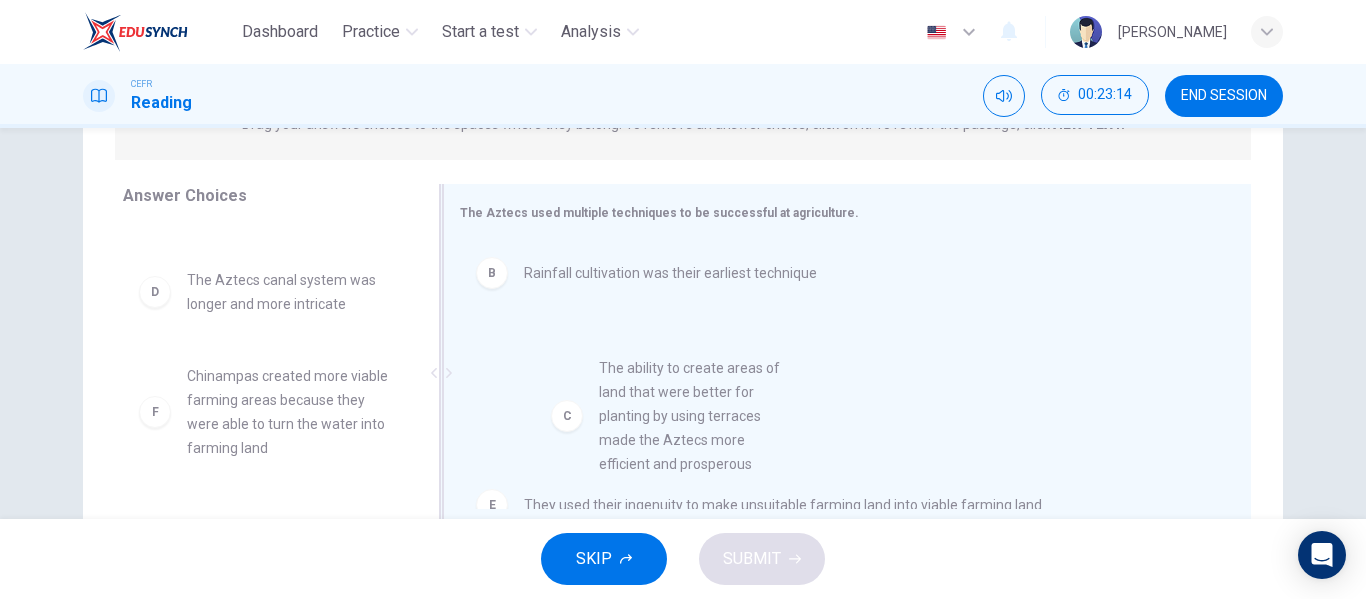drag, startPoint x: 282, startPoint y: 310, endPoint x: 704, endPoint y: 399, distance: 431.28296 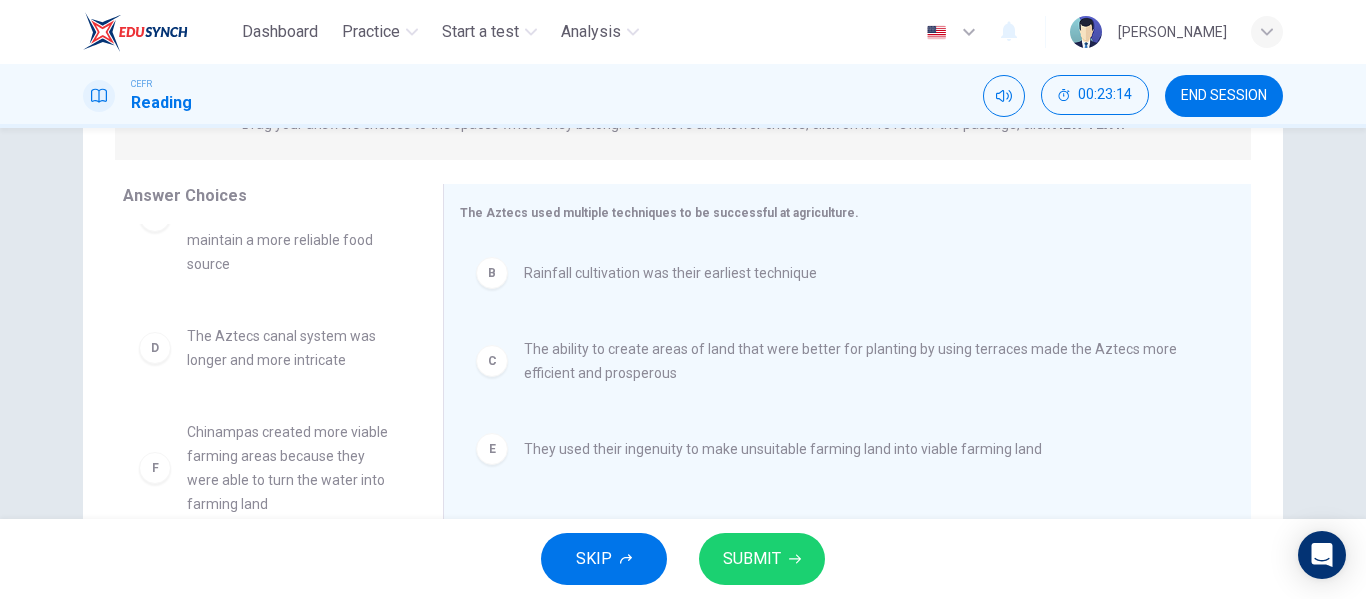 scroll, scrollTop: 84, scrollLeft: 0, axis: vertical 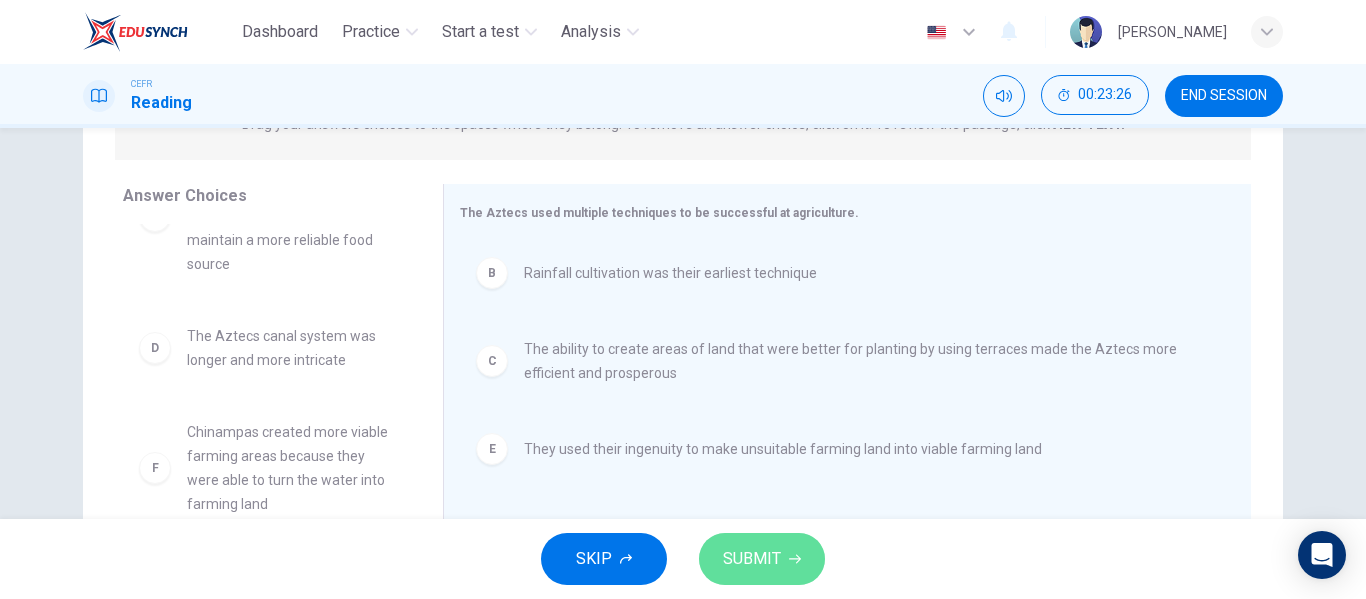 click on "SUBMIT" at bounding box center [762, 559] 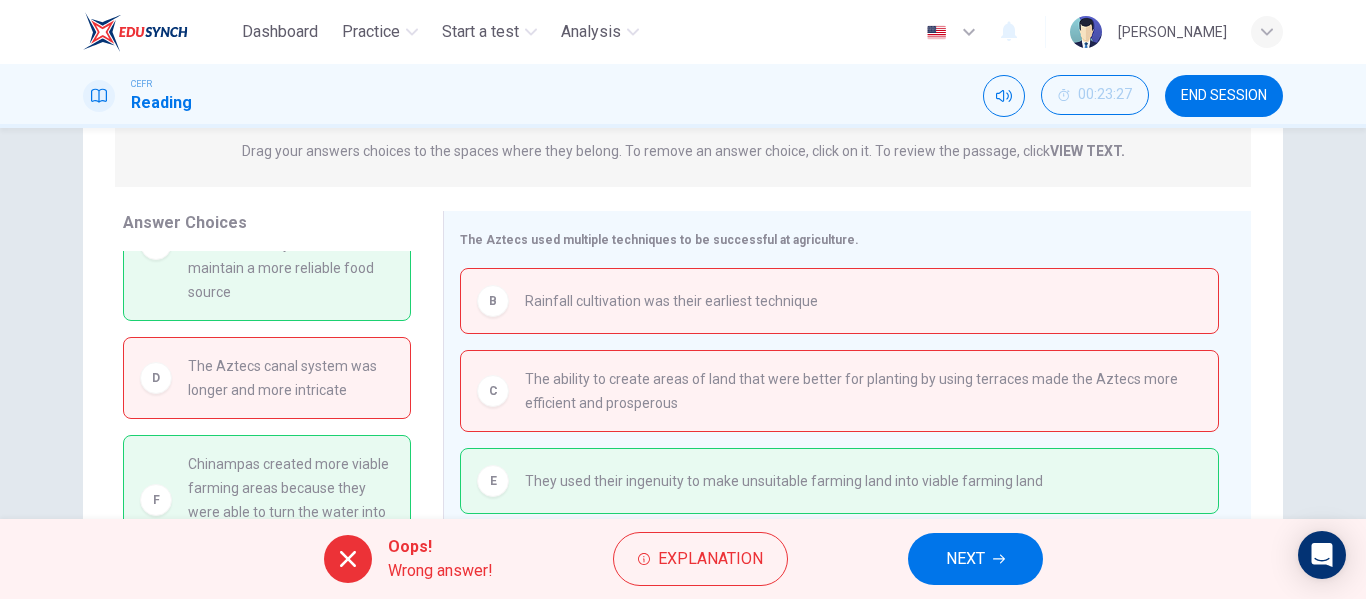 scroll, scrollTop: 255, scrollLeft: 0, axis: vertical 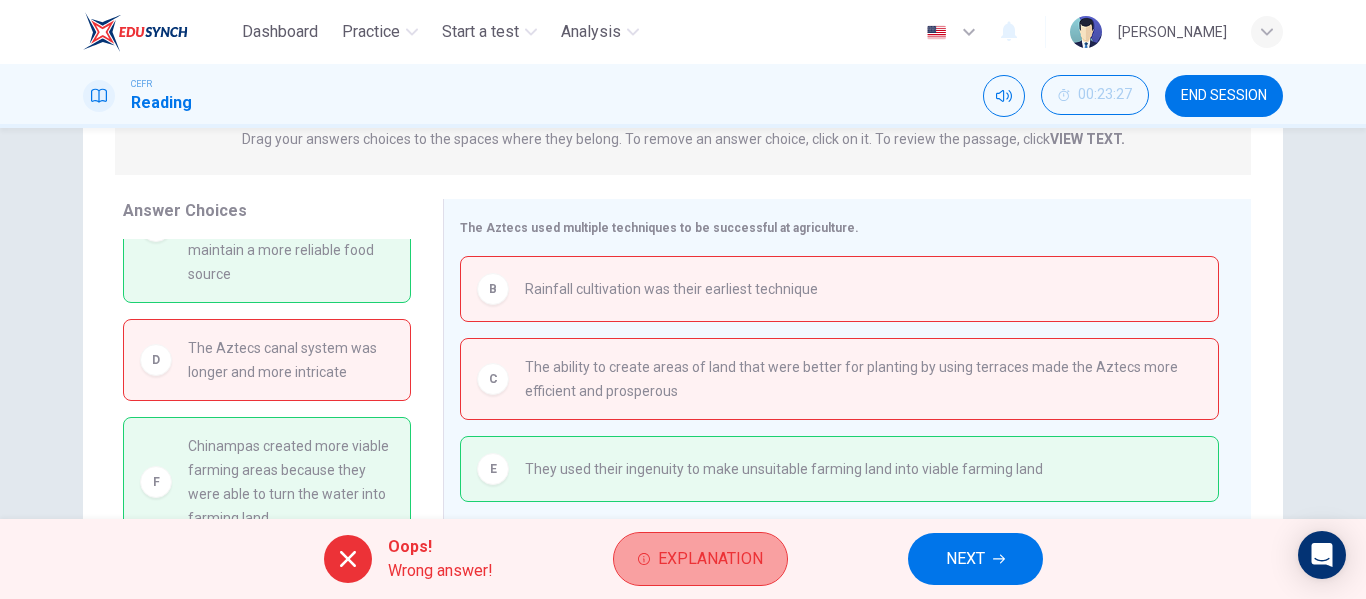 click on "Explanation" at bounding box center (700, 559) 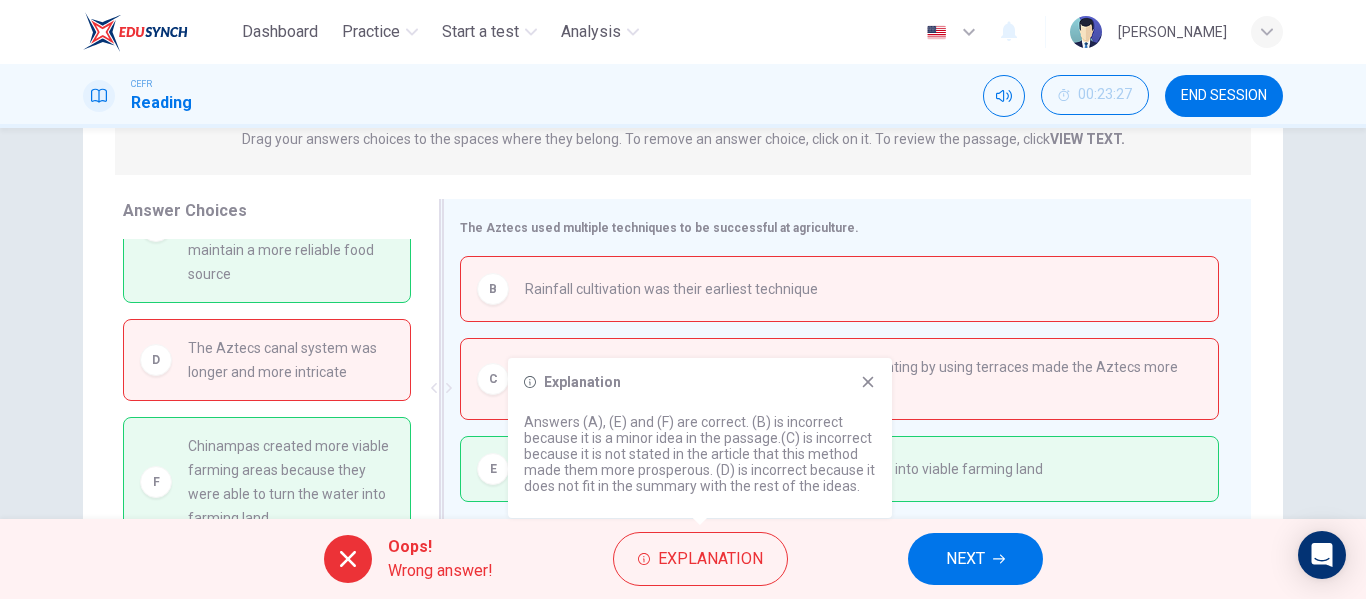 click on "The ability to create areas of land that were better for planting by using terraces made the Aztecs more efficient and prosperous" at bounding box center (863, 379) 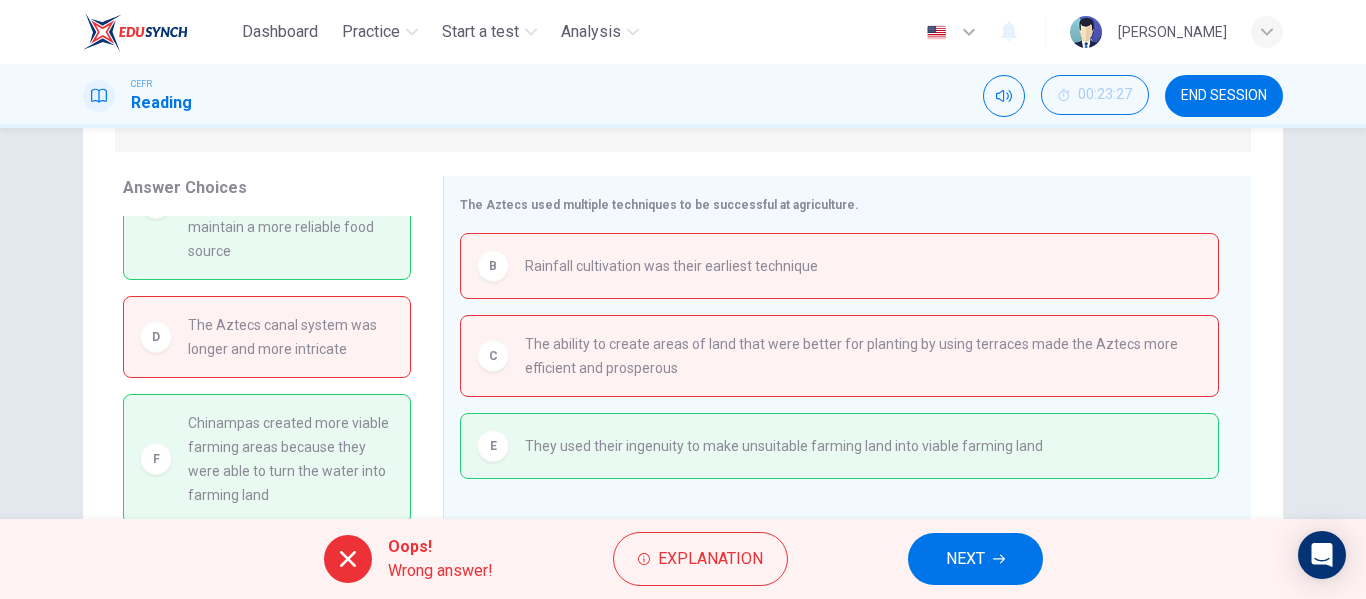 scroll, scrollTop: 321, scrollLeft: 0, axis: vertical 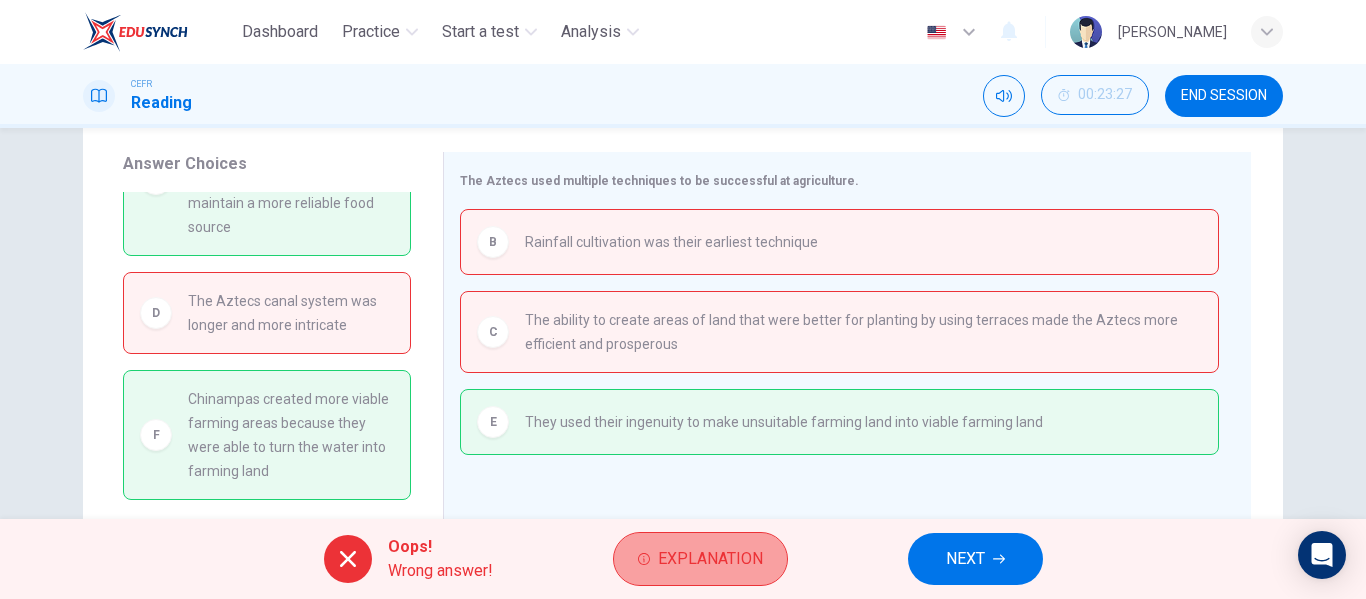 click on "Explanation" at bounding box center [700, 559] 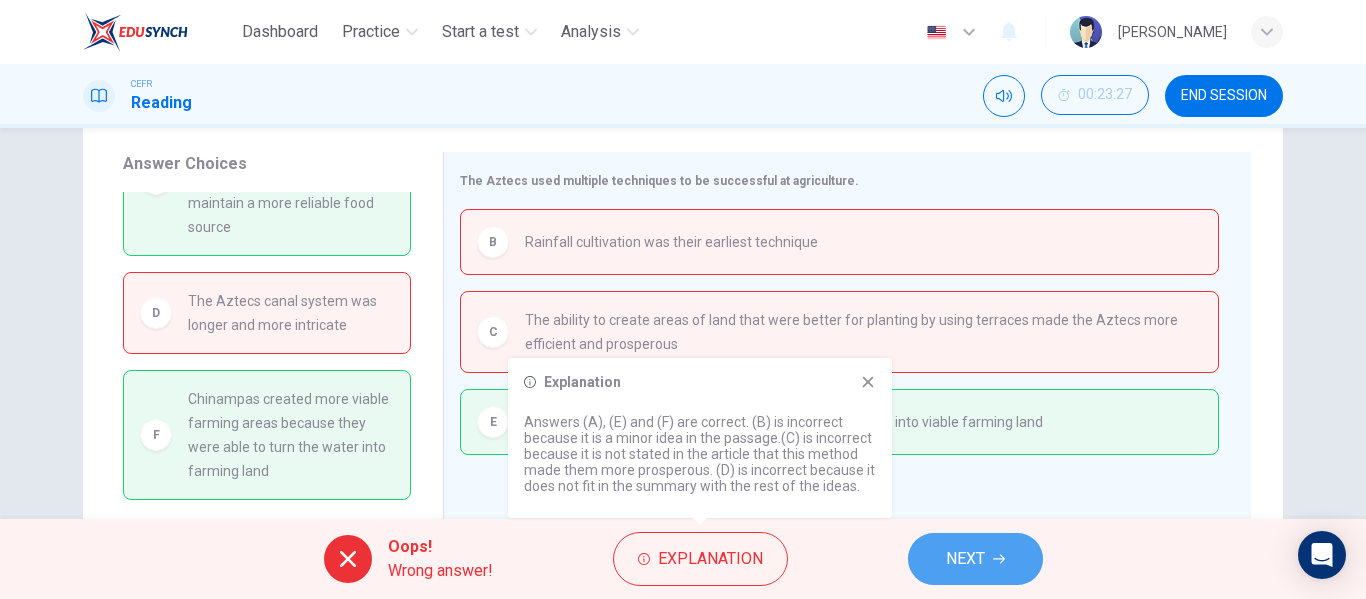 click on "NEXT" at bounding box center (965, 559) 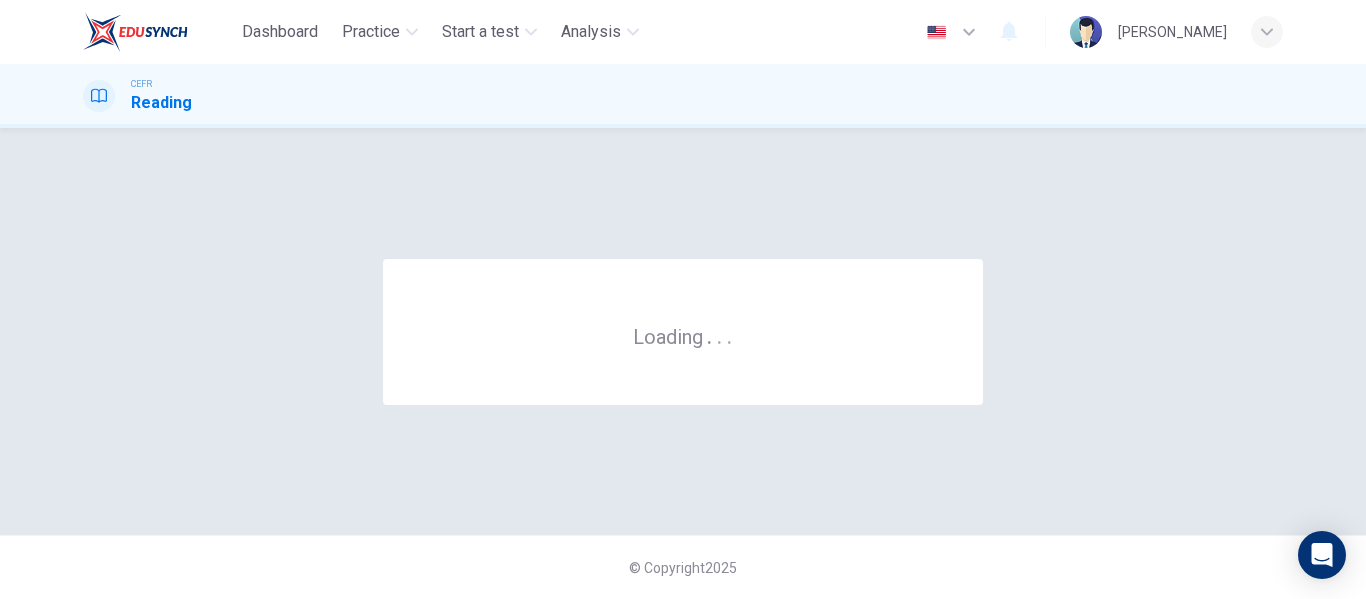 scroll, scrollTop: 0, scrollLeft: 0, axis: both 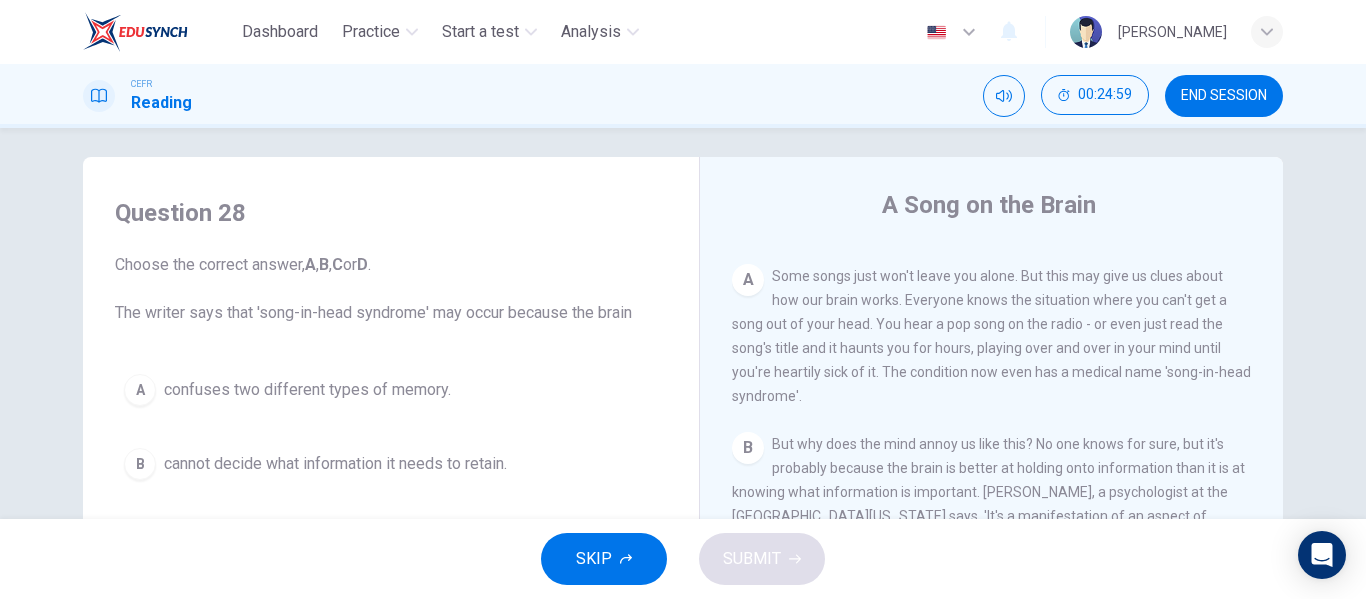 click on "Dashboard Practice Start a test Analysis English en ​ [PERSON_NAME] Reading 00:24:59 END SESSION Question 28 Choose the correct answer,  A ,  B ,  C  or  D .
The writer says that 'song-in-head syndrome' may occur because the brain A confuses two different types of memory. B cannot decide what information it needs to retain. C has been damaged by harmful input. D cannot hold onto all the information it processes. A Song on the Brain CLICK TO ZOOM Click to Zoom A Some songs just won't leave you alone. But this may give us clues about how our brain works. Everyone knows the situation where you can't get a song out of your head. You hear a pop song on the radio - or even just read the song's title and it haunts you for hours, playing over and over in your mind until you're heartily sick of it. The condition now even has a medical name 'song-in-head syndrome'. B C D E F G H I SKIP SUBMIT" at bounding box center [683, 299] 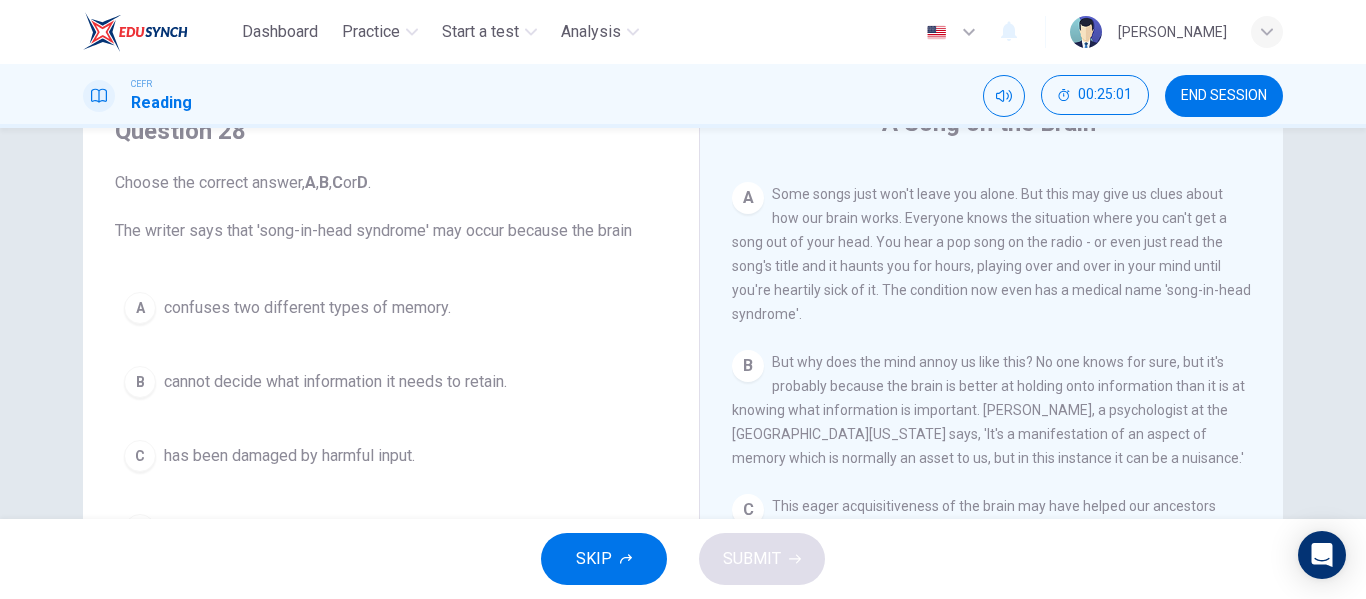 scroll, scrollTop: 99, scrollLeft: 0, axis: vertical 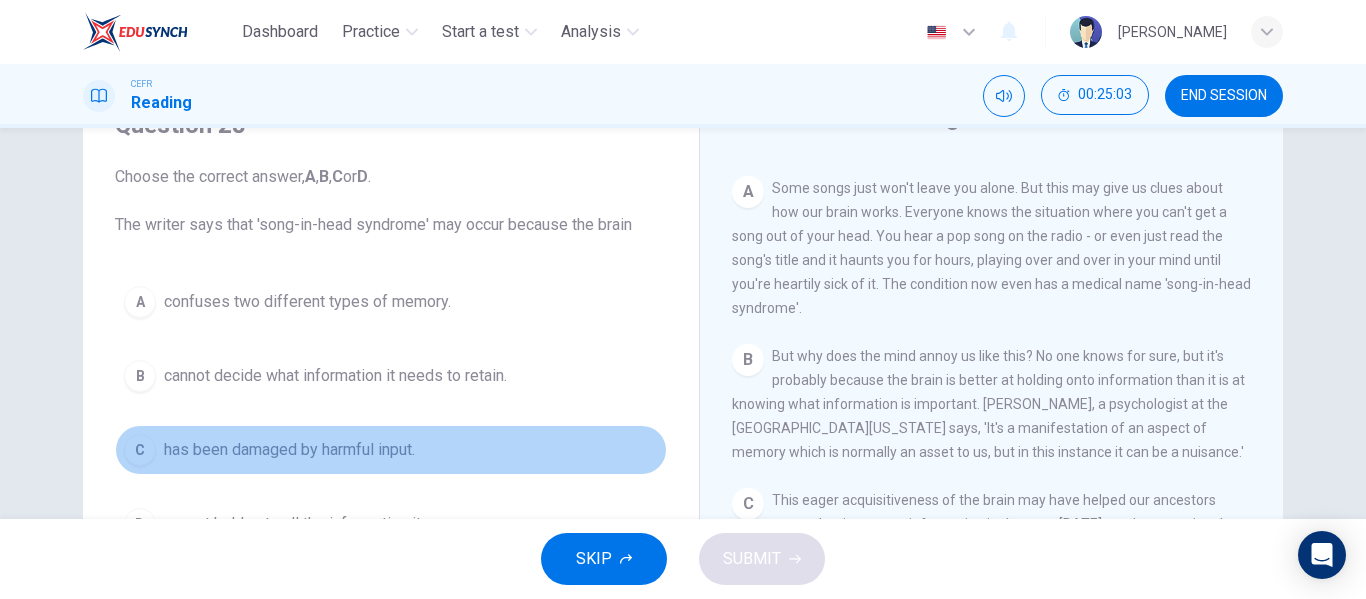 click on "C" at bounding box center (140, 450) 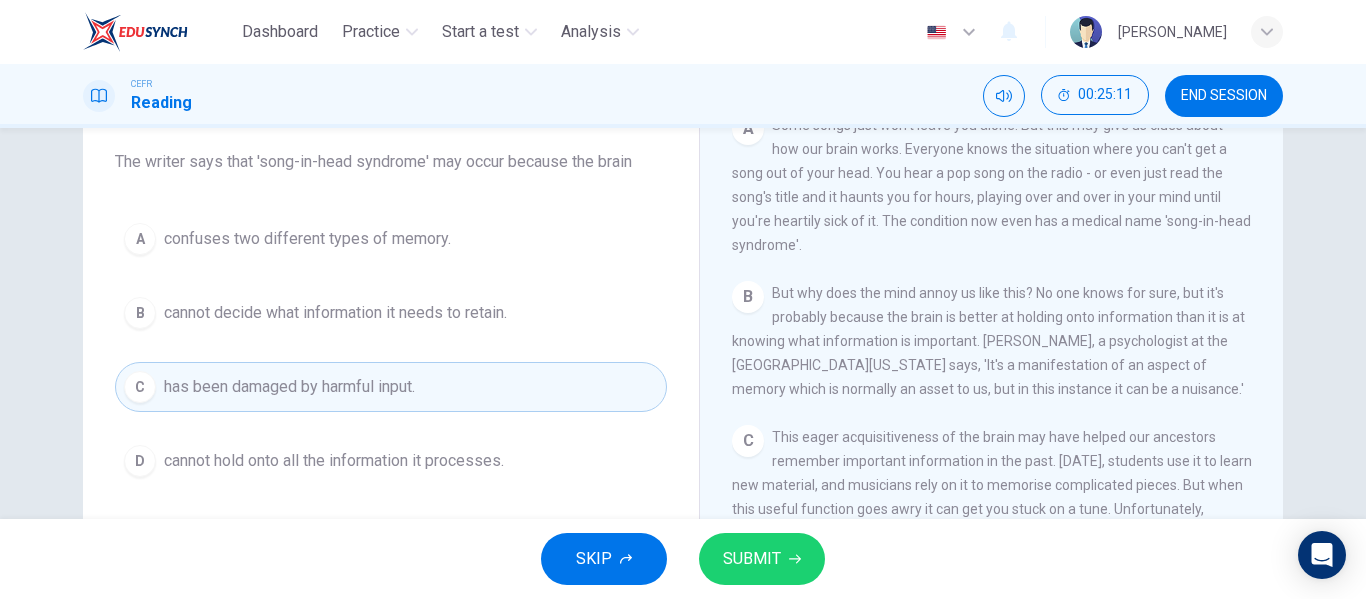 scroll, scrollTop: 160, scrollLeft: 0, axis: vertical 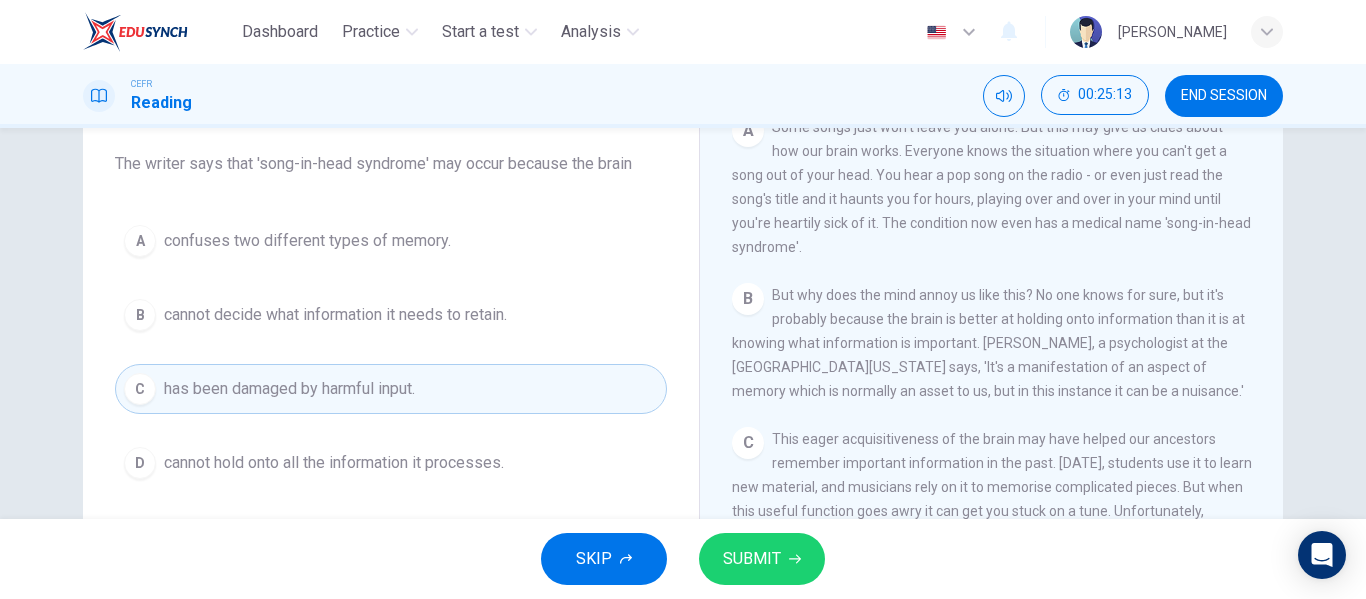 click on "SUBMIT" at bounding box center [762, 559] 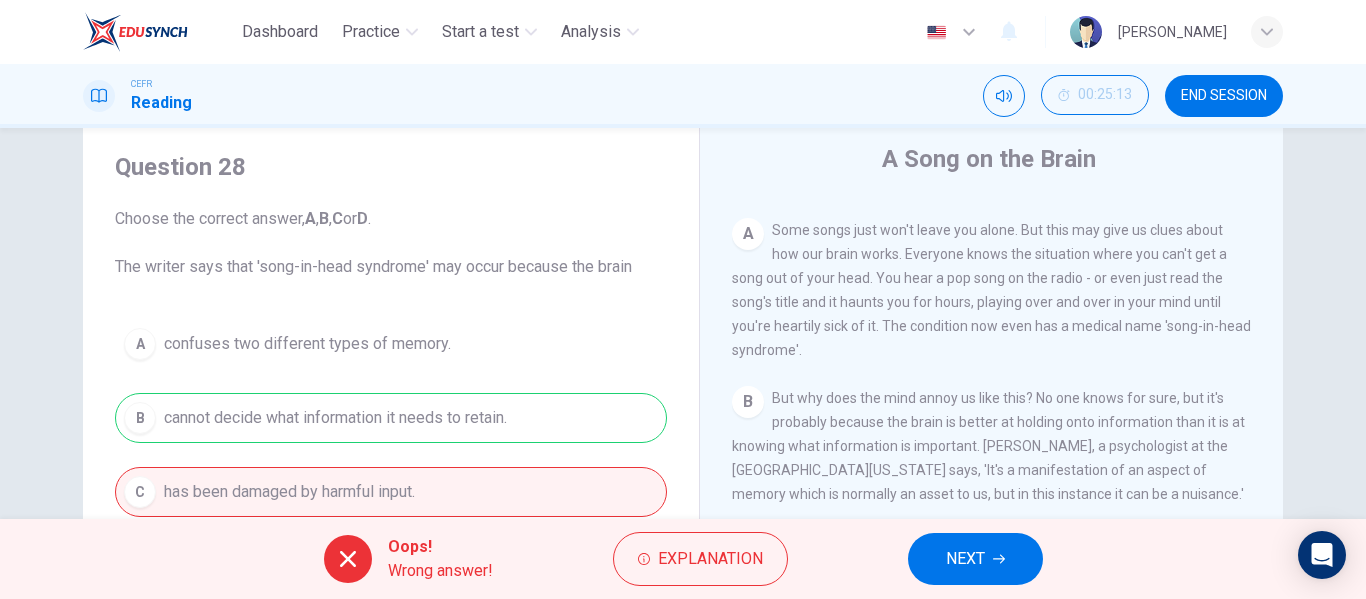 scroll, scrollTop: 59, scrollLeft: 0, axis: vertical 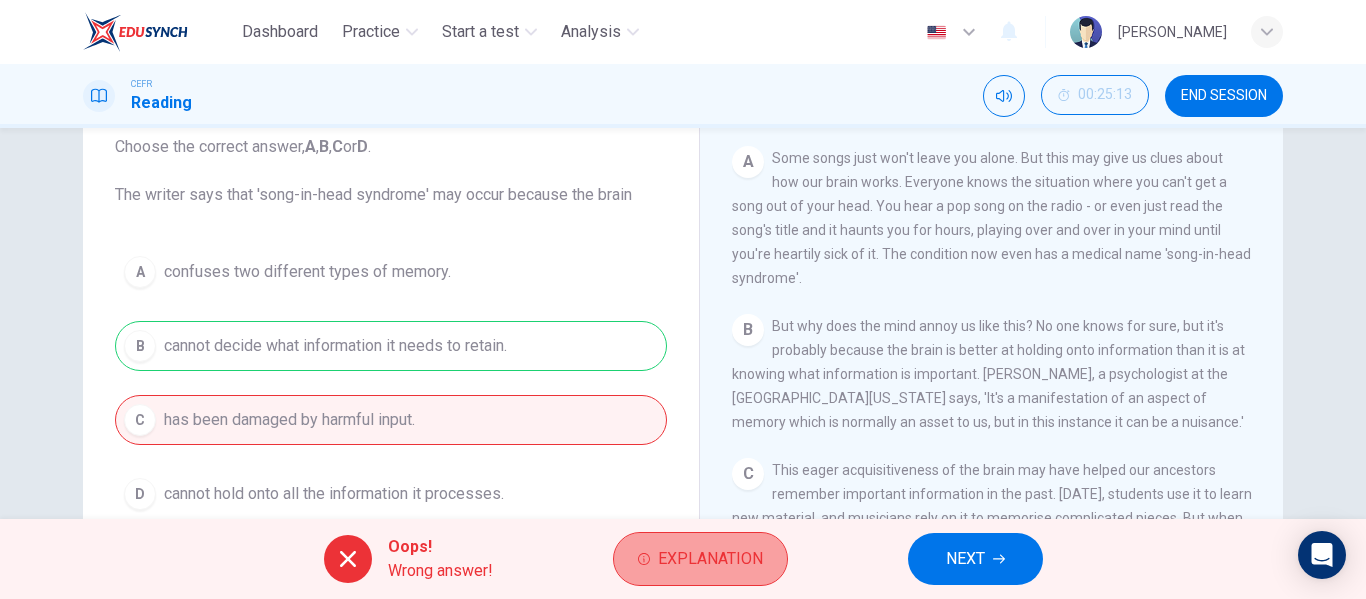 click on "Explanation" at bounding box center [710, 559] 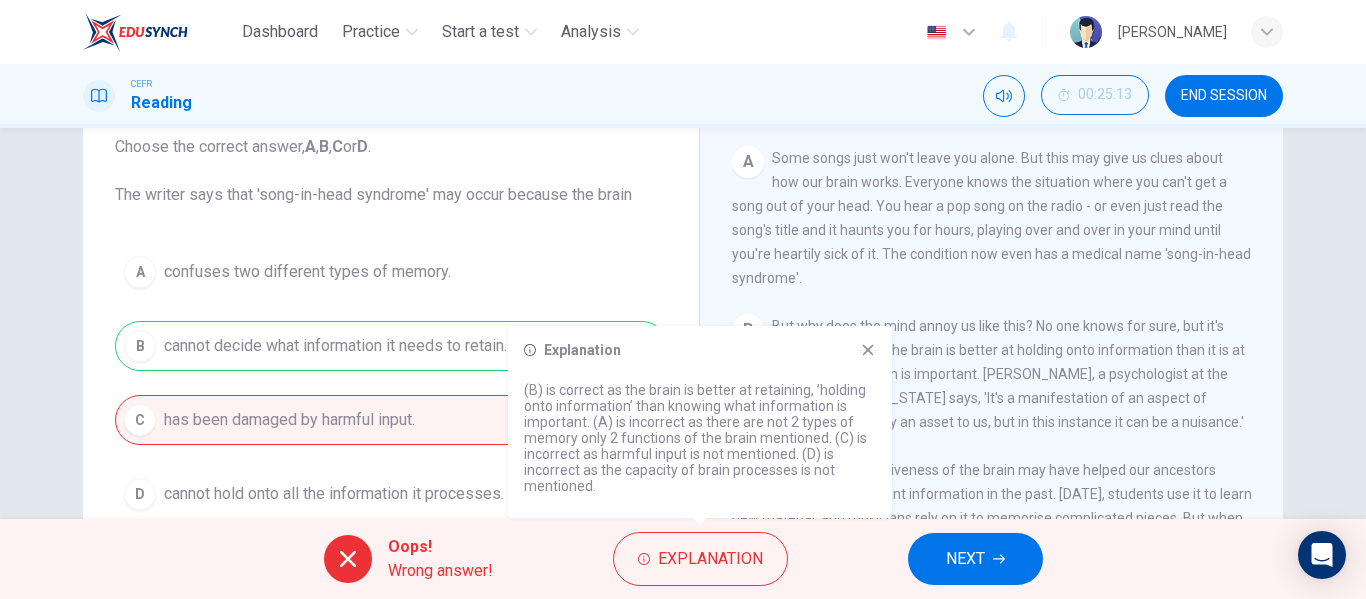 click on "Question 28 Choose the correct answer,  A ,  B ,  C  or  D .
The writer says that 'song-in-head syndrome' may occur because the brain A confuses two different types of memory. B cannot decide what information it needs to retain. C has been damaged by harmful input. D cannot hold onto all the information it processes." at bounding box center (391, 299) 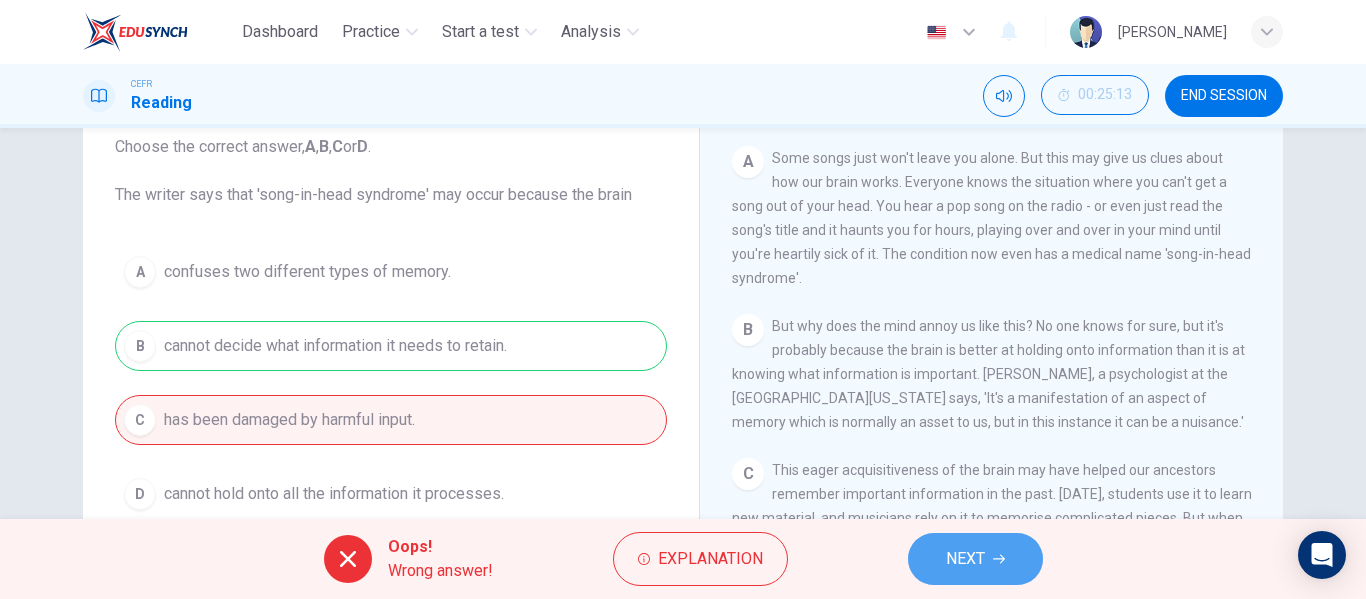 click on "NEXT" at bounding box center (975, 559) 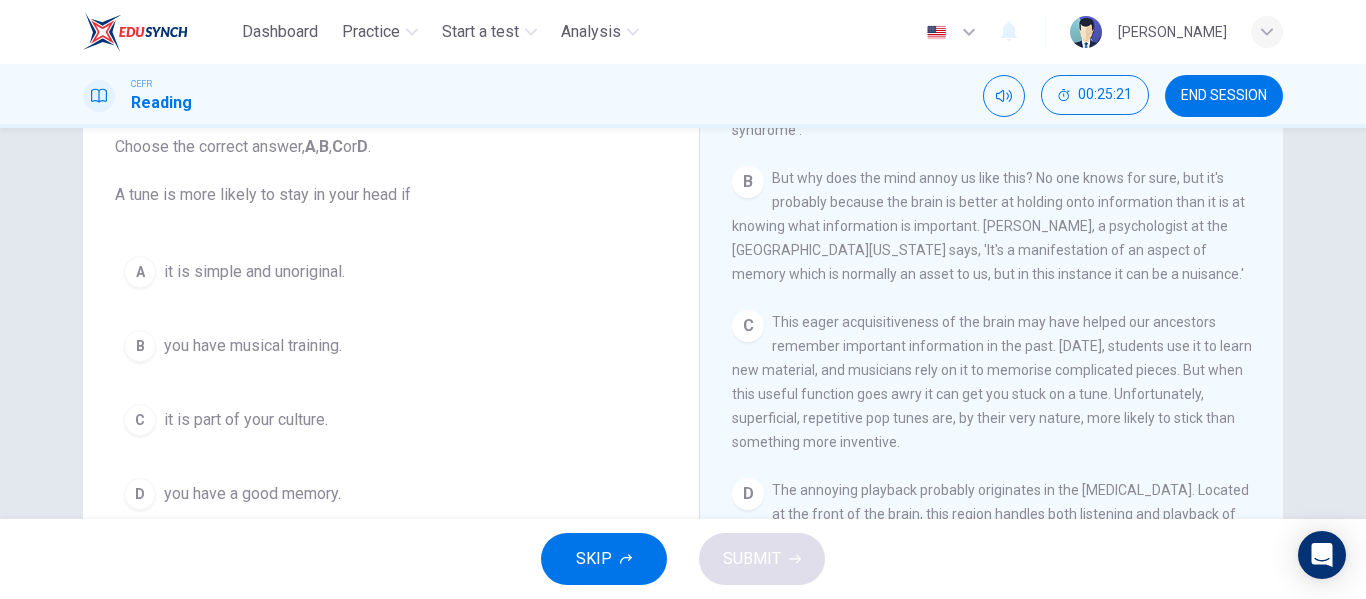 scroll, scrollTop: 546, scrollLeft: 0, axis: vertical 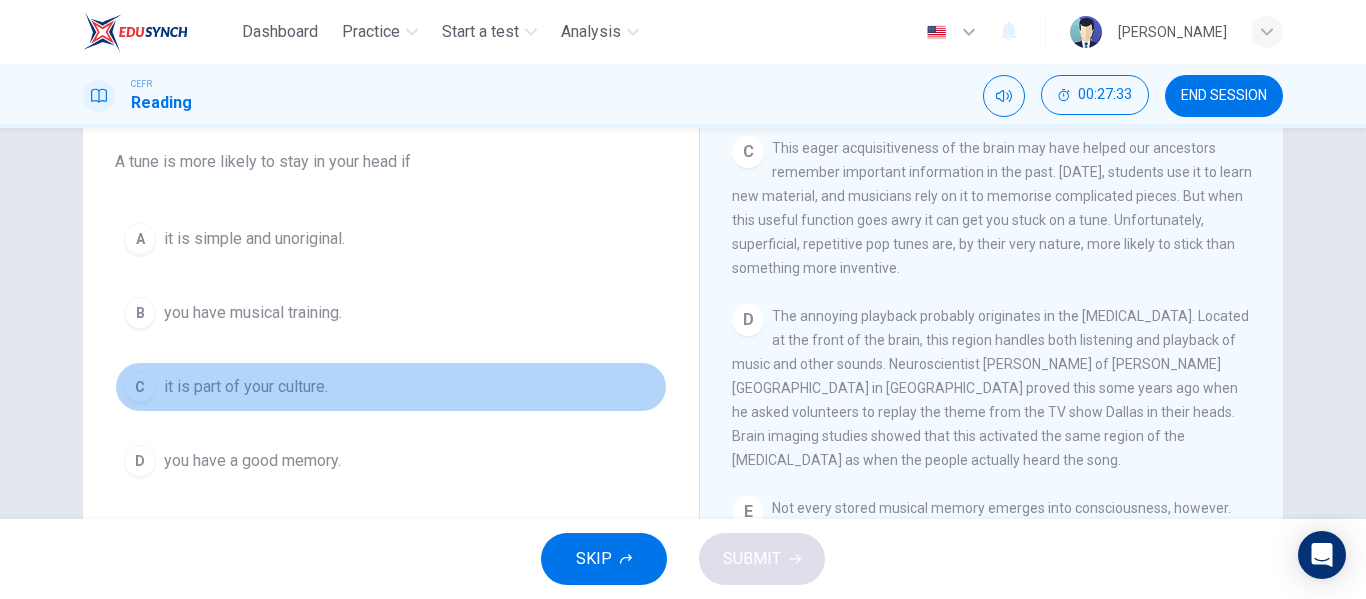 click on "C" at bounding box center (140, 387) 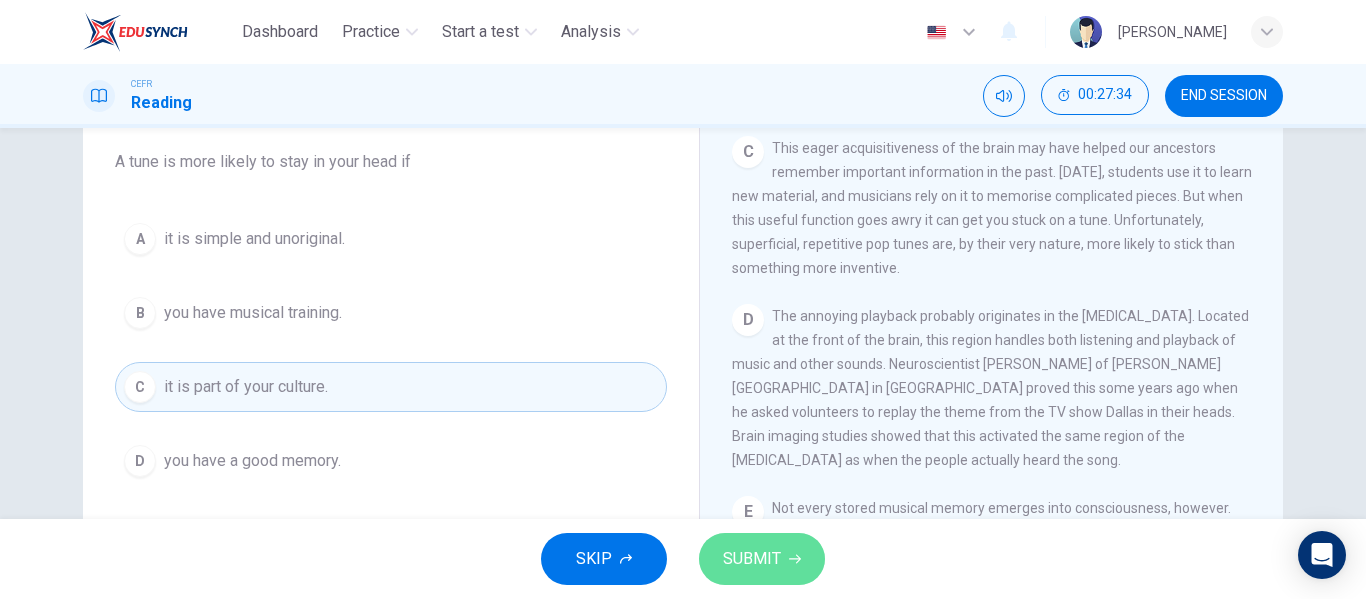click on "SUBMIT" at bounding box center [762, 559] 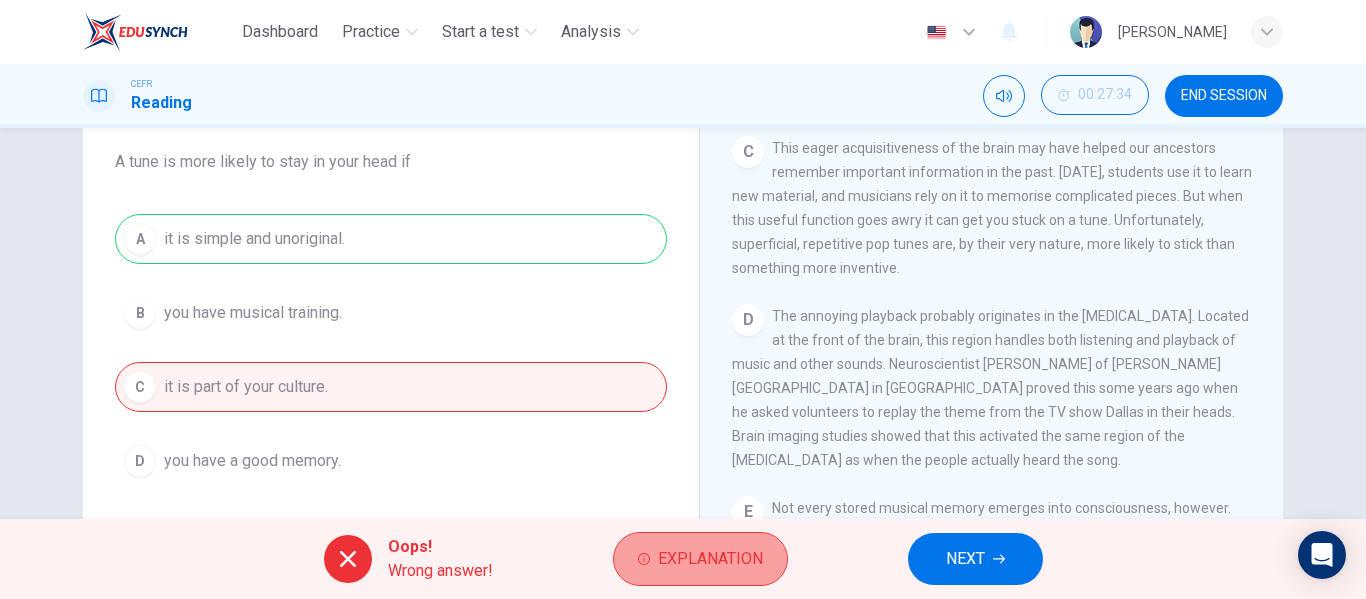 click on "Explanation" at bounding box center (700, 559) 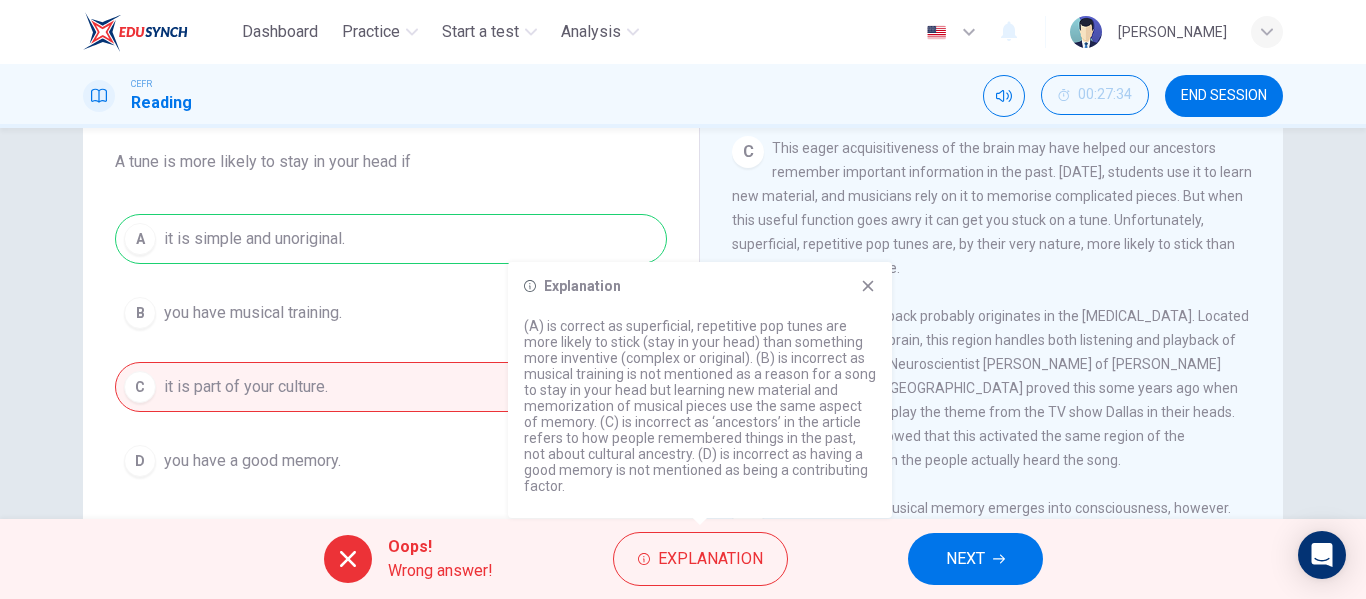 click on "Explanation" at bounding box center [700, 286] 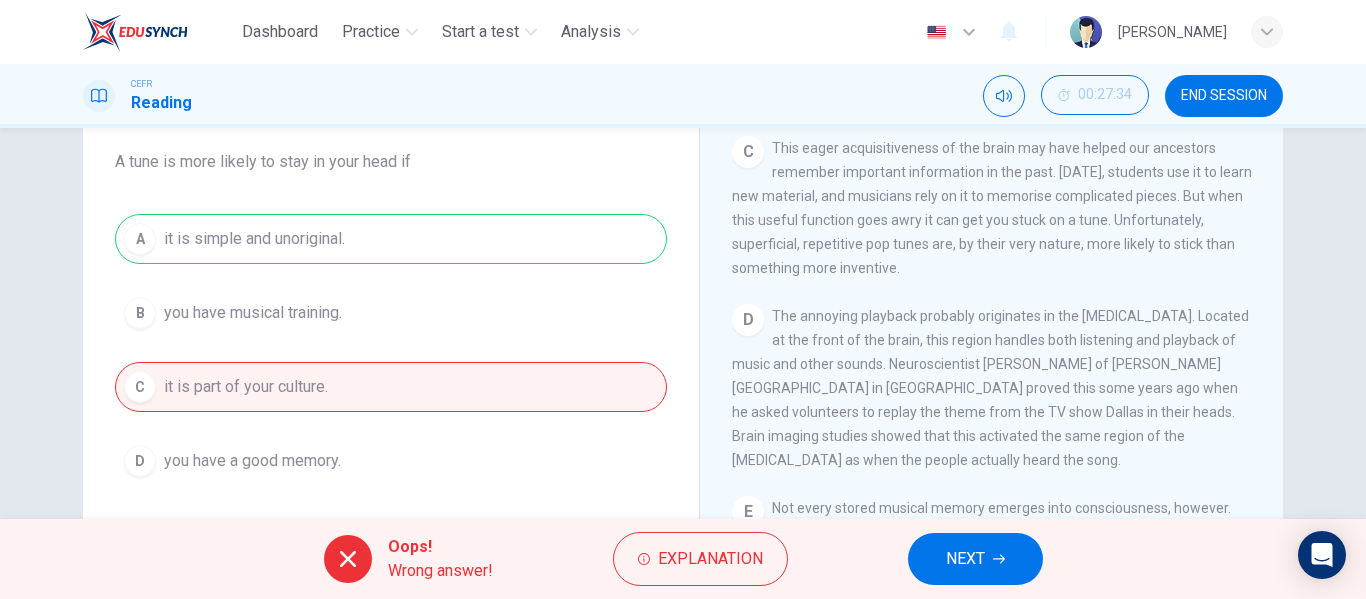 drag, startPoint x: 1260, startPoint y: 323, endPoint x: 1257, endPoint y: 279, distance: 44.102154 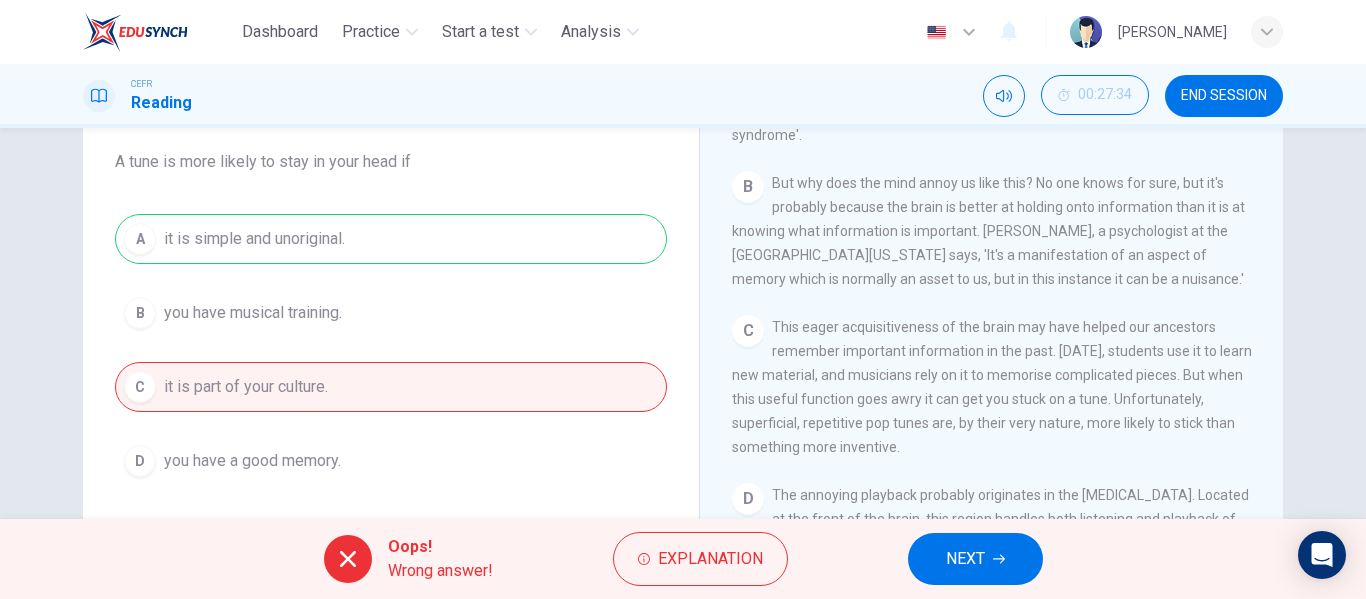 scroll, scrollTop: 516, scrollLeft: 0, axis: vertical 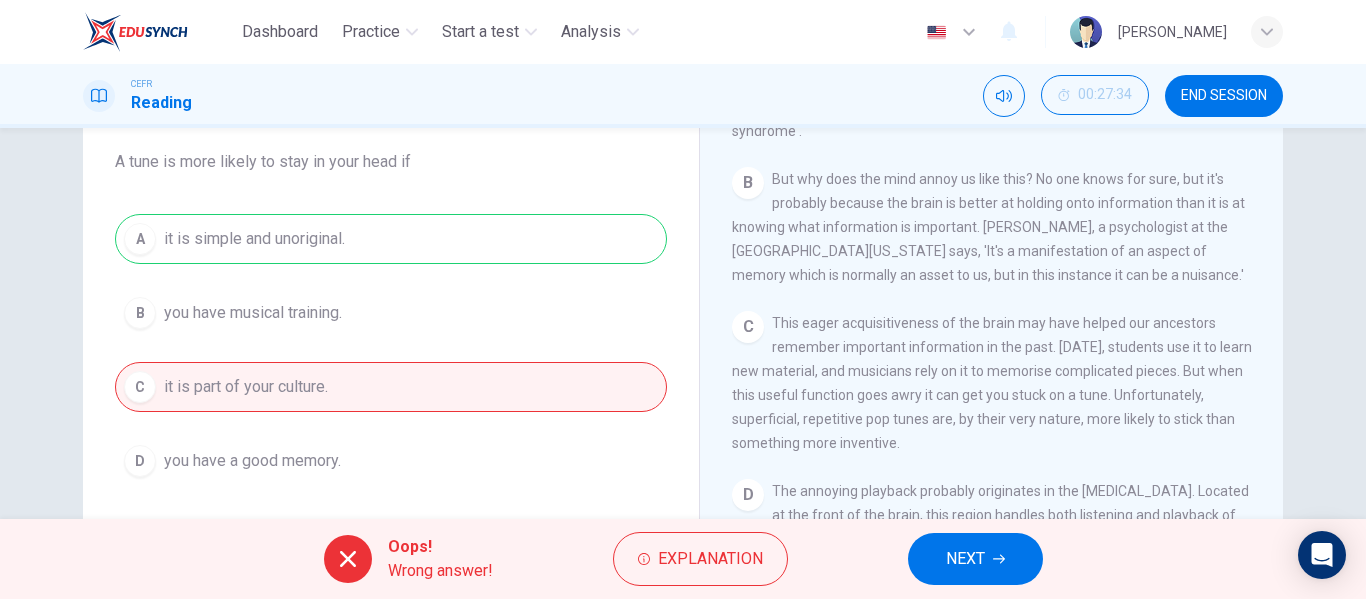 drag, startPoint x: 1262, startPoint y: 316, endPoint x: 1264, endPoint y: 337, distance: 21.095022 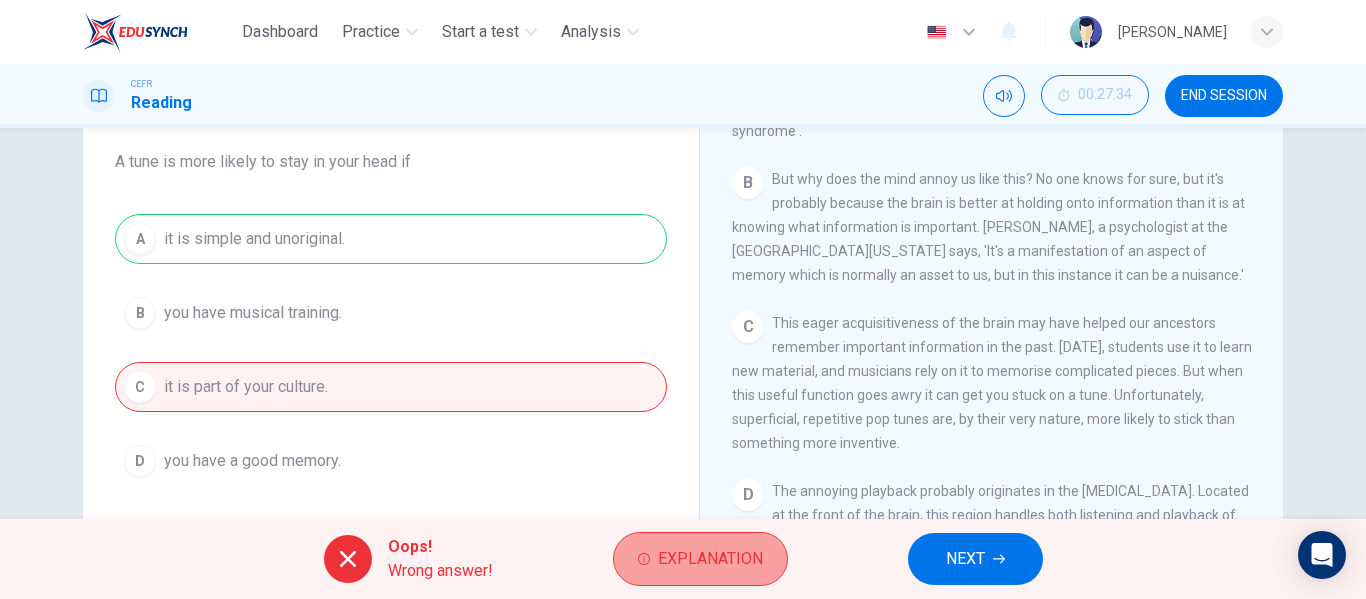 click on "Explanation" at bounding box center [710, 559] 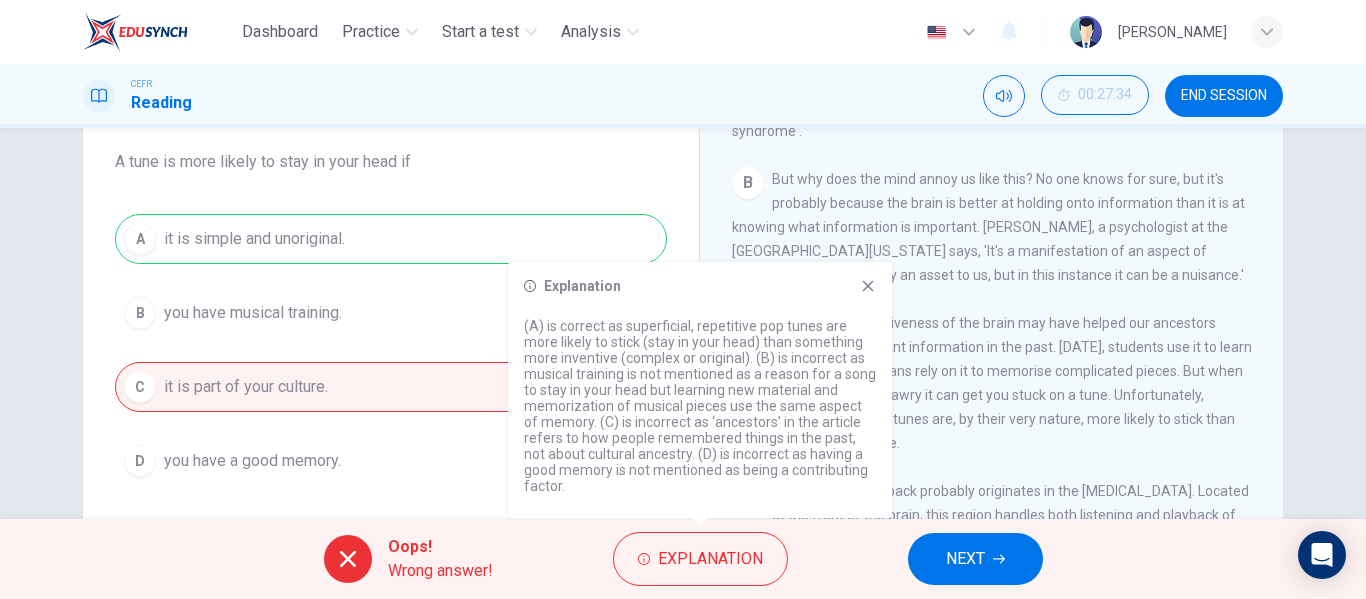 scroll, scrollTop: 44, scrollLeft: 0, axis: vertical 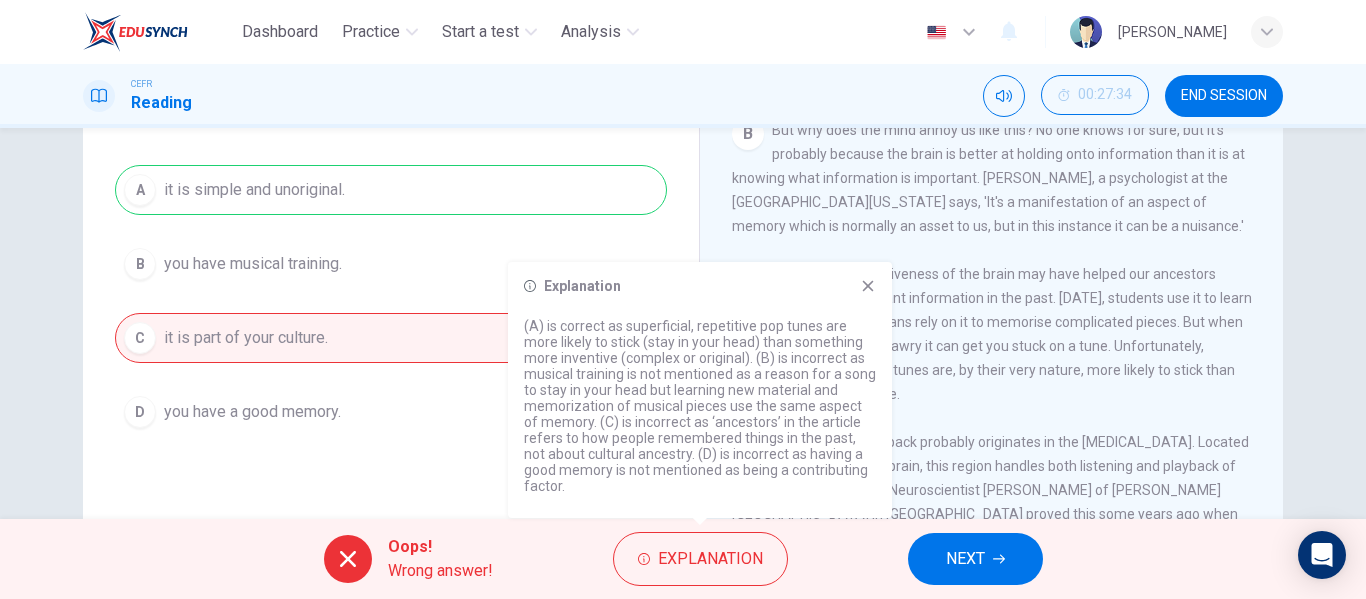 click on "This eager acquisitiveness of the brain may have helped our ancestors remember important information in the past. [DATE], students use it to learn new material, and musicians rely on it to memorise complicated pieces. But when this useful function goes awry it can get you stuck on a tune. Unfortunately, superficial, repetitive pop tunes are, by their very nature, more likely to stick than something more inventive." at bounding box center [992, 334] 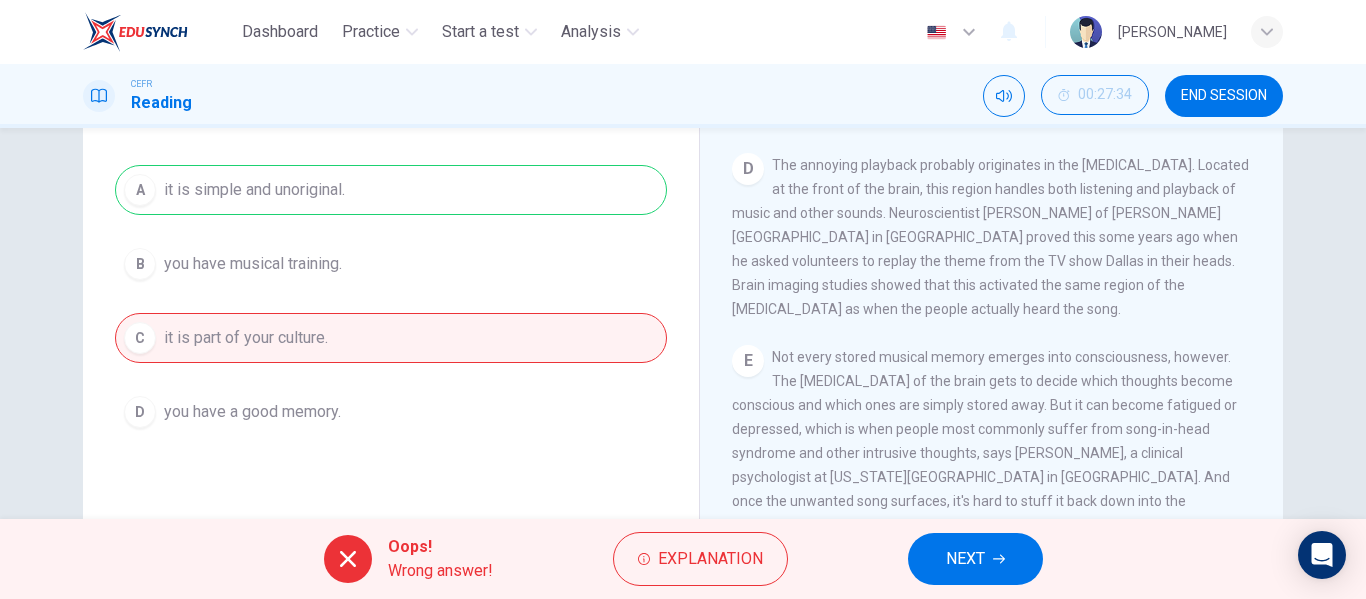 scroll, scrollTop: 808, scrollLeft: 0, axis: vertical 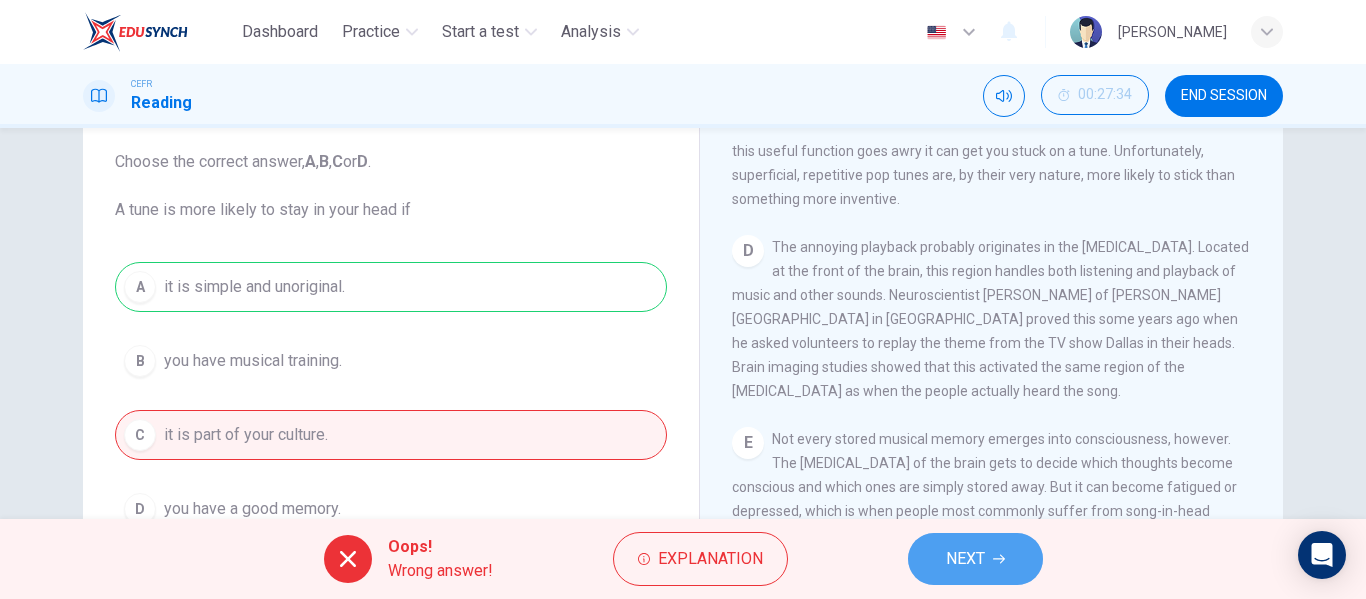 click on "NEXT" at bounding box center [965, 559] 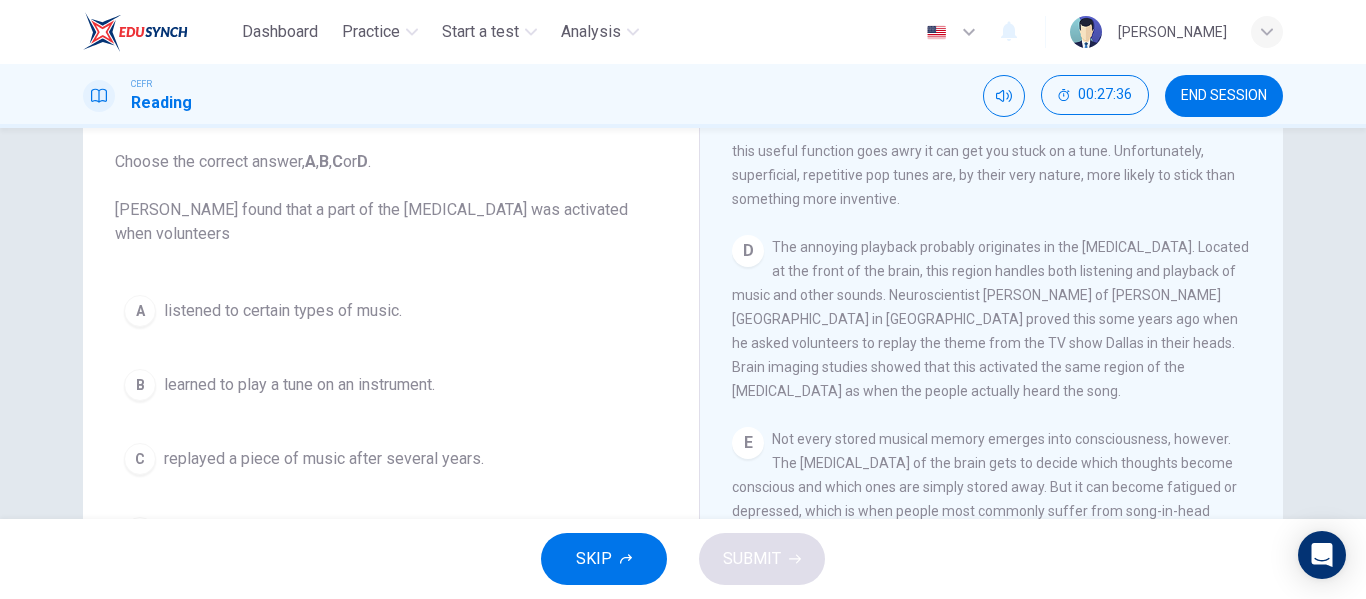 scroll, scrollTop: 112, scrollLeft: 0, axis: vertical 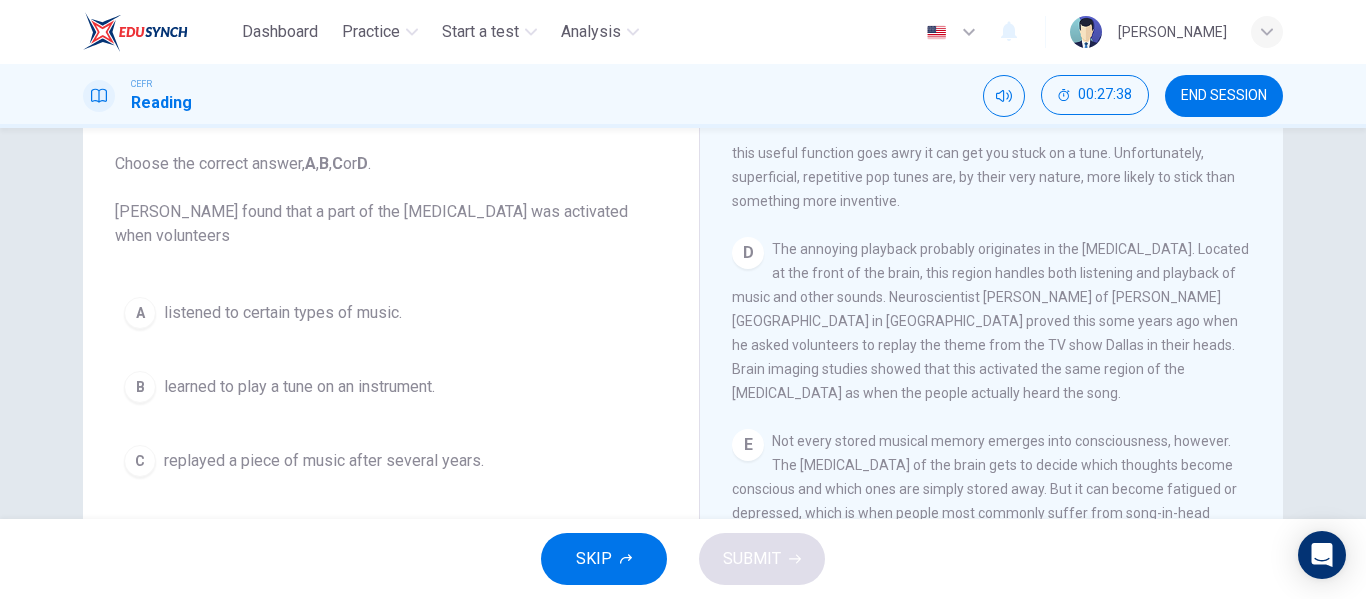 click on "CLICK TO ZOOM Click to Zoom A Some songs just won't leave you alone. But this may give us clues about how our brain works. Everyone knows the situation where you can't get a song out of your head. You hear a pop song on the radio - or even just read the song's title and it haunts you for hours, playing over and over in your mind until you're heartily sick of it. The condition now even has a medical name 'song-in-head syndrome'. B But why does the mind annoy us like this? No one knows for sure, but it's probably because the brain is better at holding onto information than it is at knowing what information is important. [PERSON_NAME], a psychologist at the [GEOGRAPHIC_DATA][US_STATE] says, 'It's a manifestation of an aspect of memory which is normally an asset to us, but in this instance it can be a nuisance.' C D E F G H I" at bounding box center (1005, 447) 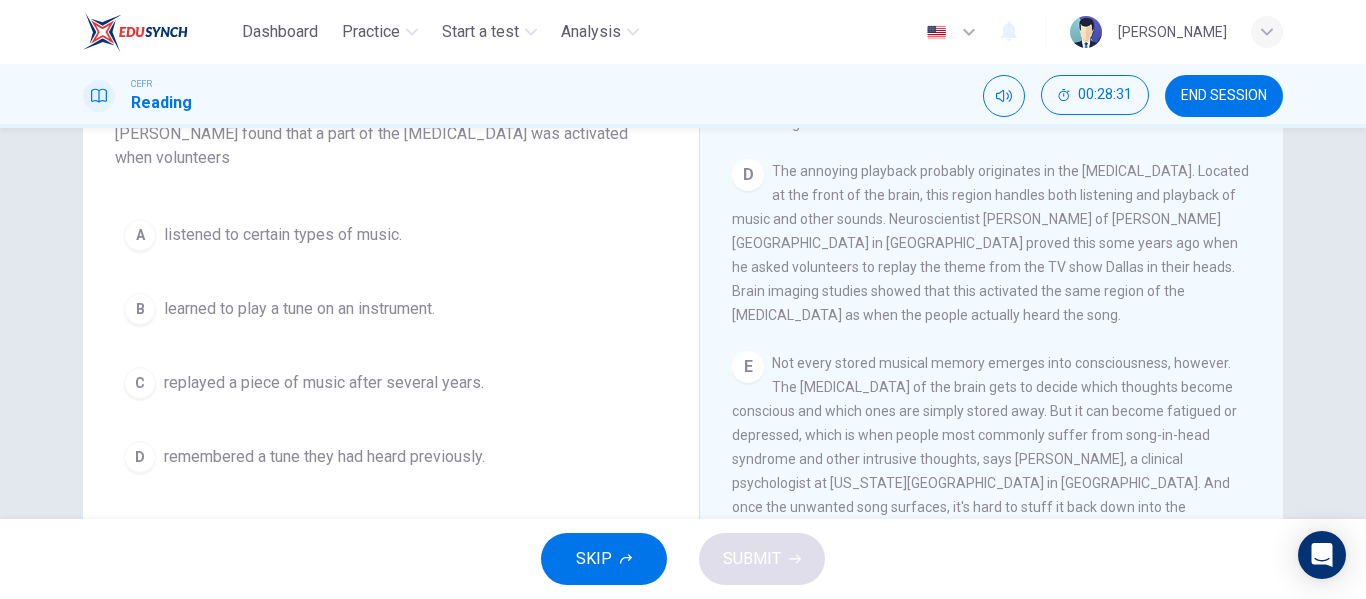scroll, scrollTop: 194, scrollLeft: 0, axis: vertical 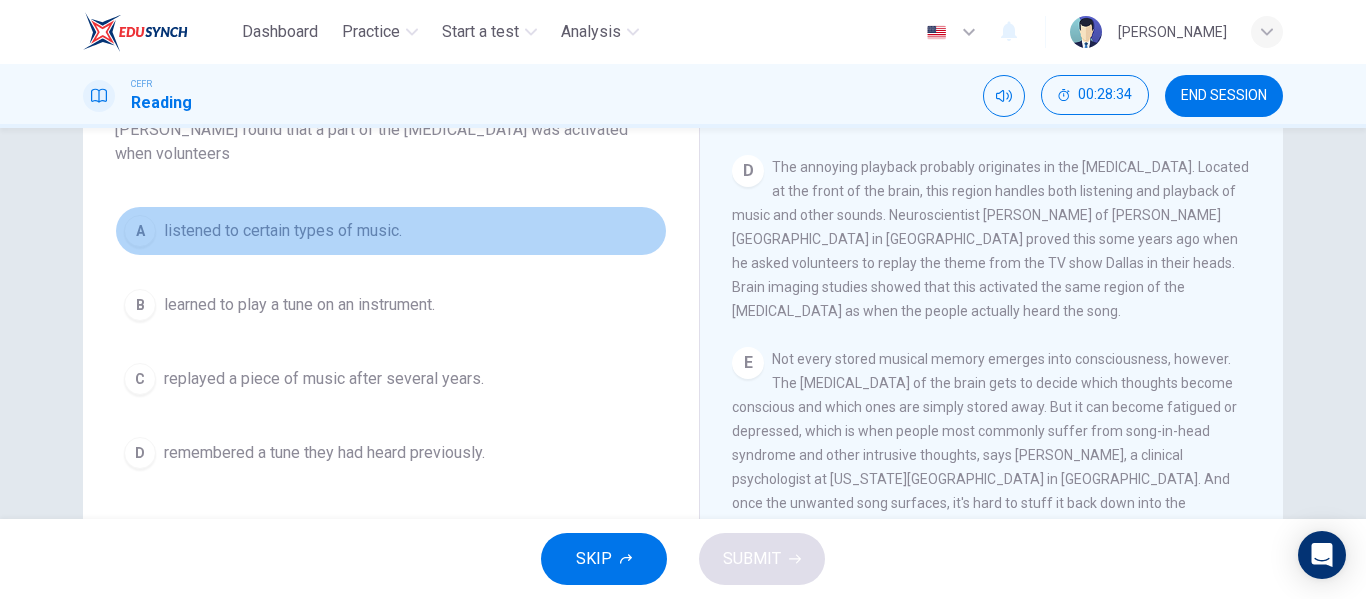 click on "A listened to certain types of music." at bounding box center [391, 231] 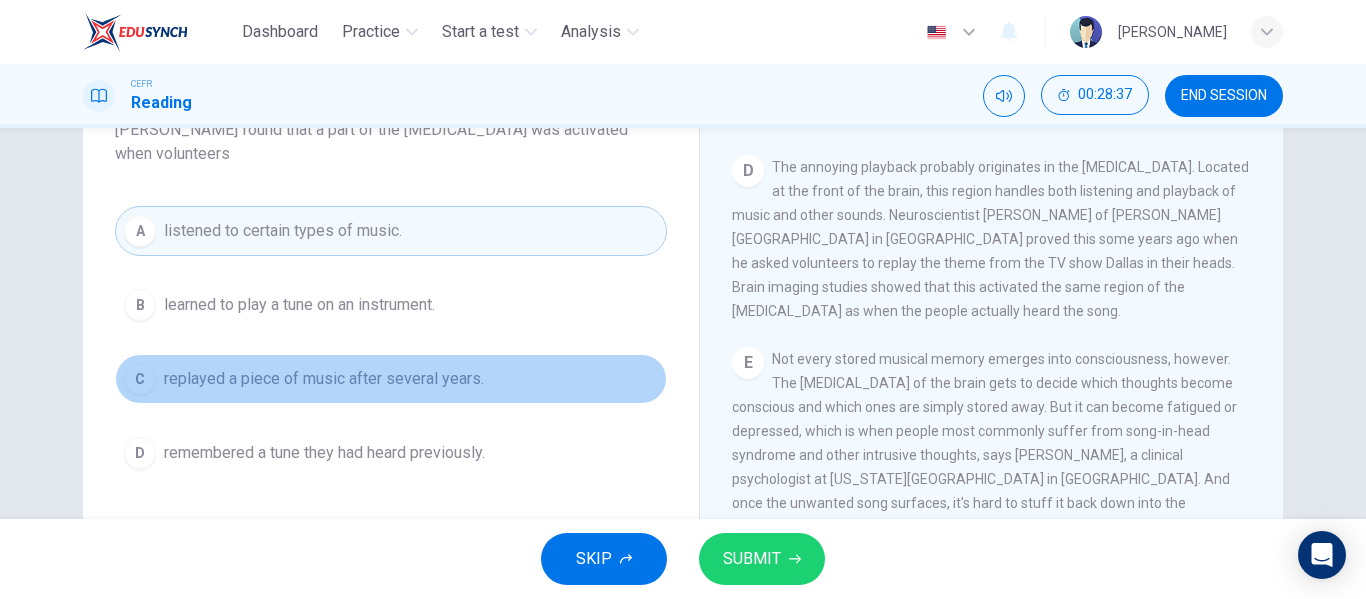 click on "C" at bounding box center [140, 379] 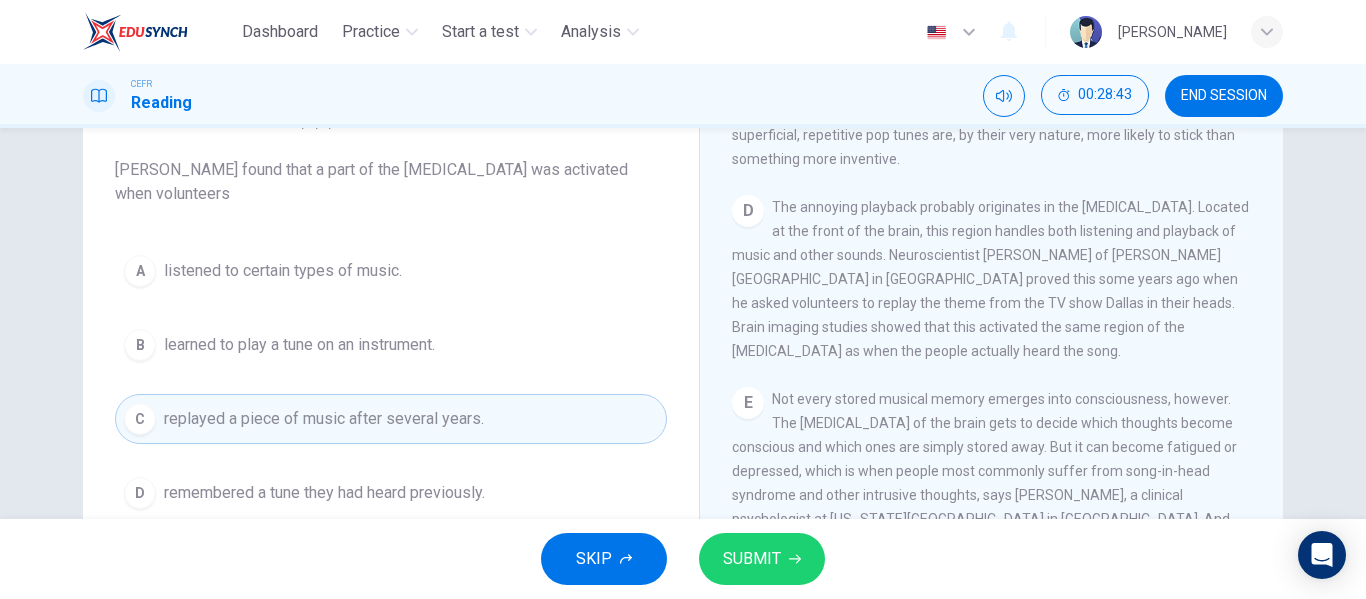 scroll, scrollTop: 152, scrollLeft: 0, axis: vertical 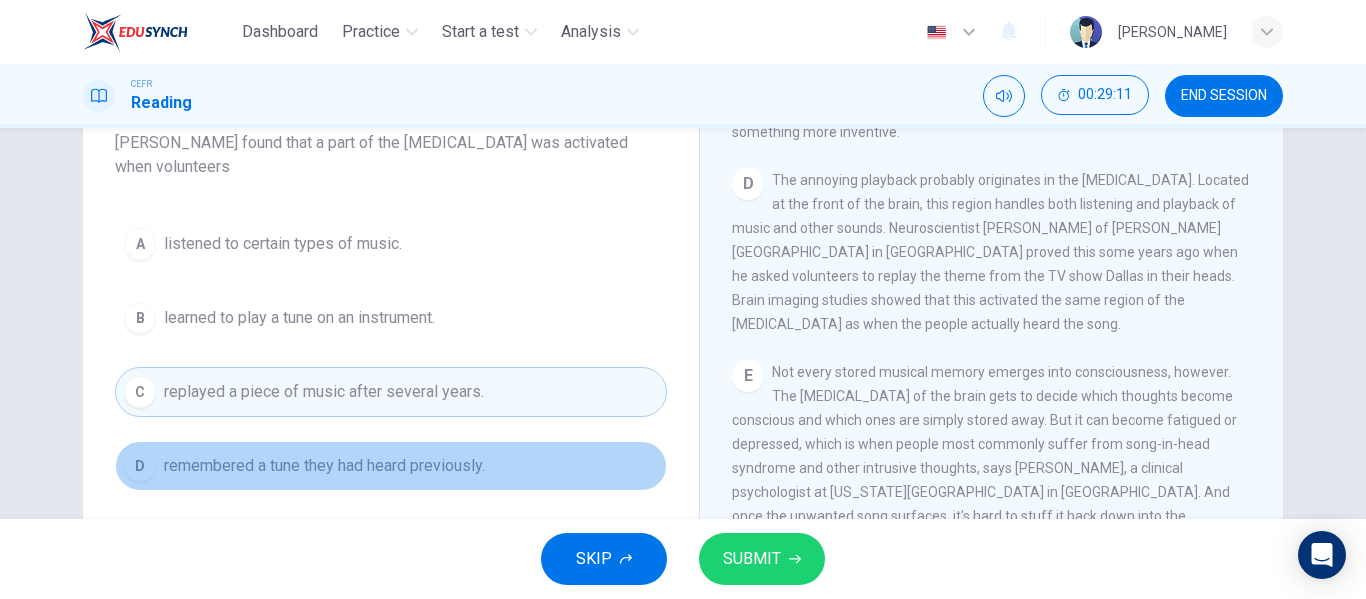 click on "D remembered a tune they had heard previously." at bounding box center [391, 466] 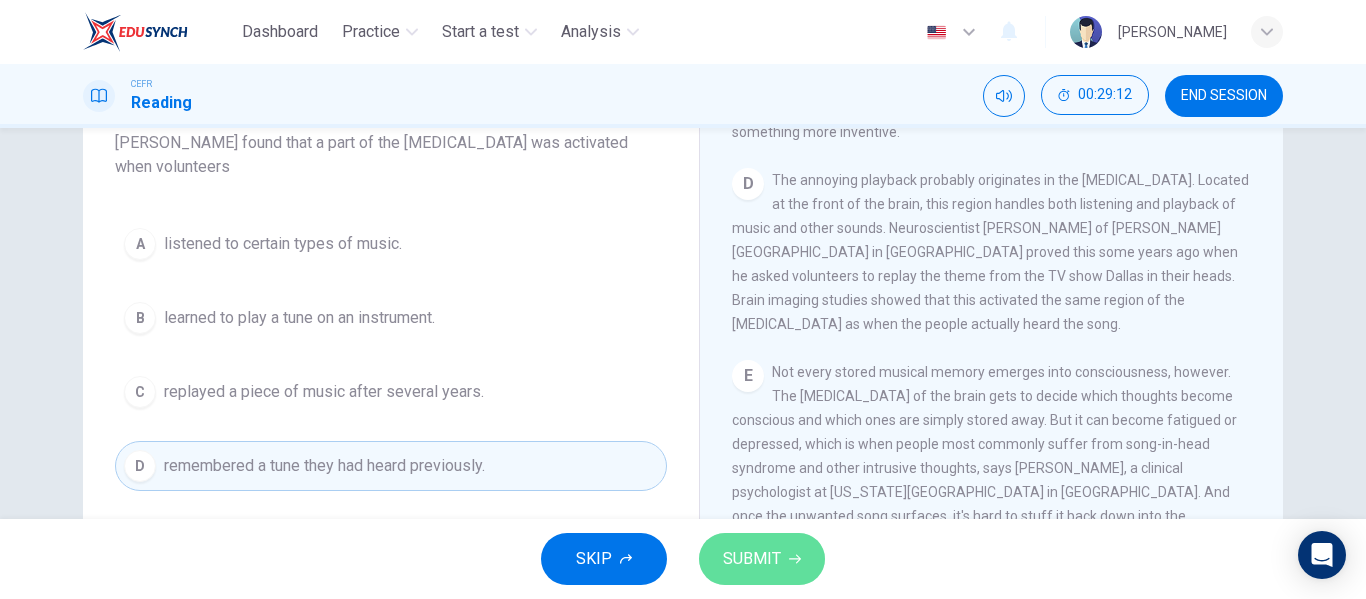 click on "SUBMIT" at bounding box center (762, 559) 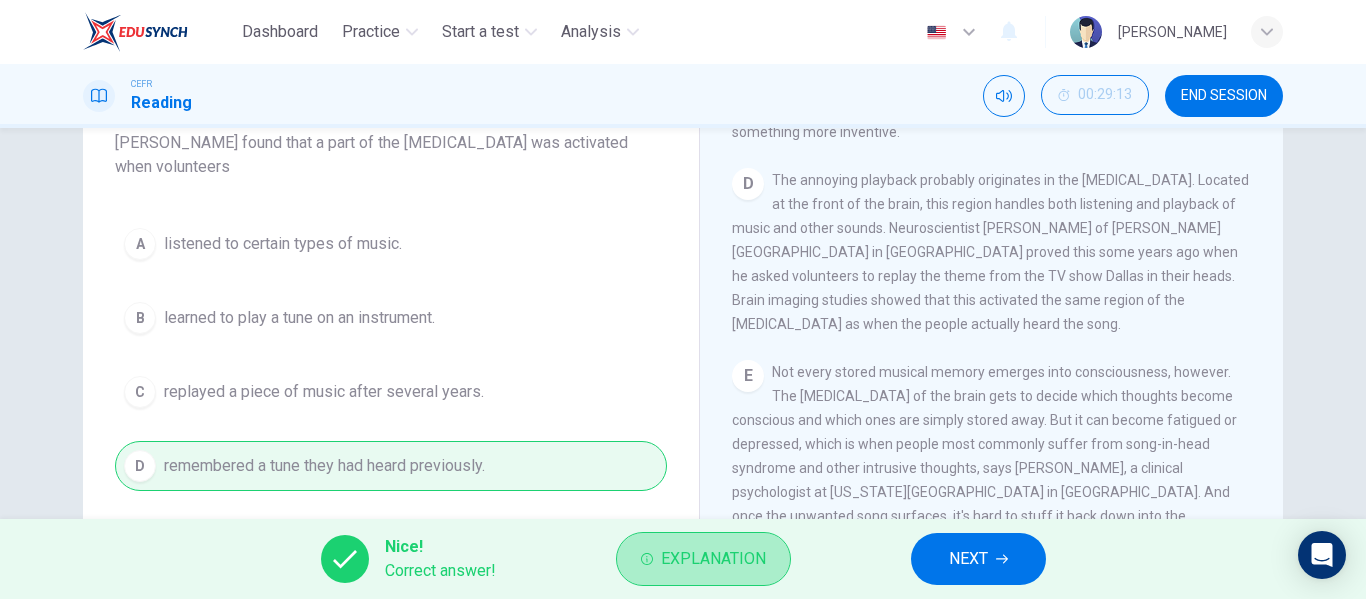 click on "Explanation" at bounding box center (713, 559) 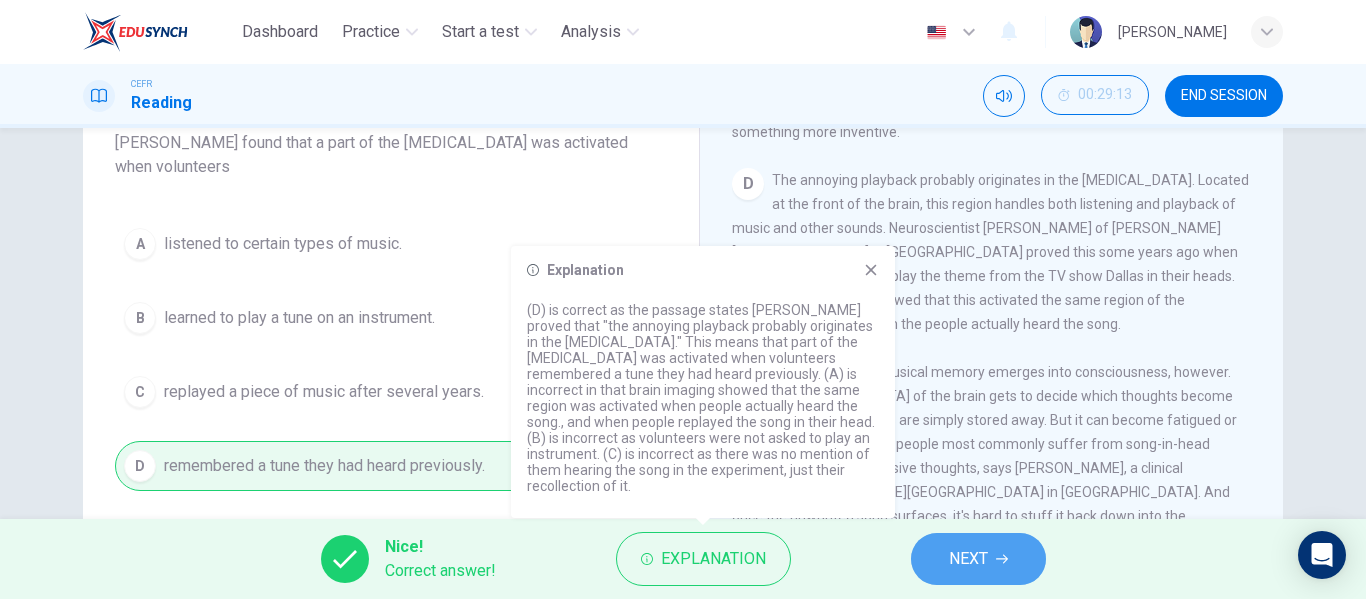 click on "NEXT" at bounding box center (968, 559) 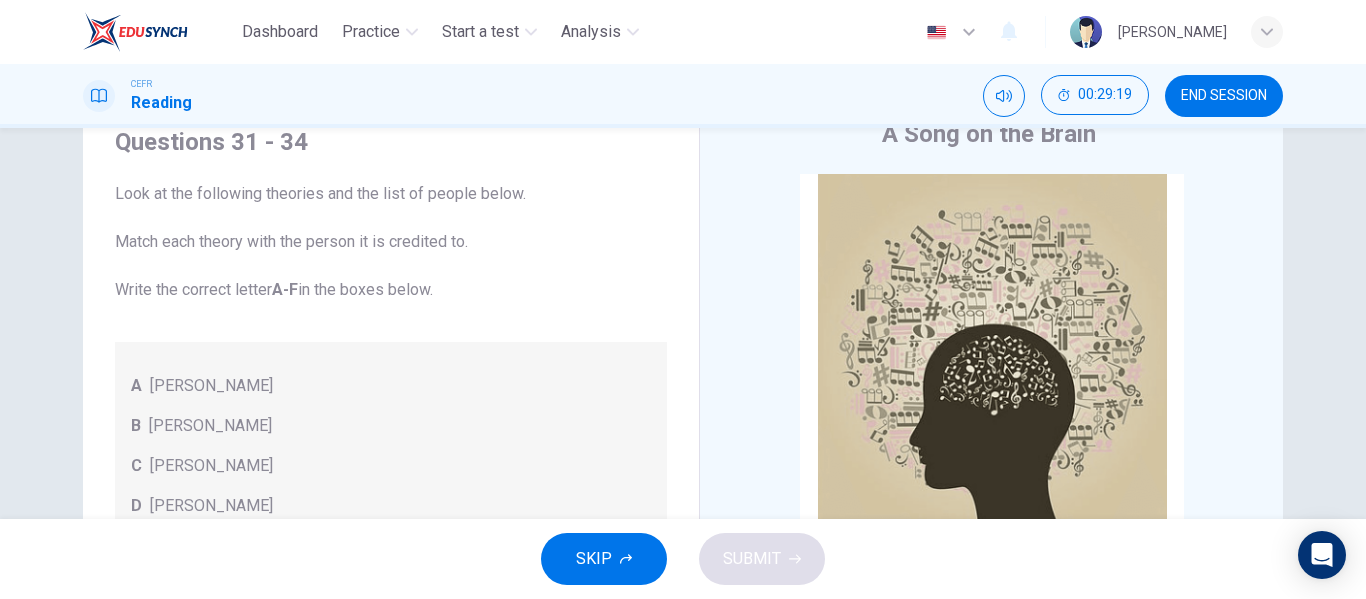 scroll, scrollTop: 87, scrollLeft: 0, axis: vertical 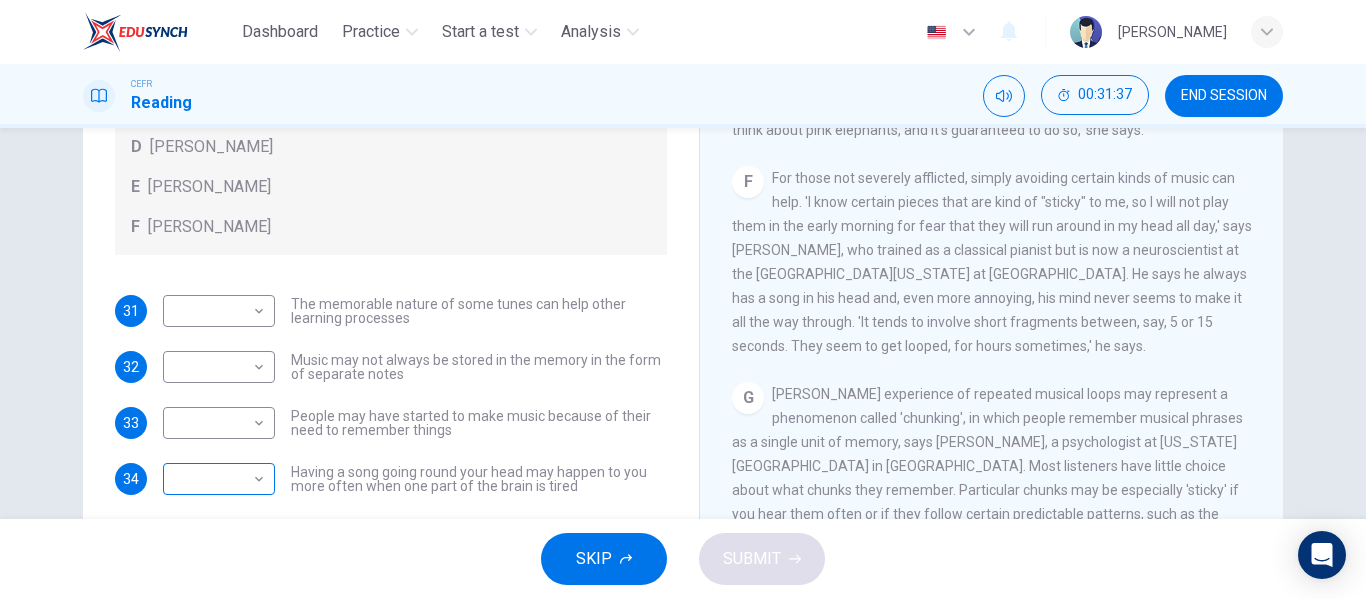 click on "Dashboard Practice Start a test Analysis English en ​ [PERSON_NAME] Reading 00:31:37 END SESSION Questions 31 - 34 Look at the following theories and the list of people below.
Match each theory with the person it is credited to.
Write the correct letter  A-F  in the boxes below. A [PERSON_NAME] B [PERSON_NAME] C [PERSON_NAME] D [PERSON_NAME] E [PERSON_NAME] F [PERSON_NAME] 31 ​ ​ The memorable nature of some tunes can help other learning processes 32 ​ ​ Music may not always be stored in the memory in the form of separate notes 33 ​ ​ People may have started to make music because of their need to remember things 34 ​ ​ Having a song going round your head may happen to you more often when one part of the brain is tired A Song on the Brain CLICK TO ZOOM Click to Zoom A B C D E F G H I SKIP SUBMIT EduSynch - Online Language Proficiency Testing
Dashboard Practice Start a test Analysis Notifications © Copyright  2025" at bounding box center [683, 299] 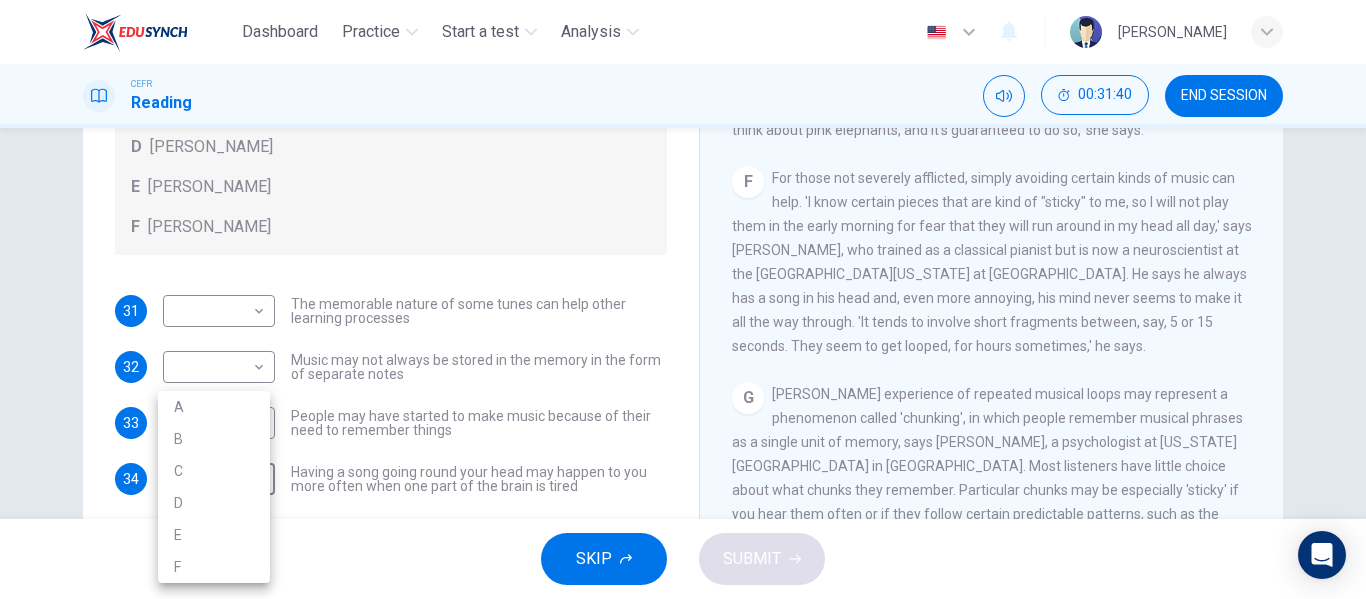 drag, startPoint x: 1365, startPoint y: 305, endPoint x: 1365, endPoint y: 263, distance: 42 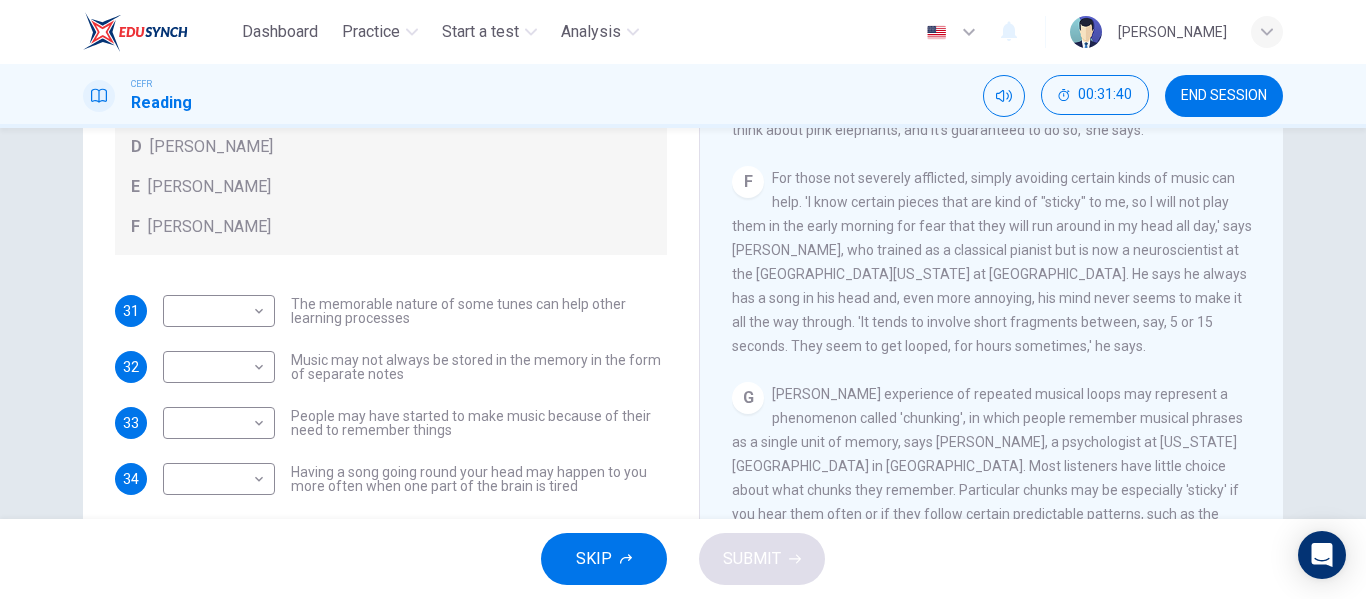 click on "A B C D E F" at bounding box center [683, 299] 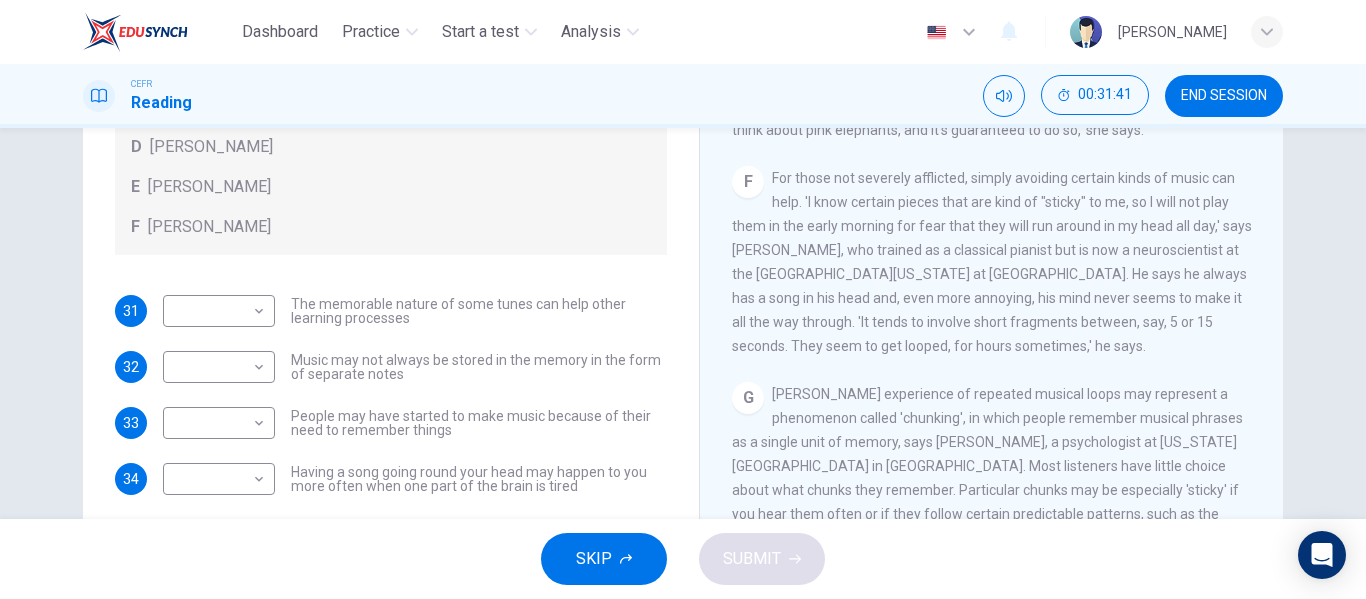 click on "For those not severely afflicted, simply avoiding certain kinds of music can help. 'I know certain pieces that are kind of "sticky" to me, so I will not play them in the early morning for fear that they will run around in my head all day,' says [PERSON_NAME], who trained as a classical pianist but is now a neuroscientist at the [GEOGRAPHIC_DATA][US_STATE] at [GEOGRAPHIC_DATA]. He says he always has a song in his head and, even more annoying, his mind never seems to make it all the way through. 'It tends to involve short fragments between, say, 5 or 15 seconds. They seem to get looped, for hours sometimes,' he says." at bounding box center [992, 262] 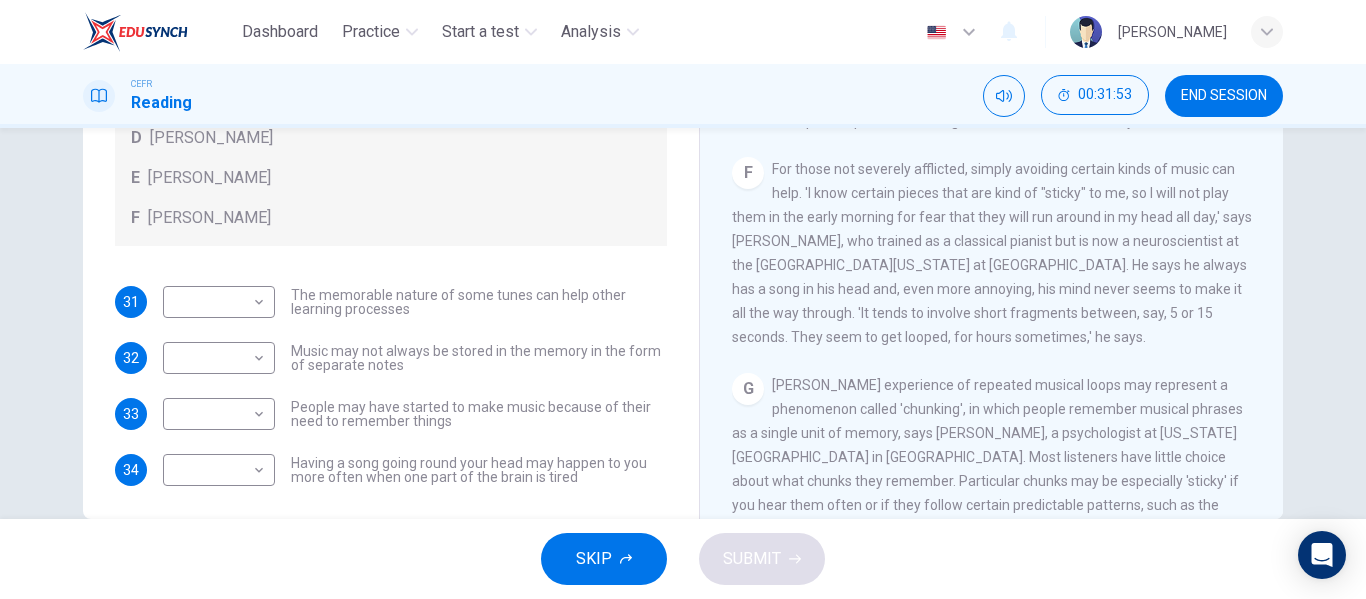 scroll, scrollTop: 316, scrollLeft: 0, axis: vertical 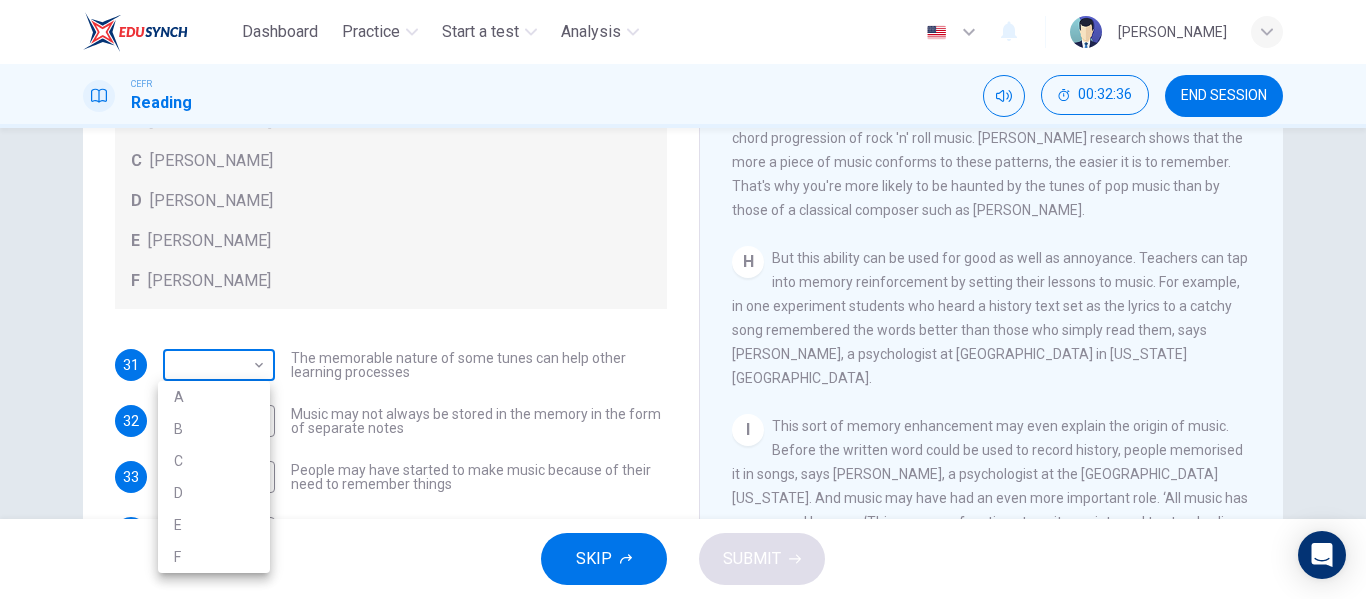 click on "Dashboard Practice Start a test Analysis English en ​ [PERSON_NAME] Reading 00:32:36 END SESSION Questions 31 - 34 Look at the following theories and the list of people below.
Match each theory with the person it is credited to.
Write the correct letter  A-F  in the boxes below. A [PERSON_NAME] B [PERSON_NAME] C [PERSON_NAME] D [PERSON_NAME] E [PERSON_NAME] F [PERSON_NAME] 31 ​ ​ The memorable nature of some tunes can help other learning processes 32 ​ ​ Music may not always be stored in the memory in the form of separate notes 33 ​ ​ People may have started to make music because of their need to remember things 34 ​ ​ Having a song going round your head may happen to you more often when one part of the brain is tired A Song on the Brain CLICK TO ZOOM Click to Zoom A B C D E F G H I SKIP SUBMIT EduSynch - Online Language Proficiency Testing
Dashboard Practice Start a test Analysis Notifications © Copyright  2025 A B C D E F" at bounding box center [683, 299] 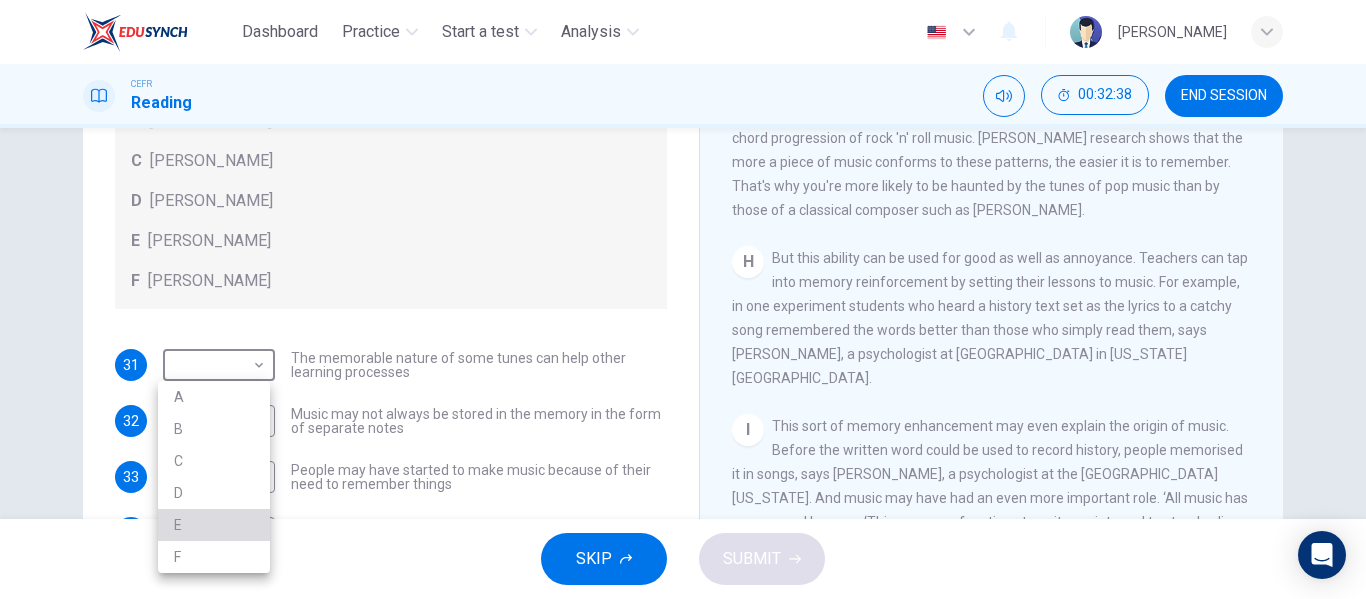 click on "E" at bounding box center [214, 525] 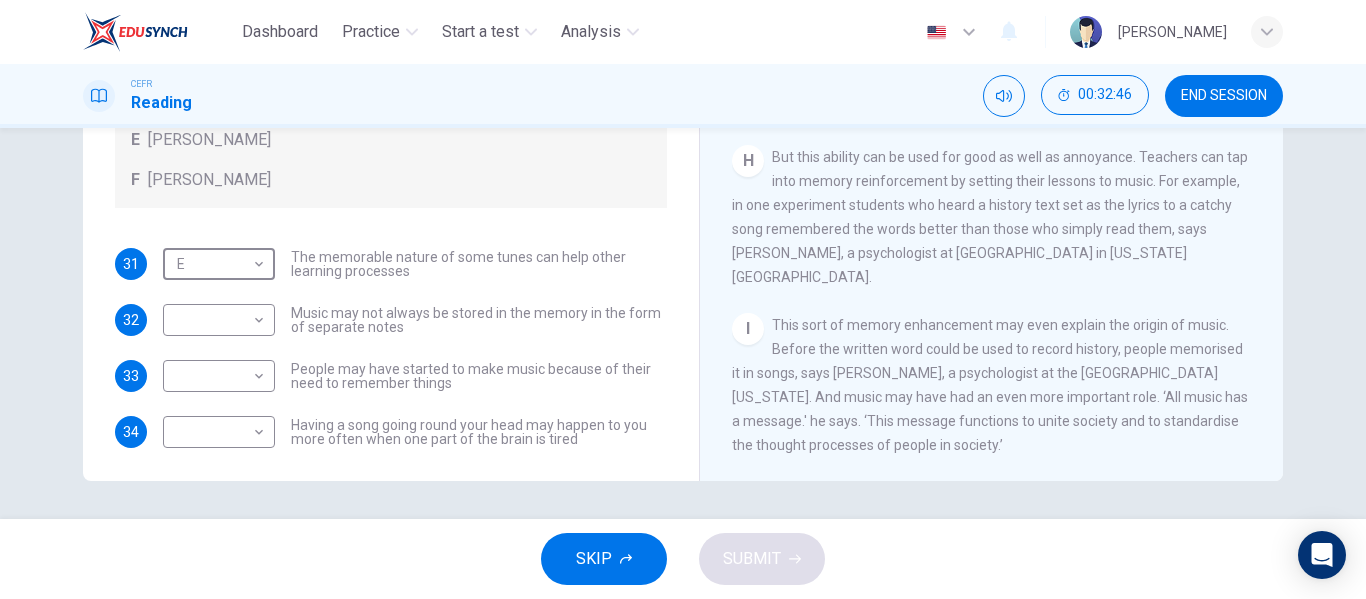 scroll, scrollTop: 384, scrollLeft: 0, axis: vertical 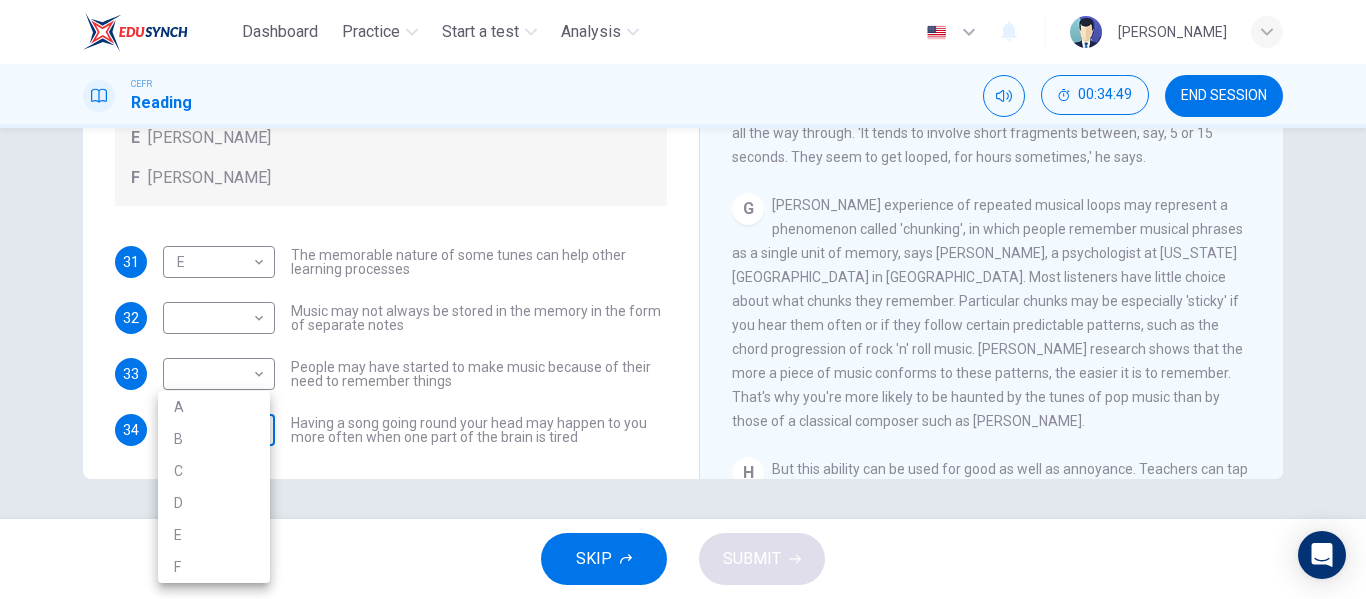 click on "Dashboard Practice Start a test Analysis English en ​ [PERSON_NAME] Reading 00:34:49 END SESSION Questions 31 - 34 Look at the following theories and the list of people below.
Match each theory with the person it is credited to.
Write the correct letter  A-F  in the boxes below. A [PERSON_NAME] B [PERSON_NAME] C [PERSON_NAME] D [PERSON_NAME] E [PERSON_NAME] F [PERSON_NAME] 31 E E ​ The memorable nature of some tunes can help other learning processes 32 ​ ​ Music may not always be stored in the memory in the form of separate notes 33 ​ ​ People may have started to make music because of their need to remember things 34 ​ ​ Having a song going round your head may happen to you more often when one part of the brain is tired A Song on the Brain CLICK TO ZOOM Click to Zoom A B C D E F G H I SKIP SUBMIT EduSynch - Online Language Proficiency Testing
Dashboard Practice Start a test Analysis Notifications © Copyright  2025 A B C D E F" at bounding box center [683, 299] 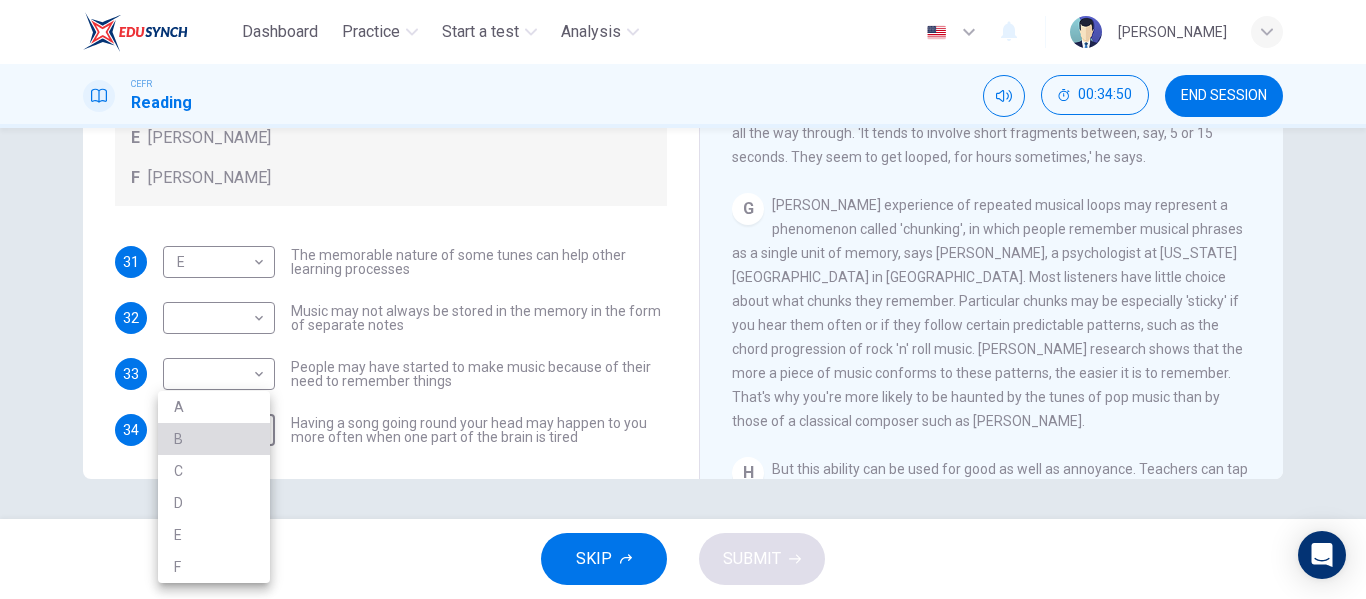 click on "B" at bounding box center [214, 439] 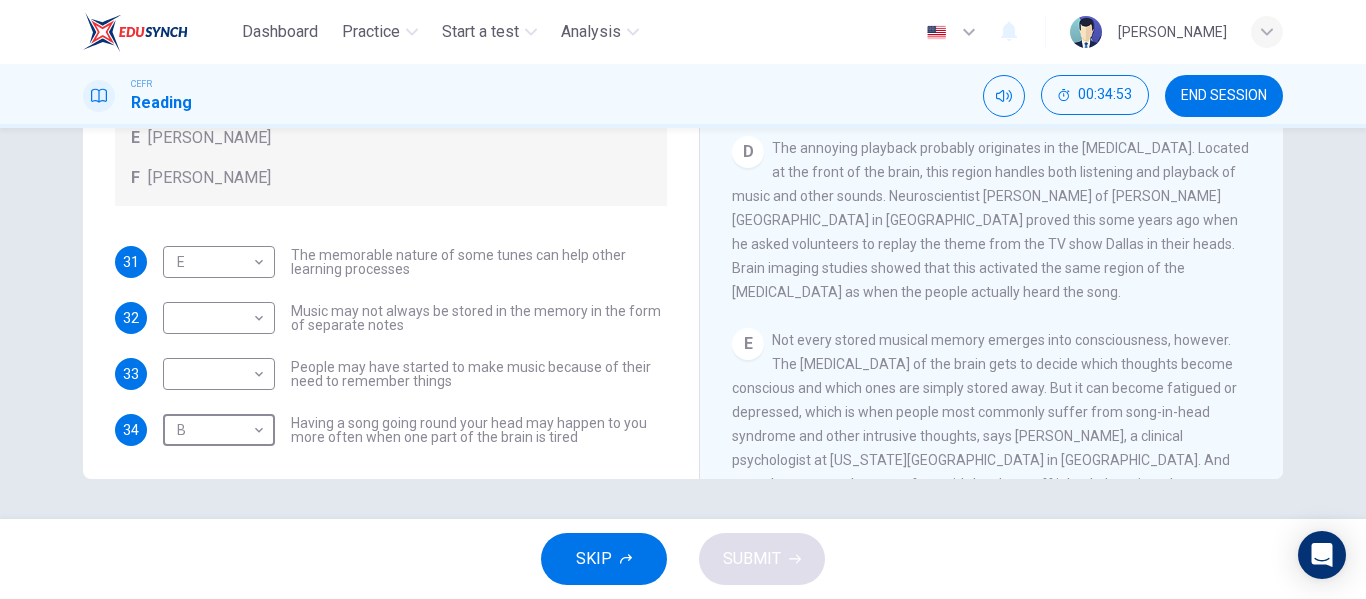 scroll, scrollTop: 626, scrollLeft: 0, axis: vertical 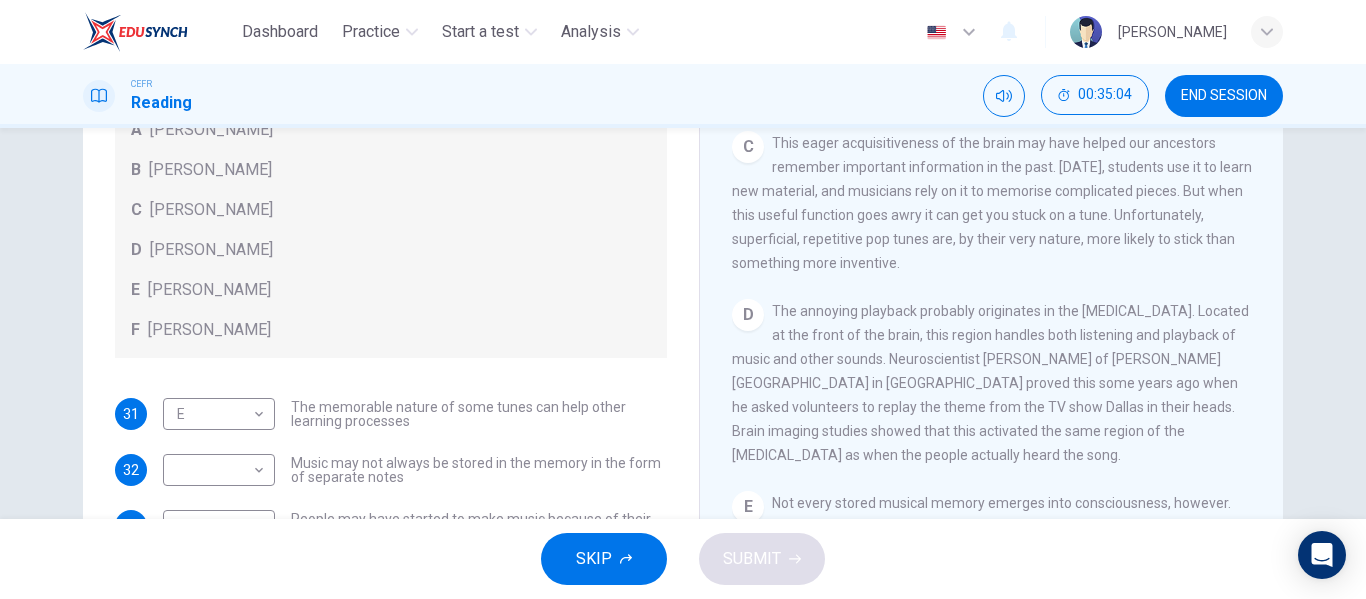 drag, startPoint x: 1262, startPoint y: 269, endPoint x: 1259, endPoint y: 332, distance: 63.07139 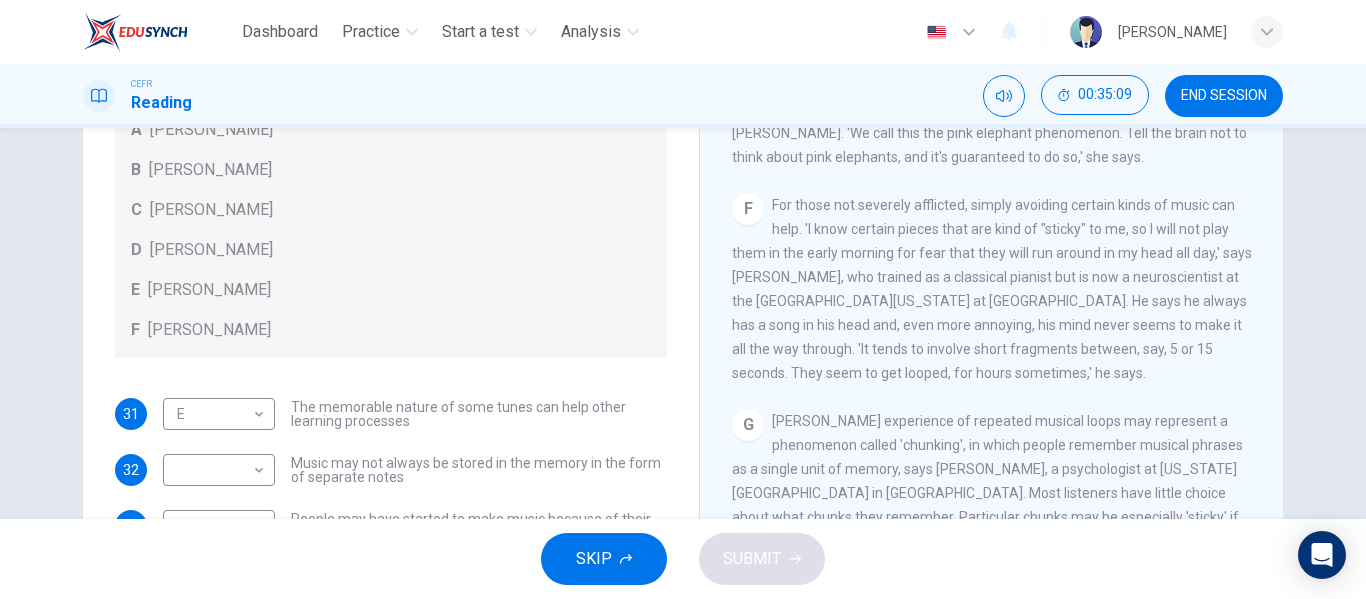 scroll, scrollTop: 1191, scrollLeft: 0, axis: vertical 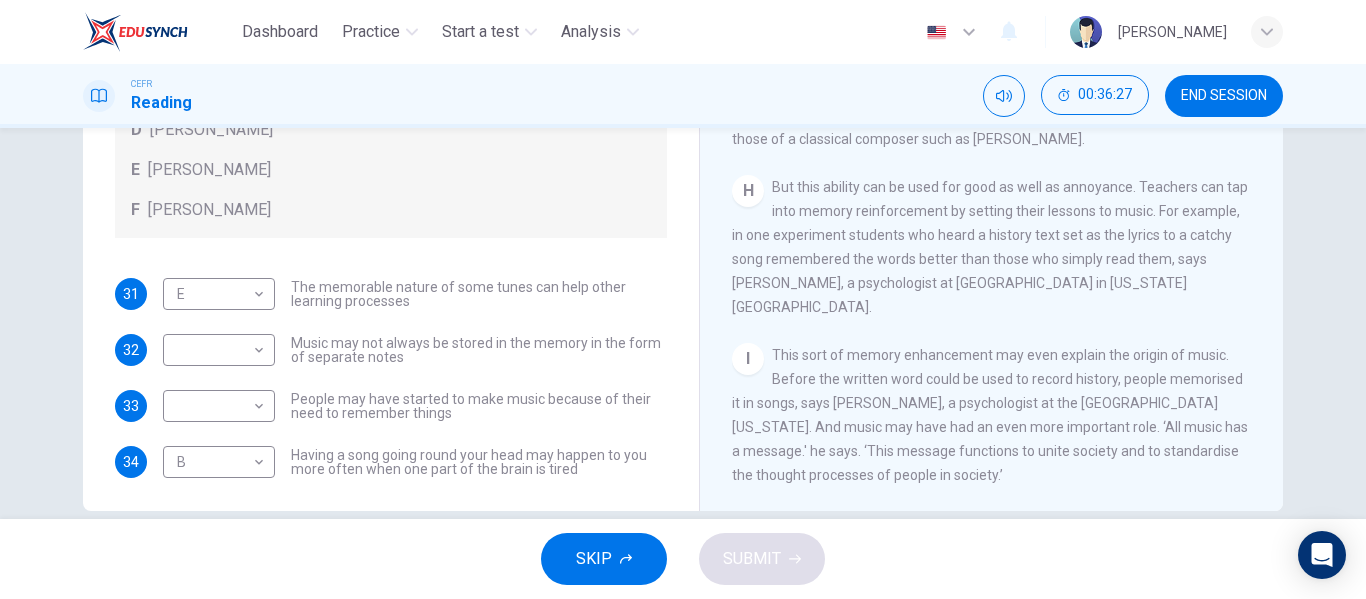 drag, startPoint x: 1338, startPoint y: 377, endPoint x: 1349, endPoint y: 355, distance: 24.596748 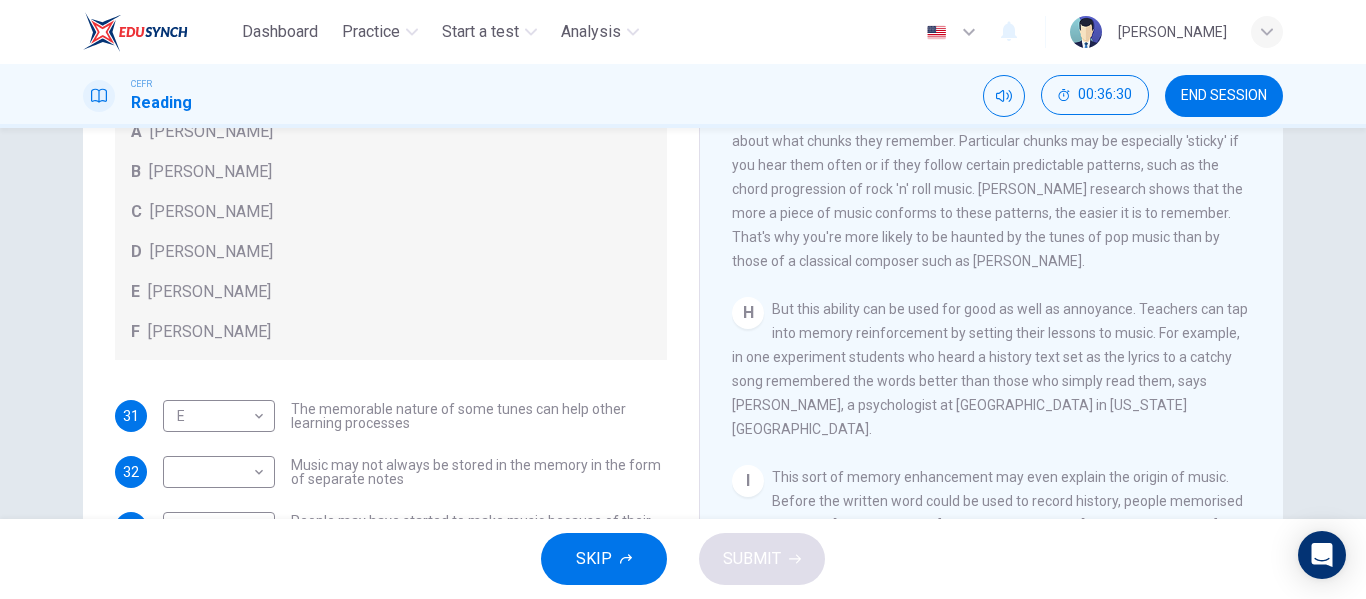 scroll, scrollTop: 222, scrollLeft: 0, axis: vertical 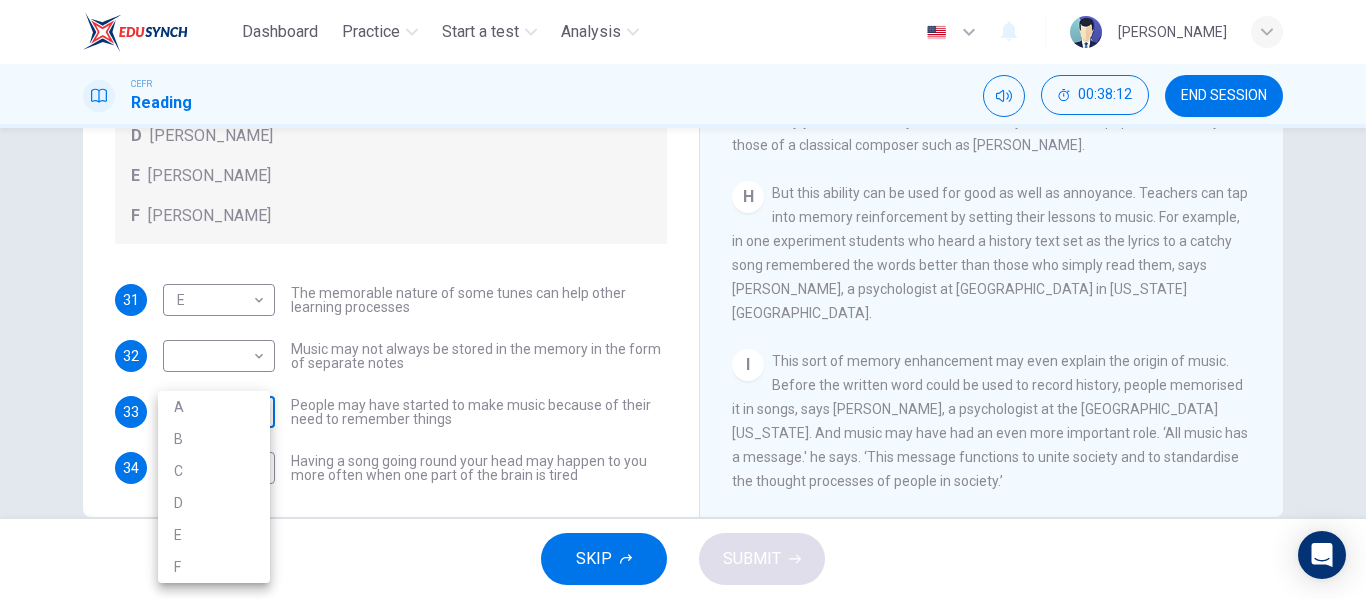 click on "Dashboard Practice Start a test Analysis English en ​ [PERSON_NAME] Reading 00:38:12 END SESSION Questions 31 - 34 Look at the following theories and the list of people below.
Match each theory with the person it is credited to.
Write the correct letter  A-F  in the boxes below. A [PERSON_NAME] B [PERSON_NAME] C [PERSON_NAME] D [PERSON_NAME] E [PERSON_NAME] F [PERSON_NAME] 31 E E ​ The memorable nature of some tunes can help other learning processes 32 ​ ​ Music may not always be stored in the memory in the form of separate notes 33 ​ ​ People may have started to make music because of their need to remember things 34 B B ​ Having a song going round your head may happen to you more often when one part of the brain is tired A Song on the Brain CLICK TO ZOOM Click to Zoom A B C D E F G H I SKIP SUBMIT EduSynch - Online Language Proficiency Testing
Dashboard Practice Start a test Analysis Notifications © Copyright  2025 A B C D E F" at bounding box center [683, 299] 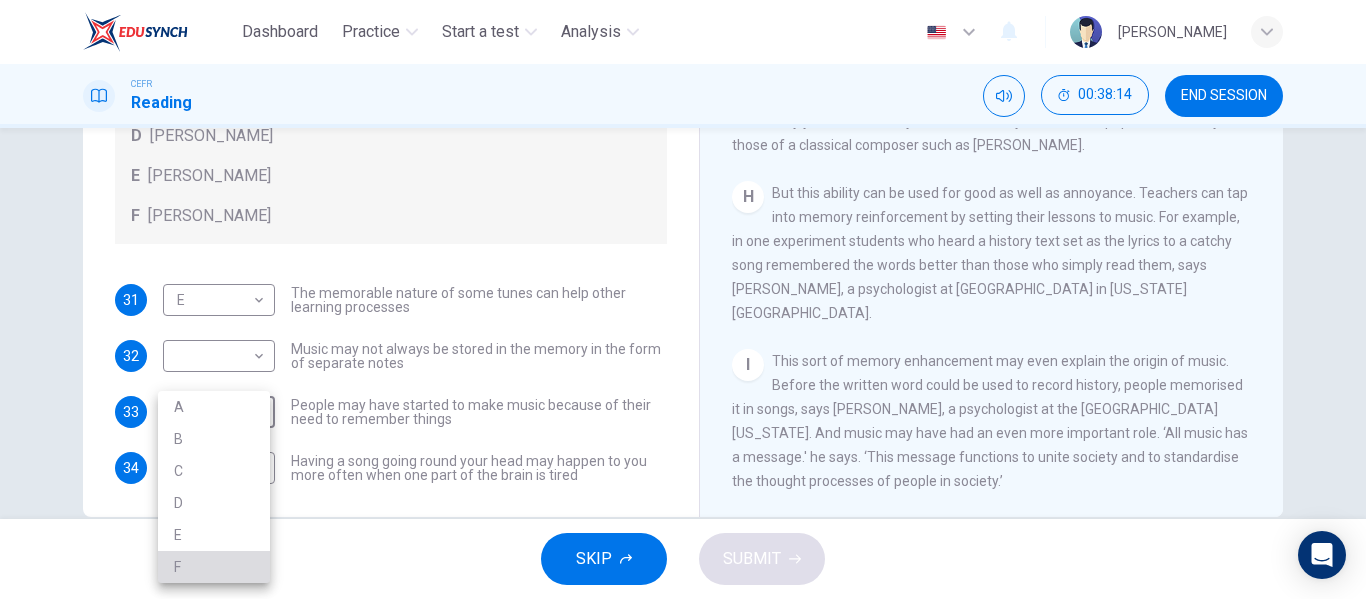 click on "F" at bounding box center (214, 567) 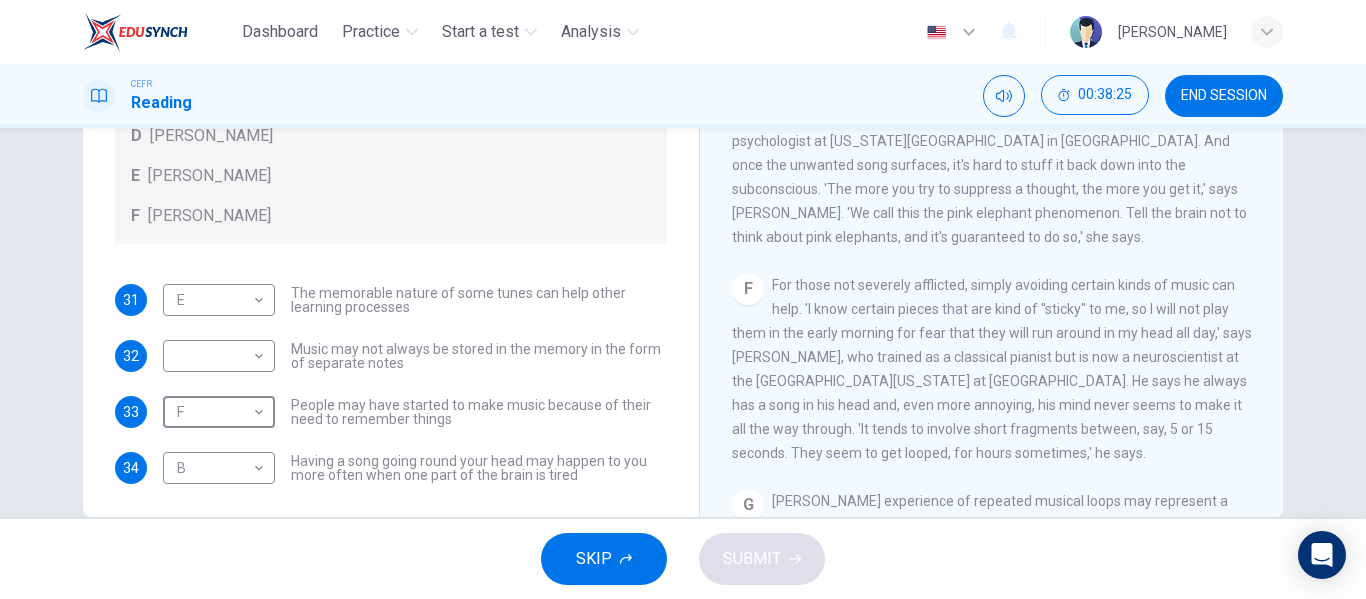 scroll, scrollTop: 1002, scrollLeft: 0, axis: vertical 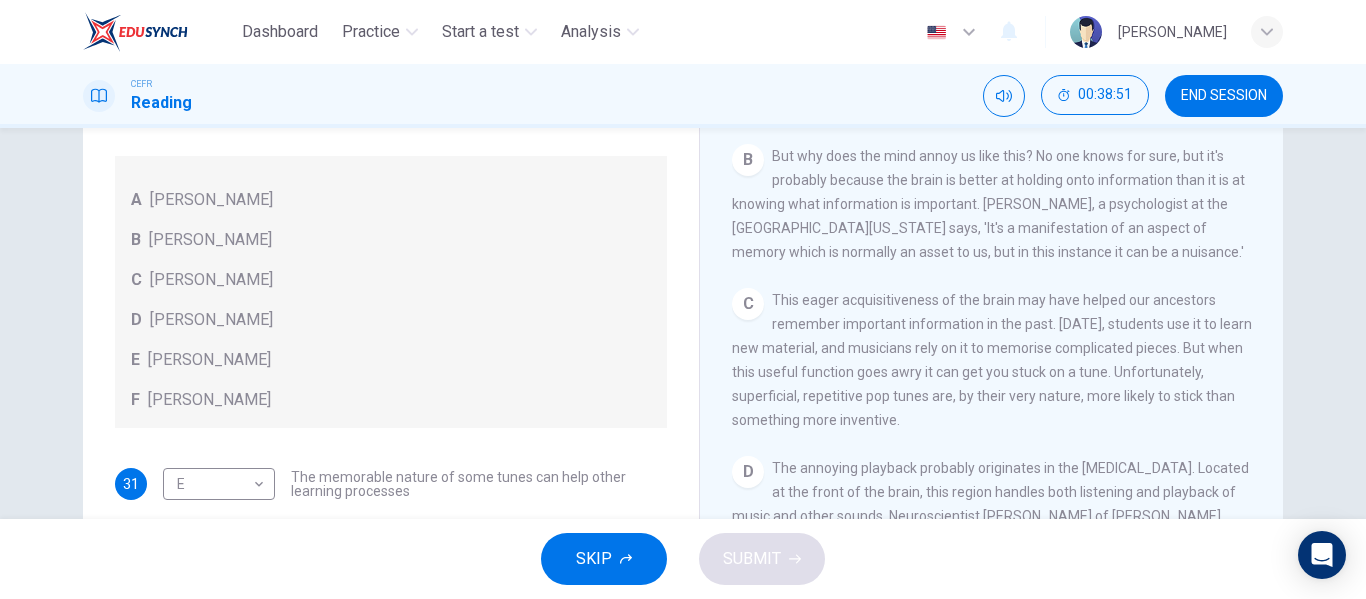 drag, startPoint x: 1350, startPoint y: 266, endPoint x: 1354, endPoint y: 319, distance: 53.15073 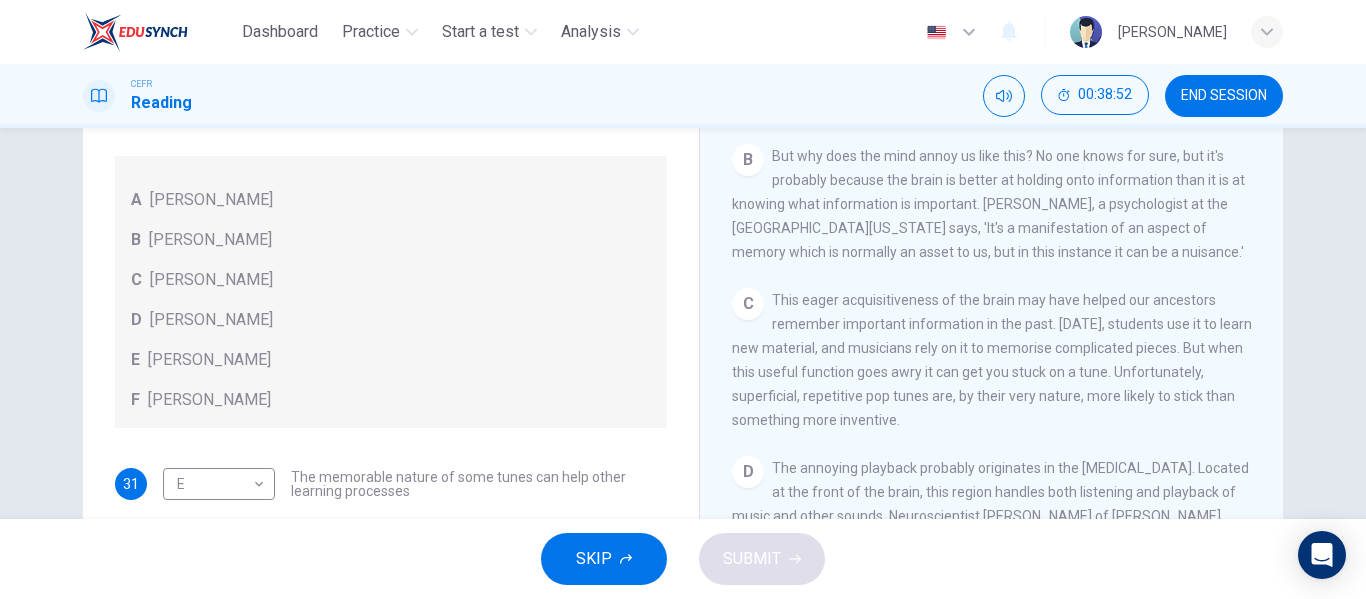 drag, startPoint x: 1354, startPoint y: 319, endPoint x: 1365, endPoint y: 322, distance: 11.401754 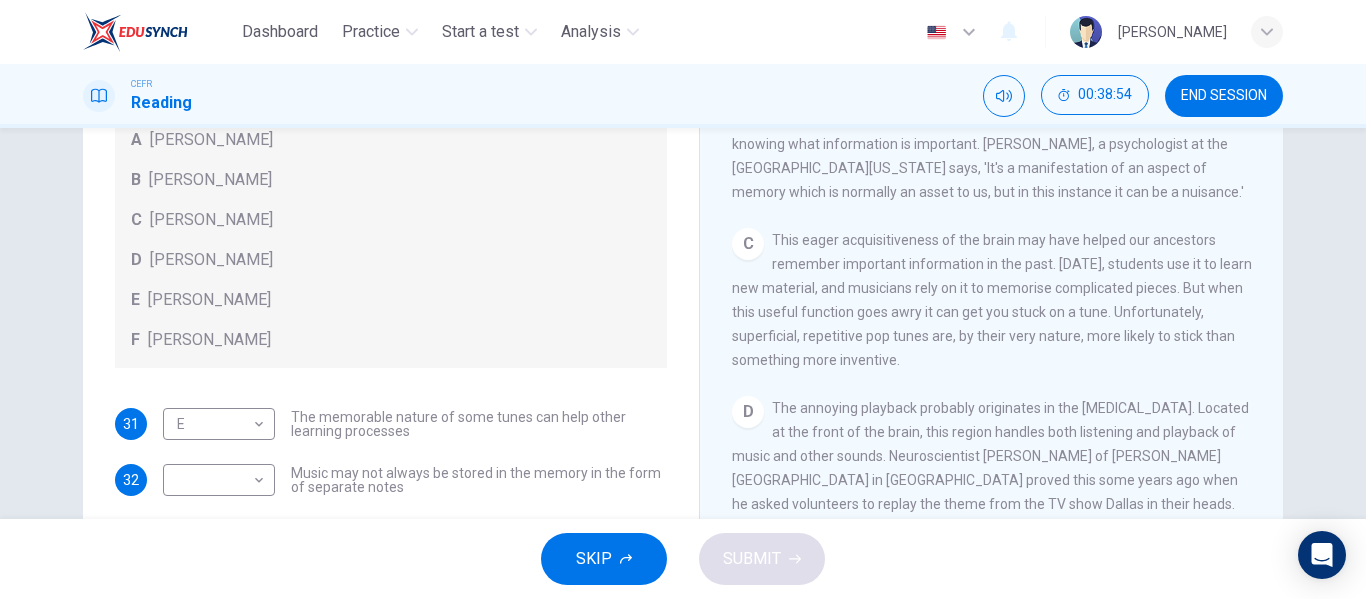 scroll, scrollTop: 217, scrollLeft: 0, axis: vertical 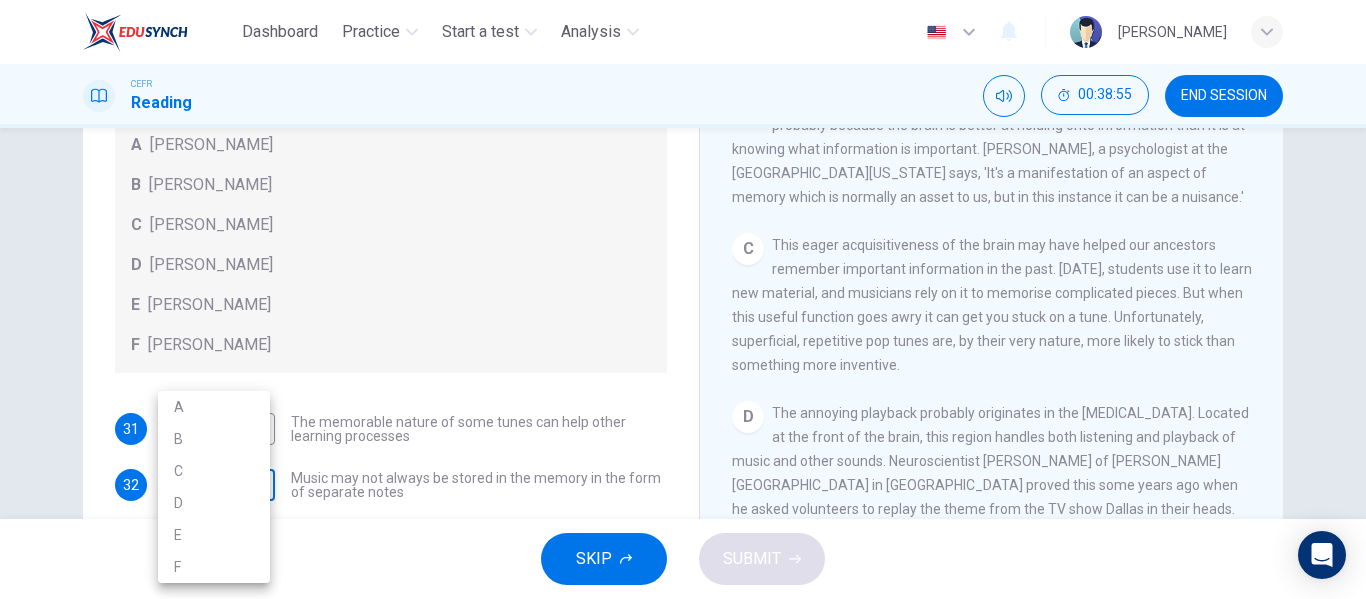 click on "Dashboard Practice Start a test Analysis English en ​ [PERSON_NAME] Reading 00:38:55 END SESSION Questions 31 - 34 Look at the following theories and the list of people below.
Match each theory with the person it is credited to.
Write the correct letter  A-F  in the boxes below. A [PERSON_NAME] B [PERSON_NAME] C [PERSON_NAME] D [PERSON_NAME] E [PERSON_NAME] F [PERSON_NAME] 31 E E ​ The memorable nature of some tunes can help other learning processes 32 ​ ​ Music may not always be stored in the memory in the form of separate notes 33 F F ​ People may have started to make music because of their need to remember things 34 B B ​ Having a song going round your head may happen to you more often when one part of the brain is tired A Song on the Brain CLICK TO ZOOM Click to Zoom A B C D E F G H I SKIP SUBMIT EduSynch - Online Language Proficiency Testing
Dashboard Practice Start a test Analysis Notifications © Copyright  2025 A B C D E F" at bounding box center (683, 299) 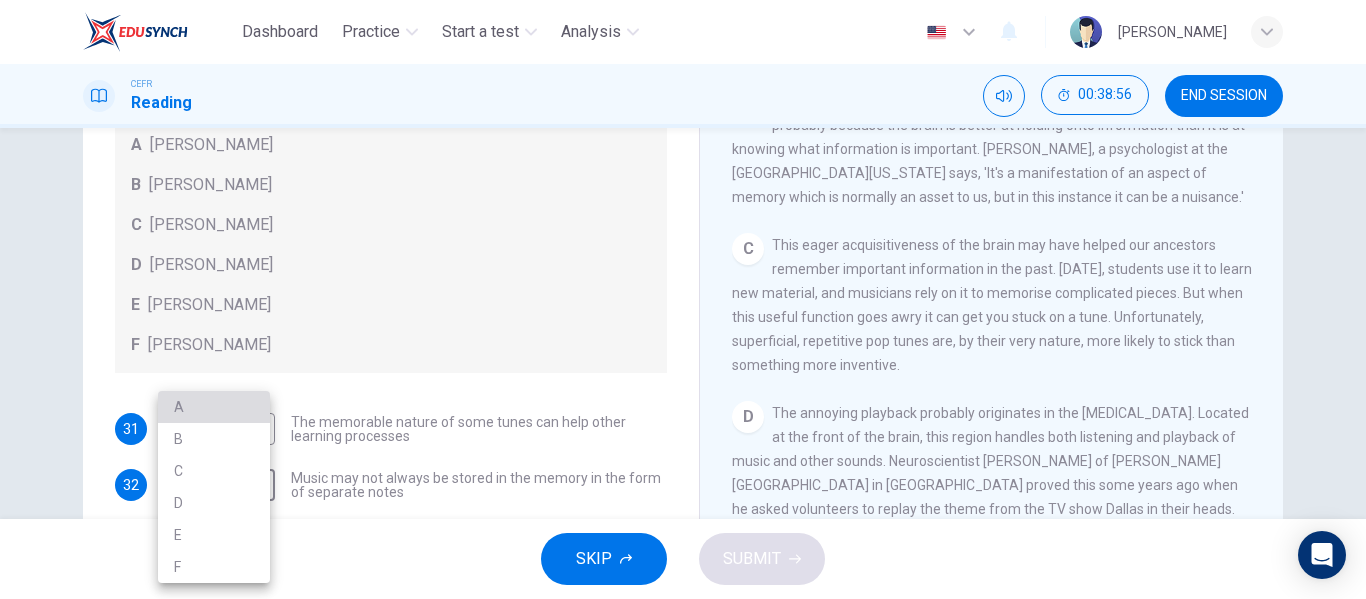 click on "A" at bounding box center [214, 407] 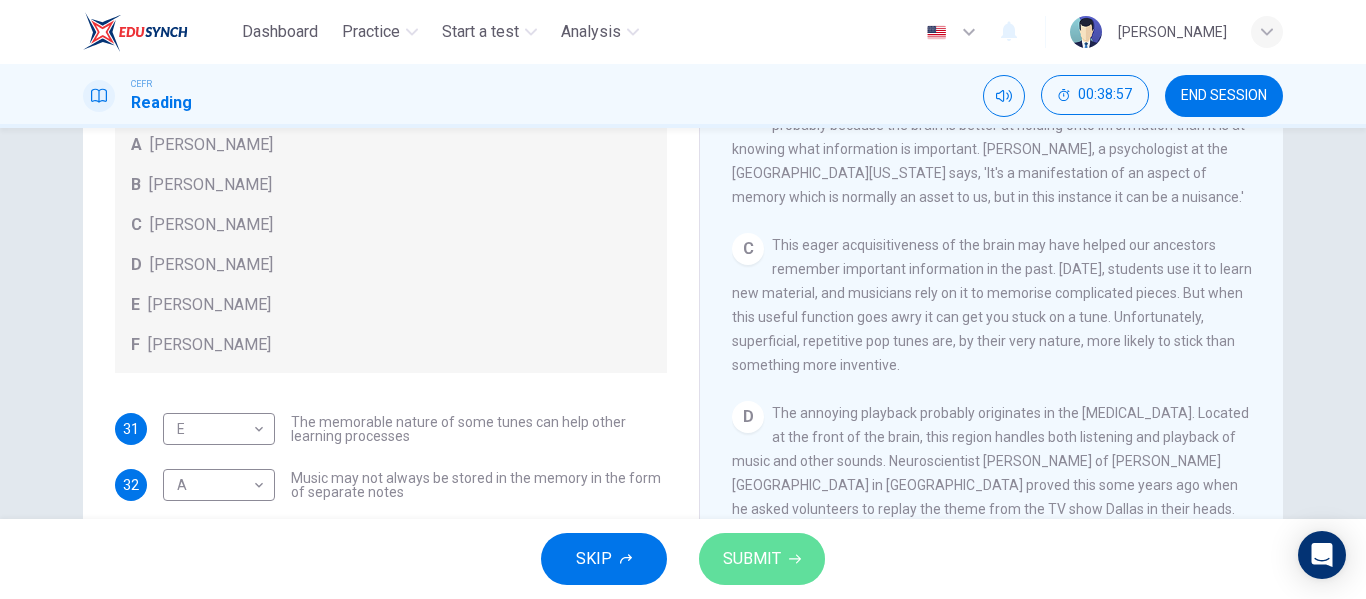 click on "SUBMIT" at bounding box center [752, 559] 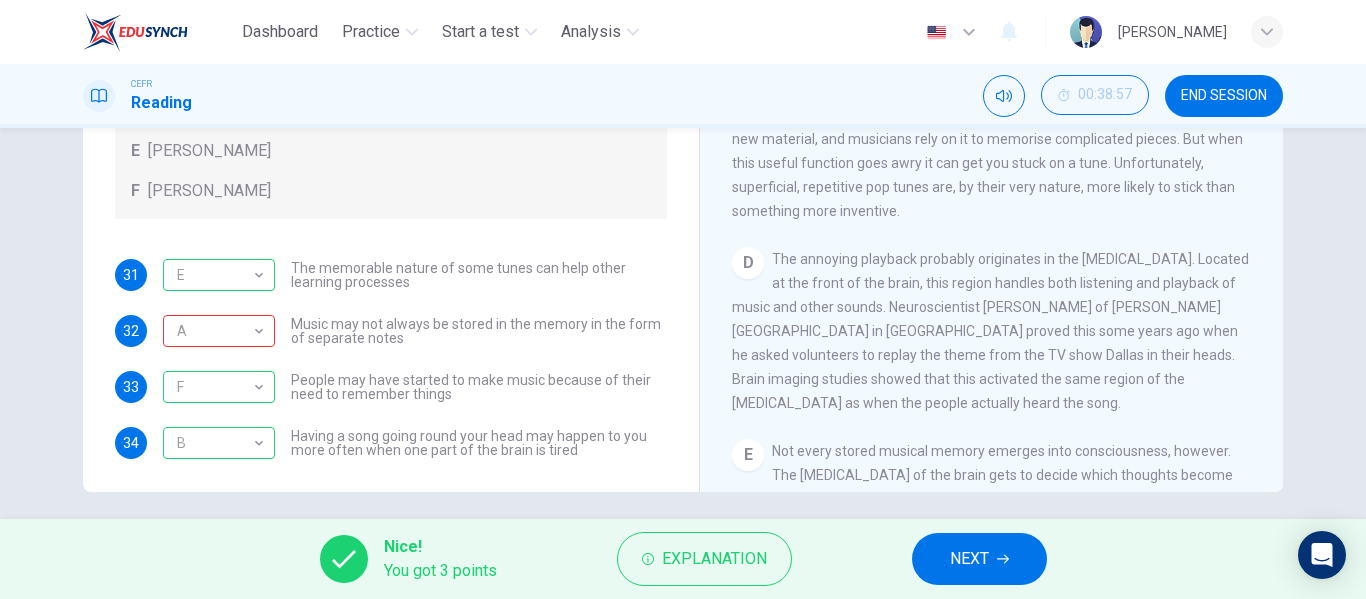 scroll, scrollTop: 384, scrollLeft: 0, axis: vertical 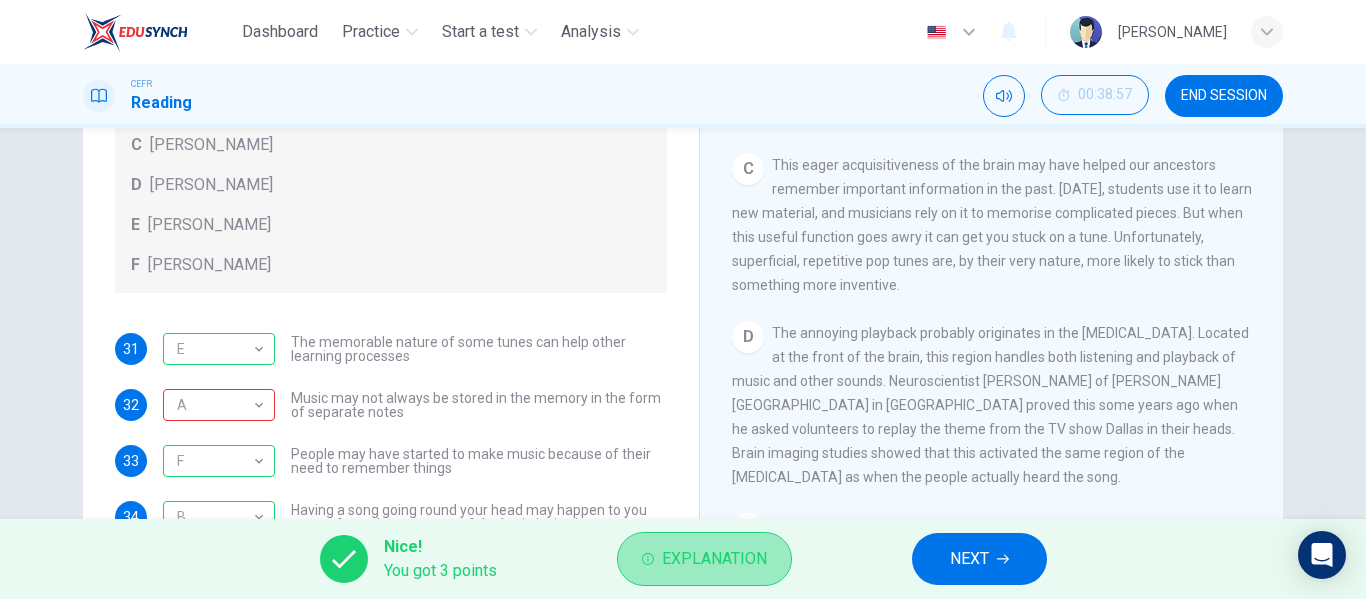 click on "Explanation" at bounding box center [714, 559] 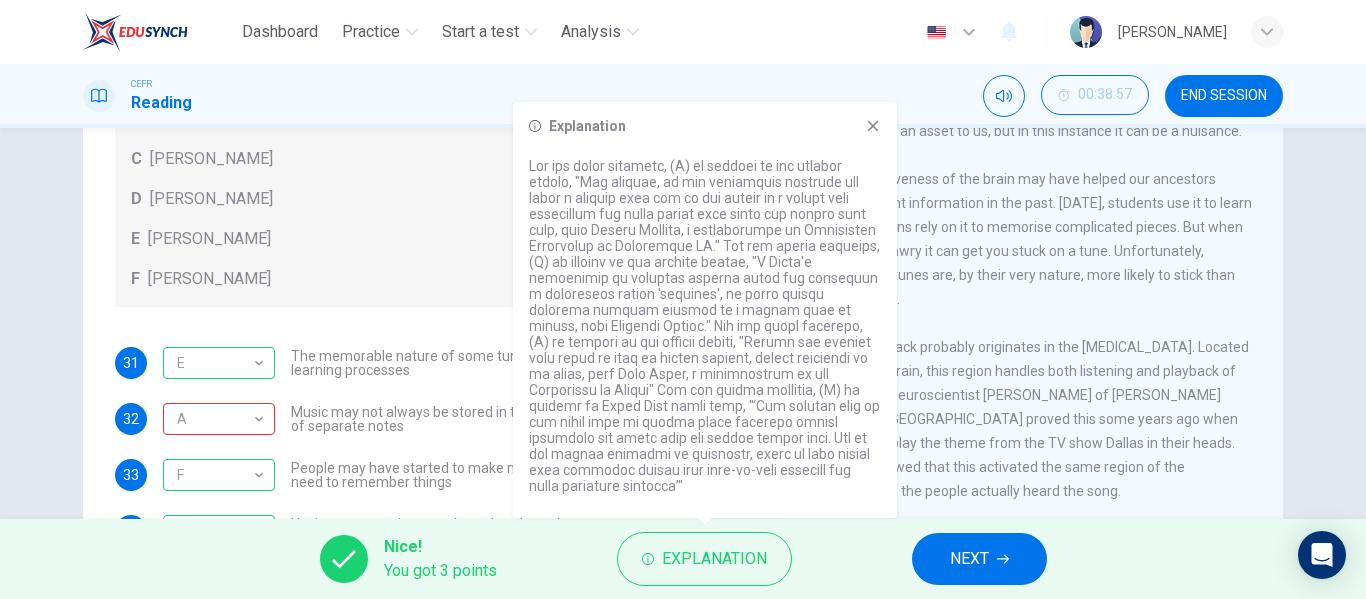 scroll, scrollTop: 281, scrollLeft: 0, axis: vertical 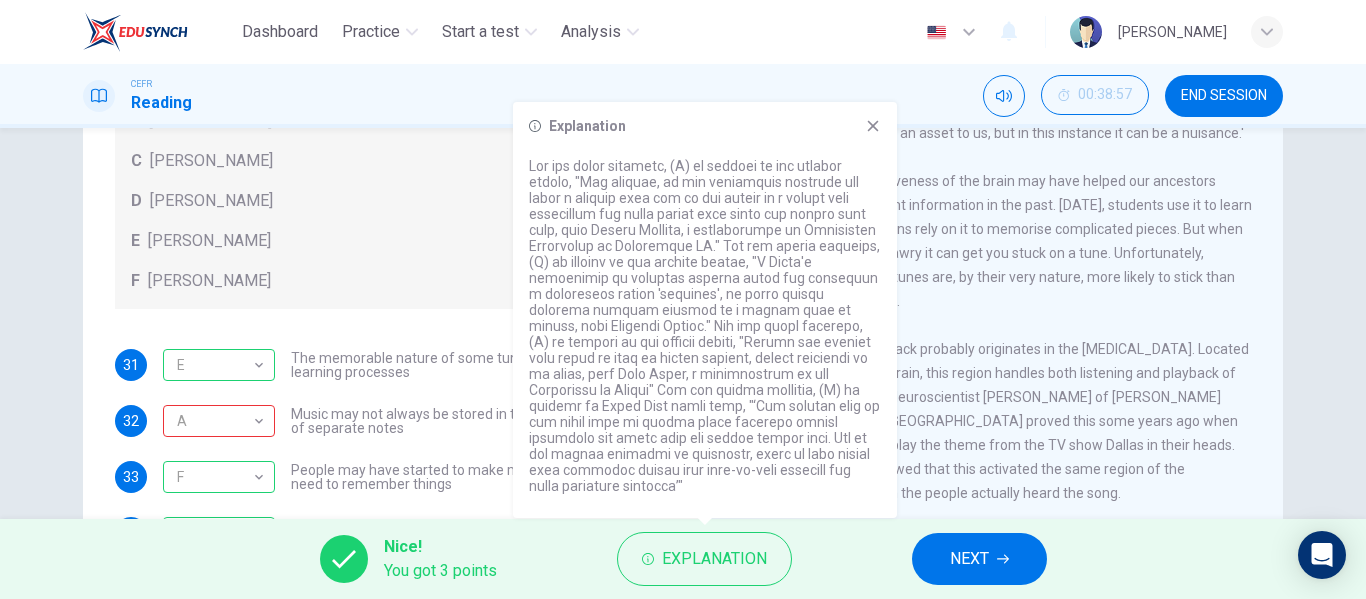 click on "Music may not always be stored in the memory in the form of separate notes" at bounding box center (479, 421) 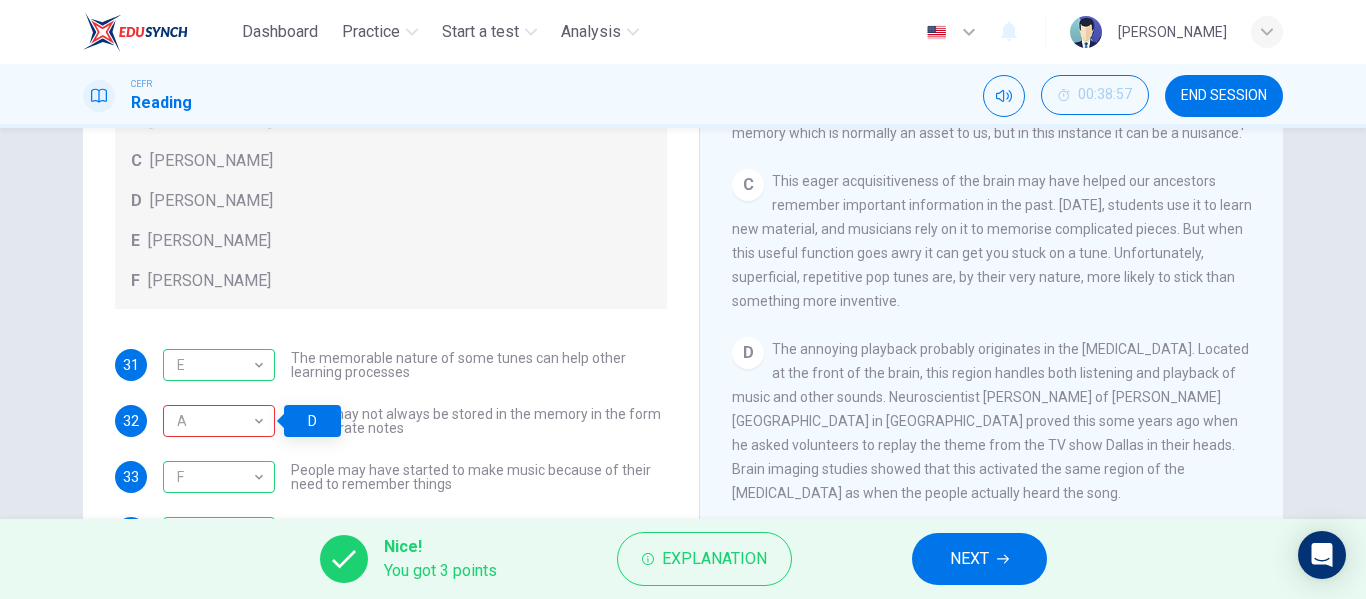 click on "31 E E ​ The memorable nature of some tunes can help other learning processes 32 A A ​ Music may not always be stored in the memory in the form of separate notes 33 F F ​ People may have started to make music because of their need to remember things 34 B B ​ Having a song going round your head may happen to you more often when one part of the brain is tired" at bounding box center (391, 449) 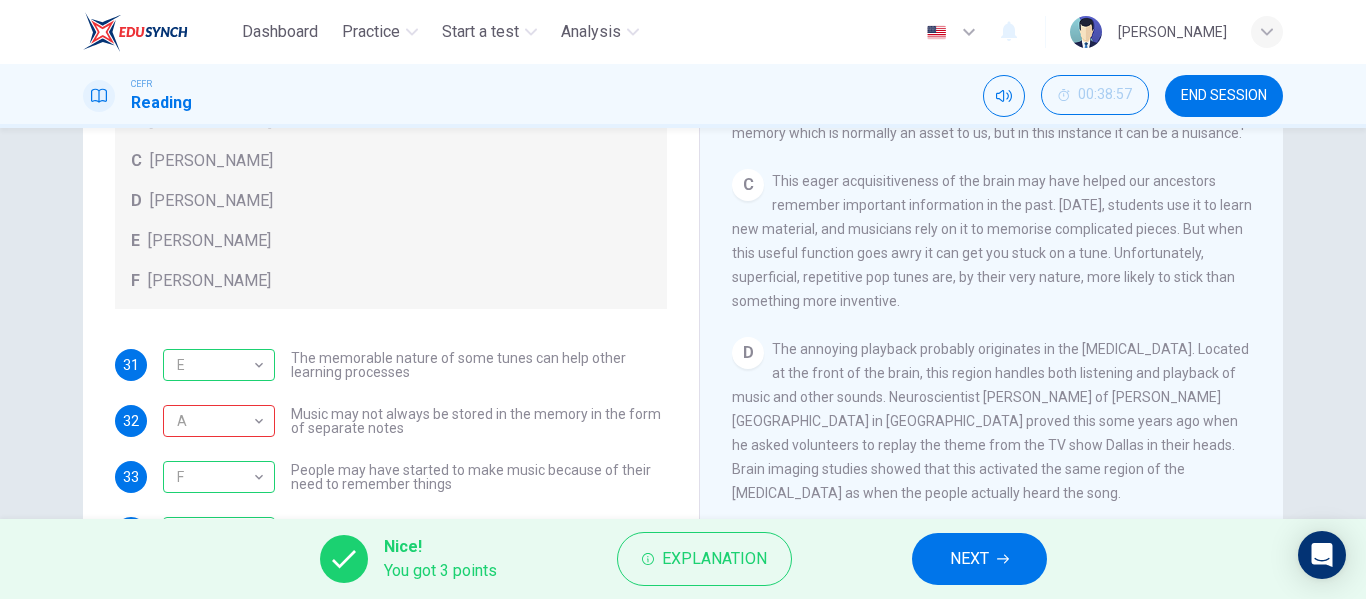click on "A A ​ Music may not always be stored in the memory in the form of separate notes" at bounding box center [415, 421] 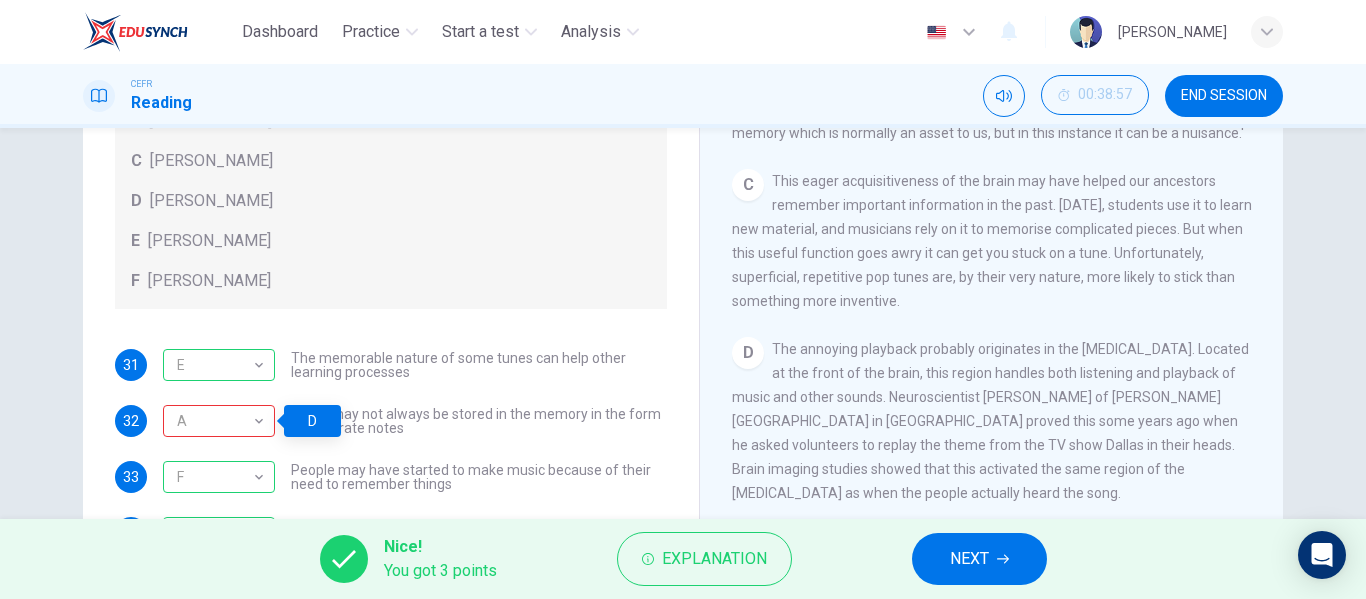click on "A A ​ Music may not always be stored in the memory in the form of separate notes" at bounding box center [415, 421] 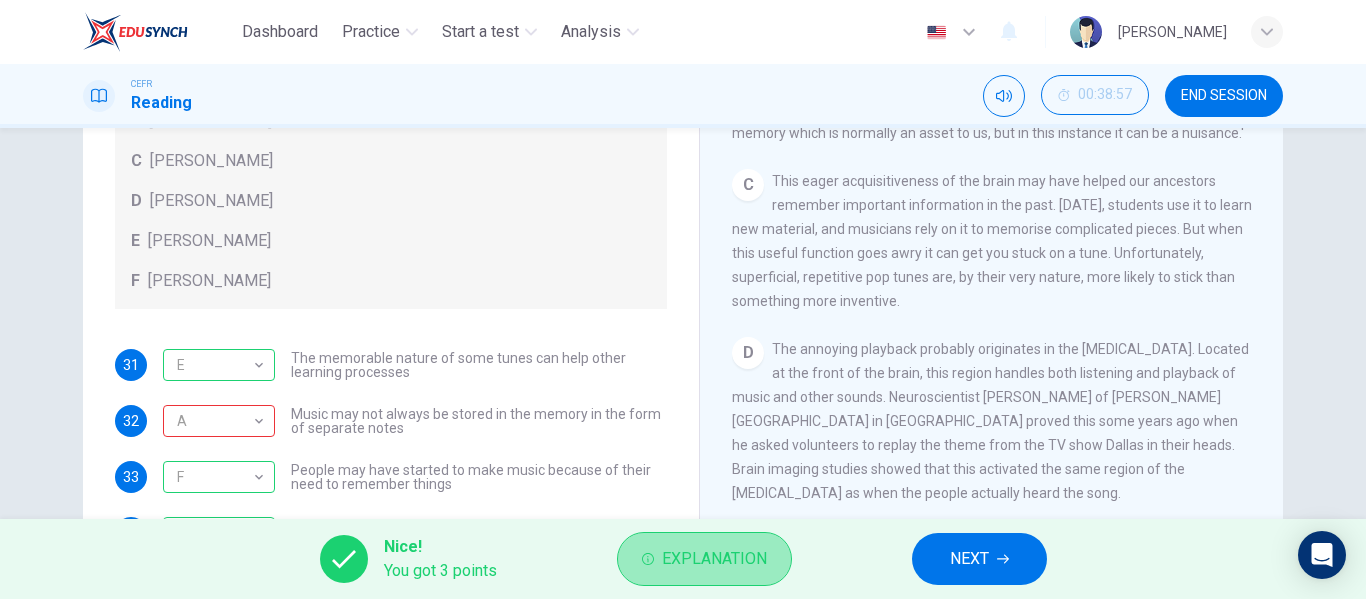 click on "Explanation" at bounding box center [704, 559] 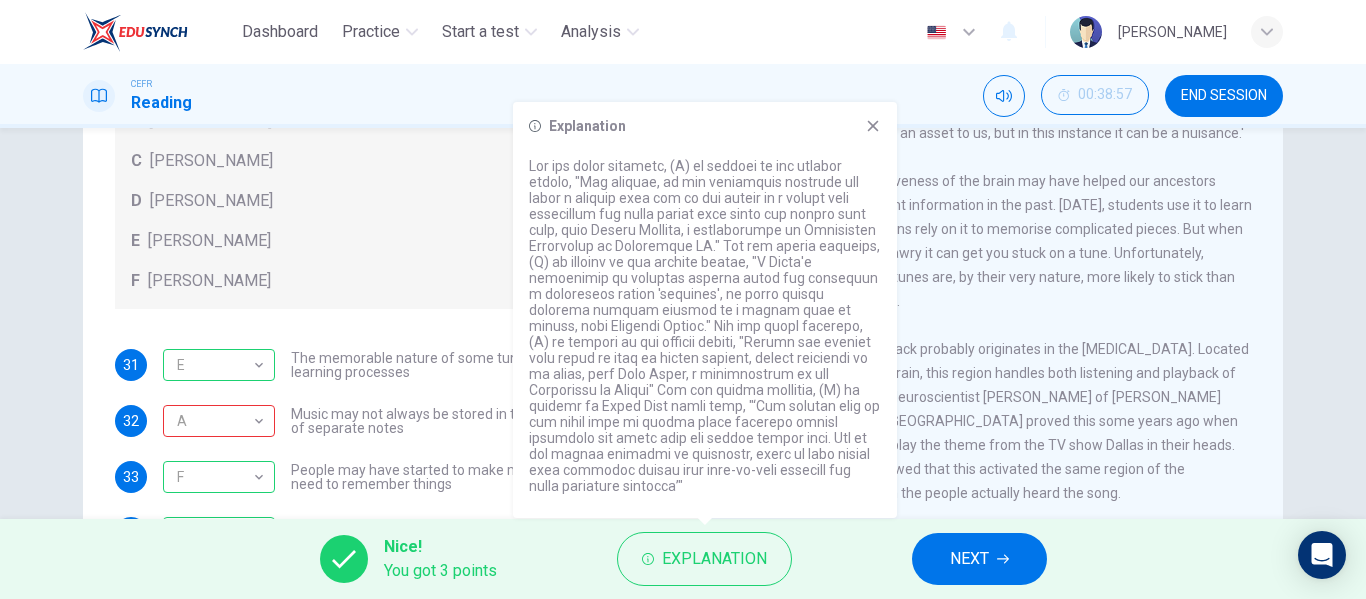 click on "Music may not always be stored in the memory in the form of separate notes" at bounding box center [479, 421] 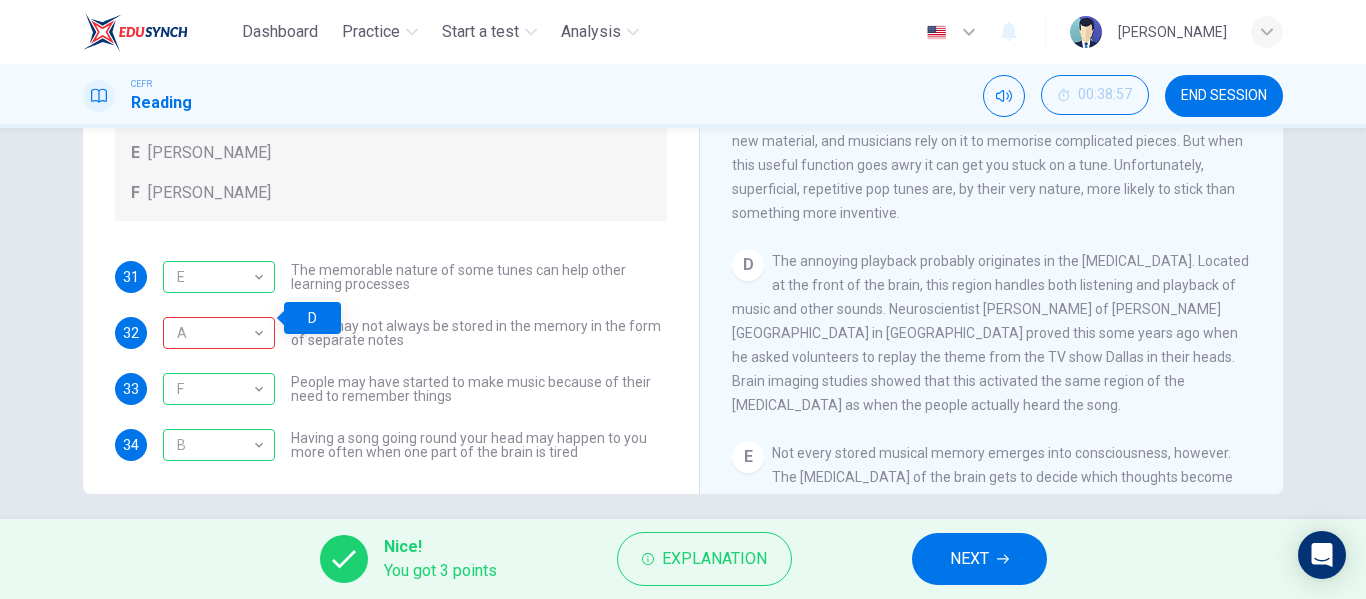scroll, scrollTop: 384, scrollLeft: 0, axis: vertical 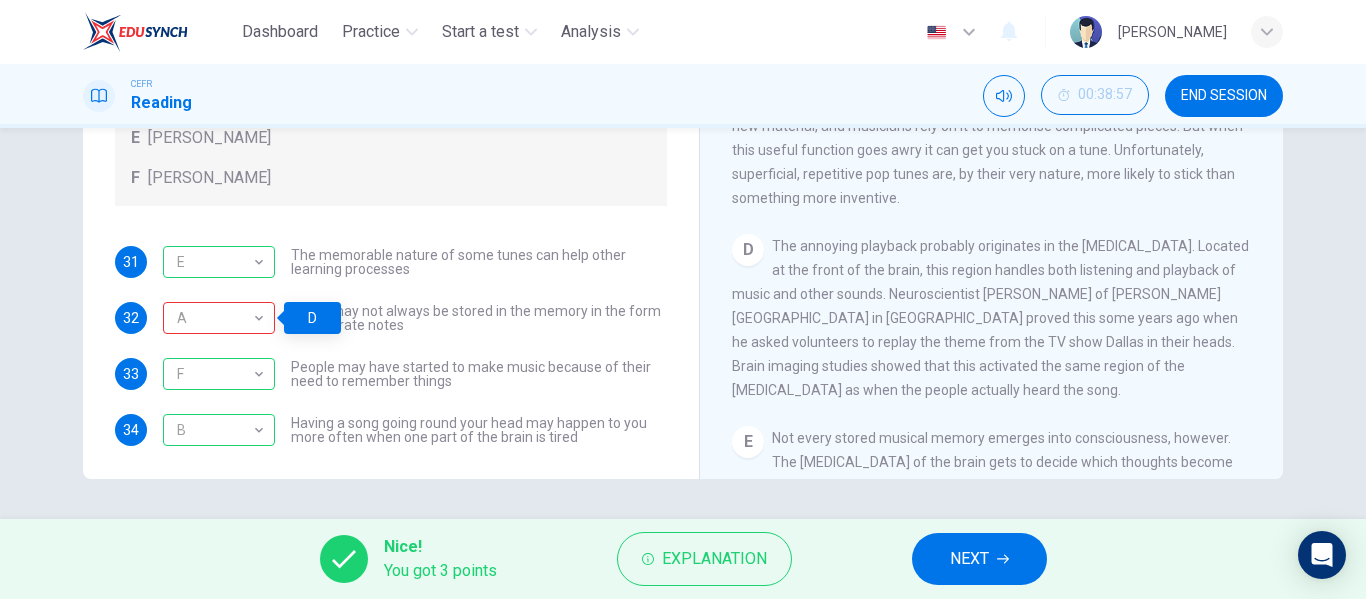 click on "Nice! You got 3
points Explanation NEXT" at bounding box center [683, 559] 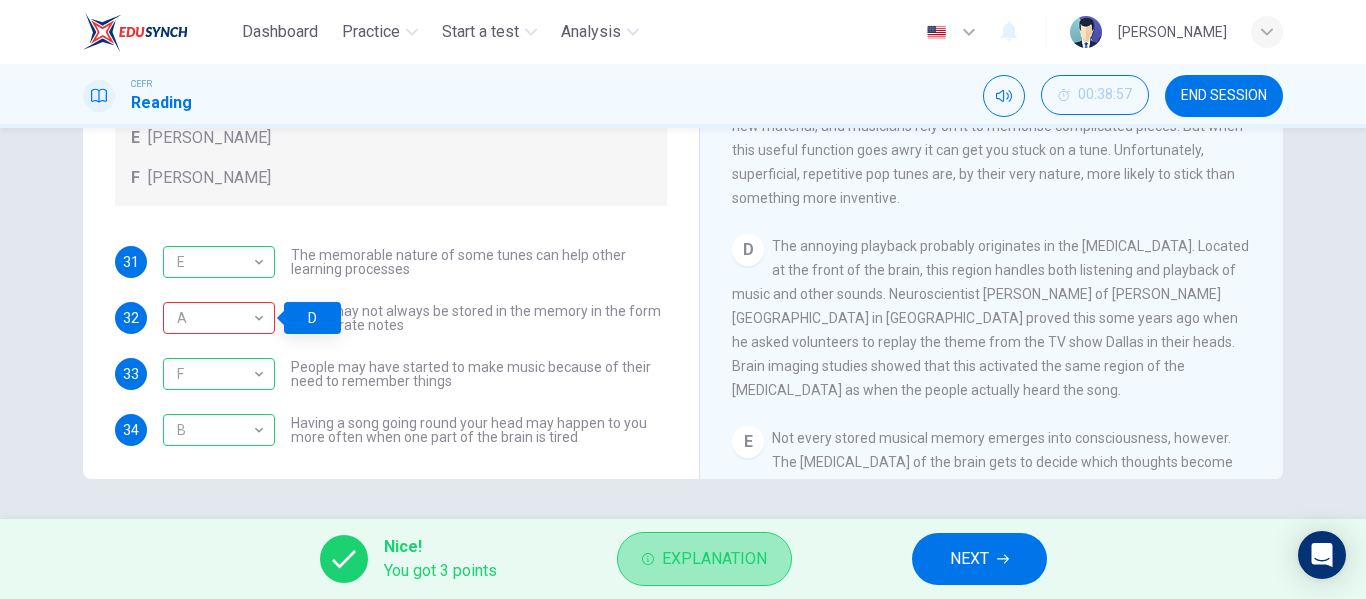 click on "Explanation" at bounding box center [714, 559] 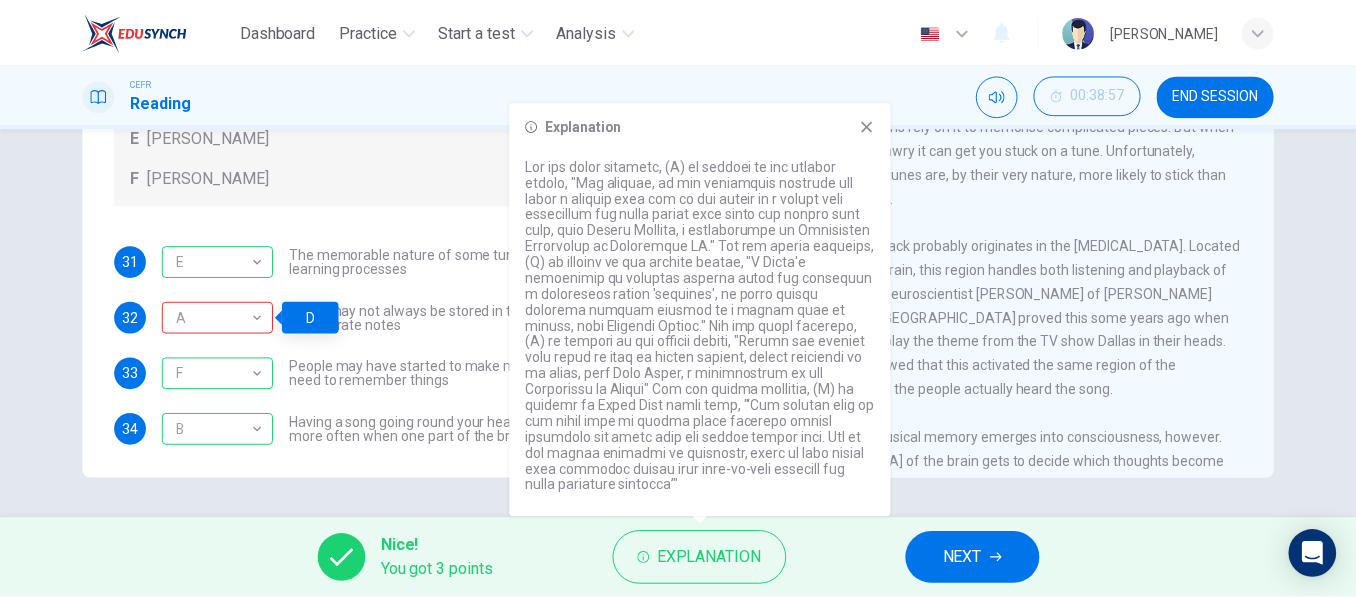 scroll, scrollTop: 42, scrollLeft: 0, axis: vertical 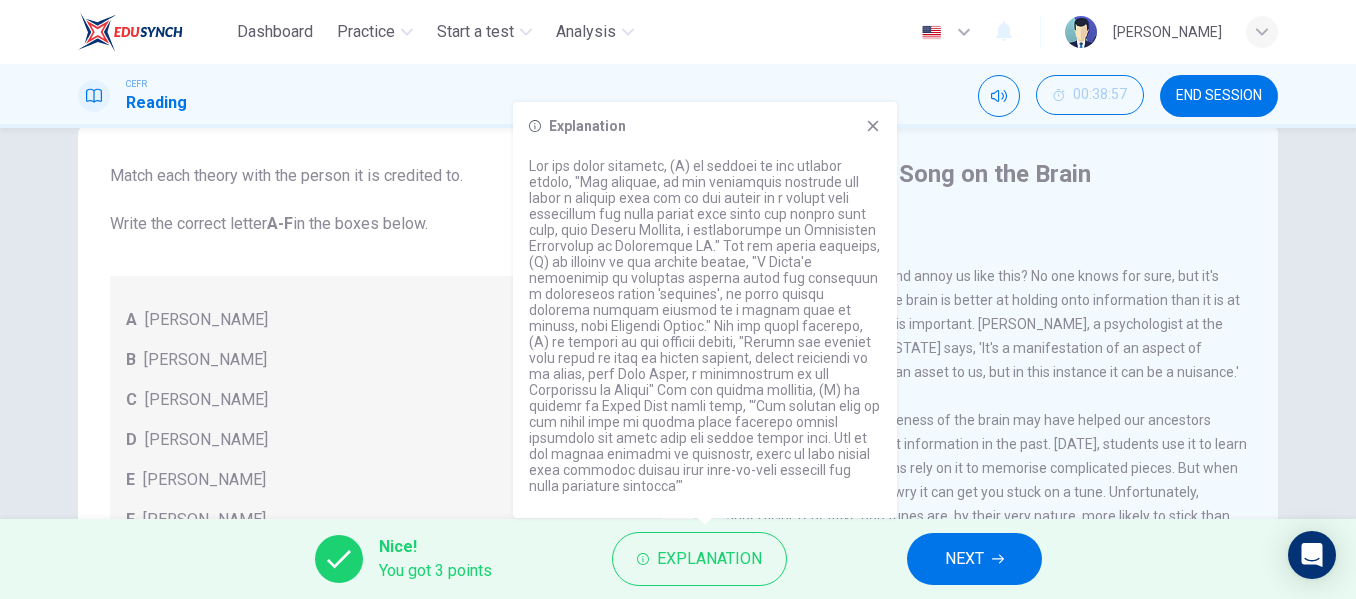 click on "Questions 31 - 34 Look at the following theories and the list of people below.
Match each theory with the person it is credited to.
Write the correct letter  A-F  in the boxes below. A [PERSON_NAME] B [PERSON_NAME] C [PERSON_NAME] D [PERSON_NAME] E [PERSON_NAME] F [PERSON_NAME] 31 E E ​ The memorable nature of some tunes can help other learning processes 32 A A ​ Music may not always be stored in the memory in the form of separate notes 33 F F ​ People may have started to make music because of their need to remember things 34 B B ​ Having a song going round your head may happen to you more often when one part of the brain is tired A Song on the Brain CLICK TO ZOOM Click to Zoom A B C D E F G H I" at bounding box center (678, 323) 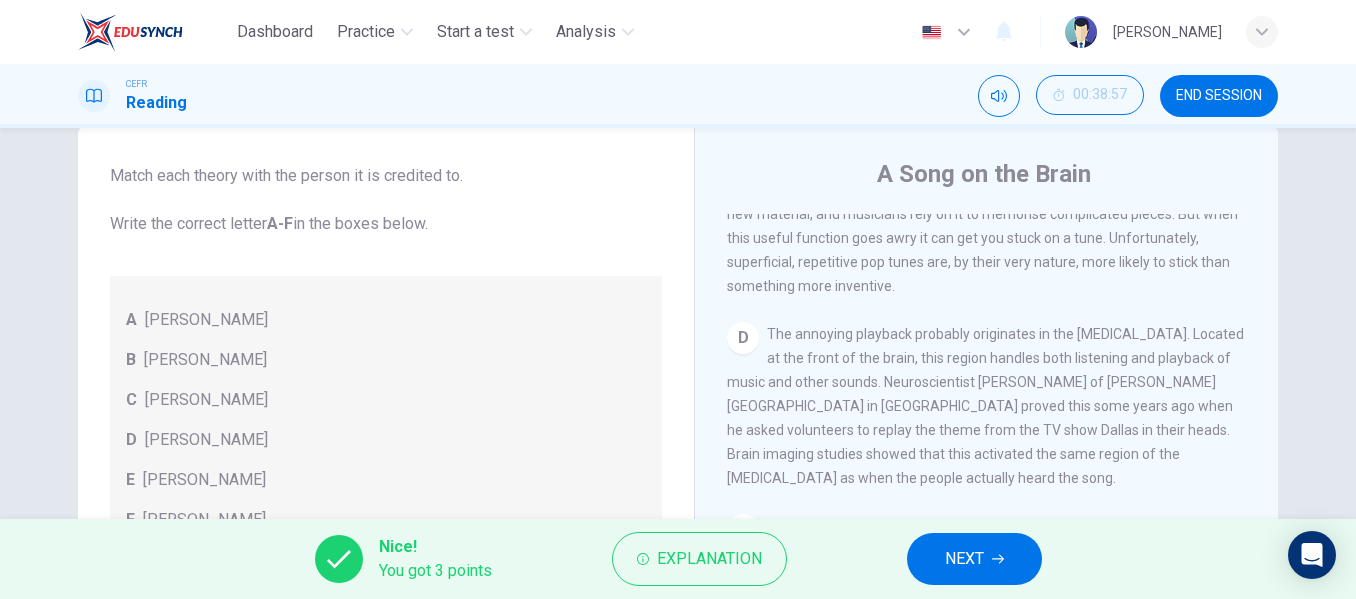 scroll, scrollTop: 804, scrollLeft: 0, axis: vertical 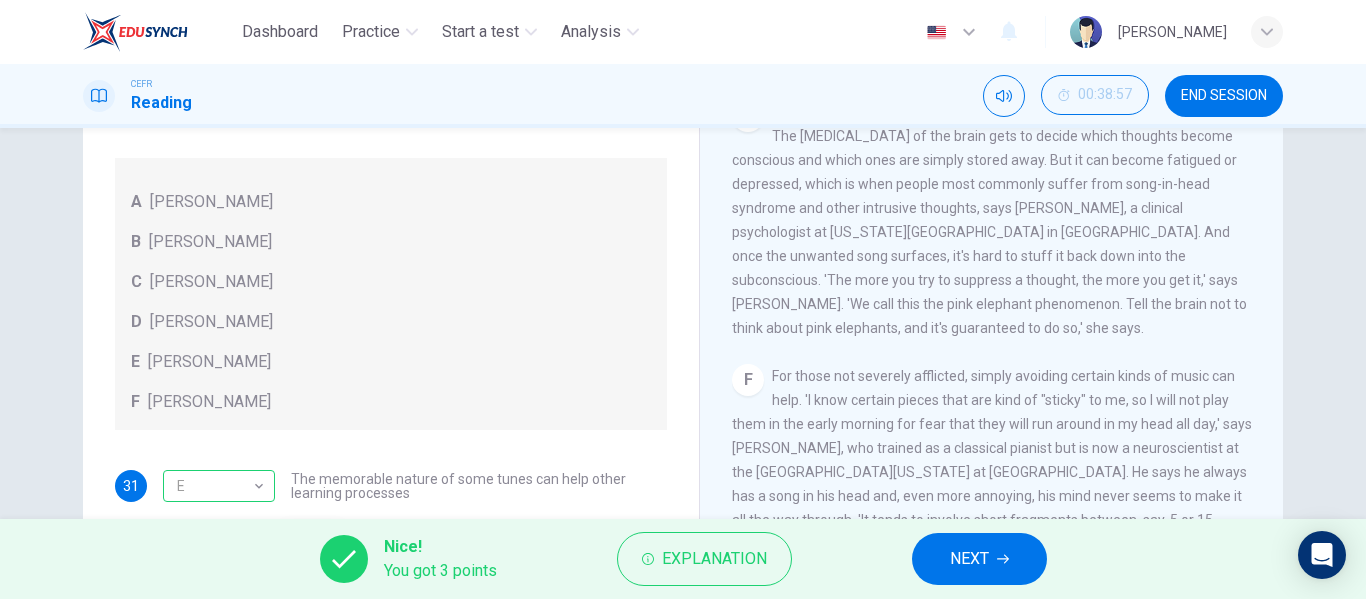 drag, startPoint x: 1262, startPoint y: 410, endPoint x: 1265, endPoint y: 431, distance: 21.213203 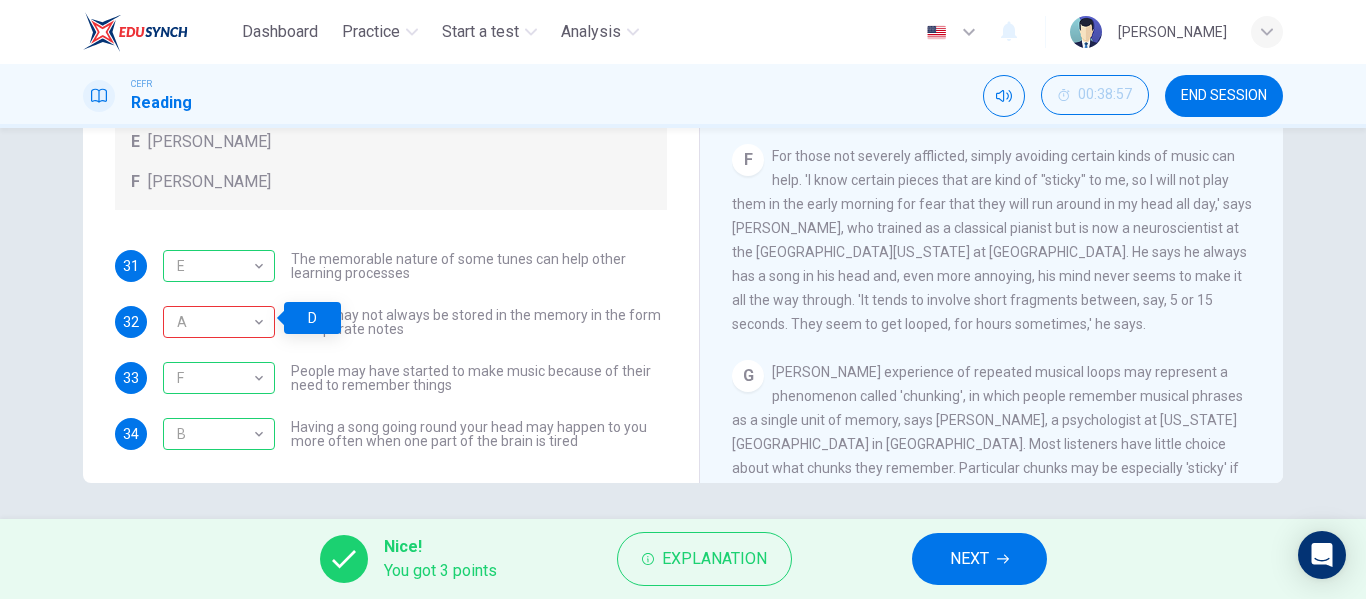 scroll, scrollTop: 384, scrollLeft: 0, axis: vertical 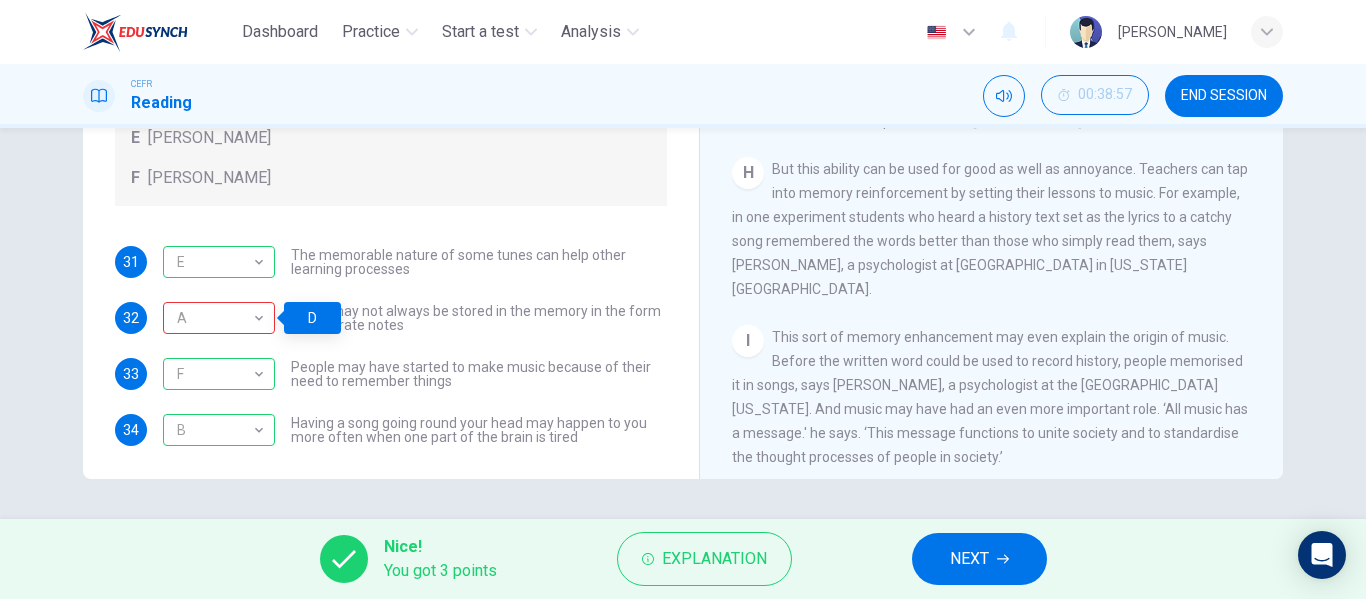 click on "A Song on the Brain CLICK TO ZOOM Click to Zoom A Some songs just won't leave you alone. But this may give us clues about how our brain works. Everyone knows the situation where you can't get a song out of your head. You hear a pop song on the radio - or even just read the song's title and it haunts you for hours, playing over and over in your mind until you're heartily sick of it. The condition now even has a medical name 'song-in-head syndrome'. B But why does the mind annoy us like this? No one knows for sure, but it's probably because the brain is better at holding onto information than it is at knowing what information is important. [PERSON_NAME], a psychologist at the [GEOGRAPHIC_DATA][US_STATE] says, 'It's a manifestation of an aspect of memory which is normally an asset to us, but in this instance it can be a nuisance.' C D E F G H I" at bounding box center [991, 147] 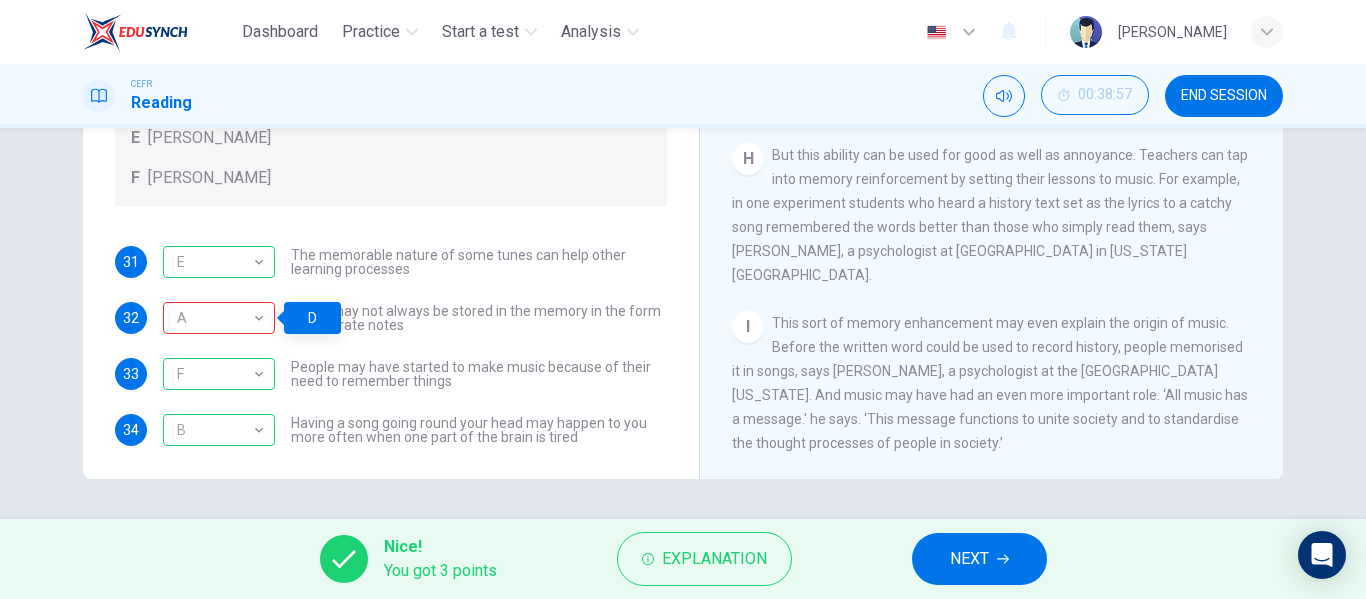scroll, scrollTop: 1605, scrollLeft: 0, axis: vertical 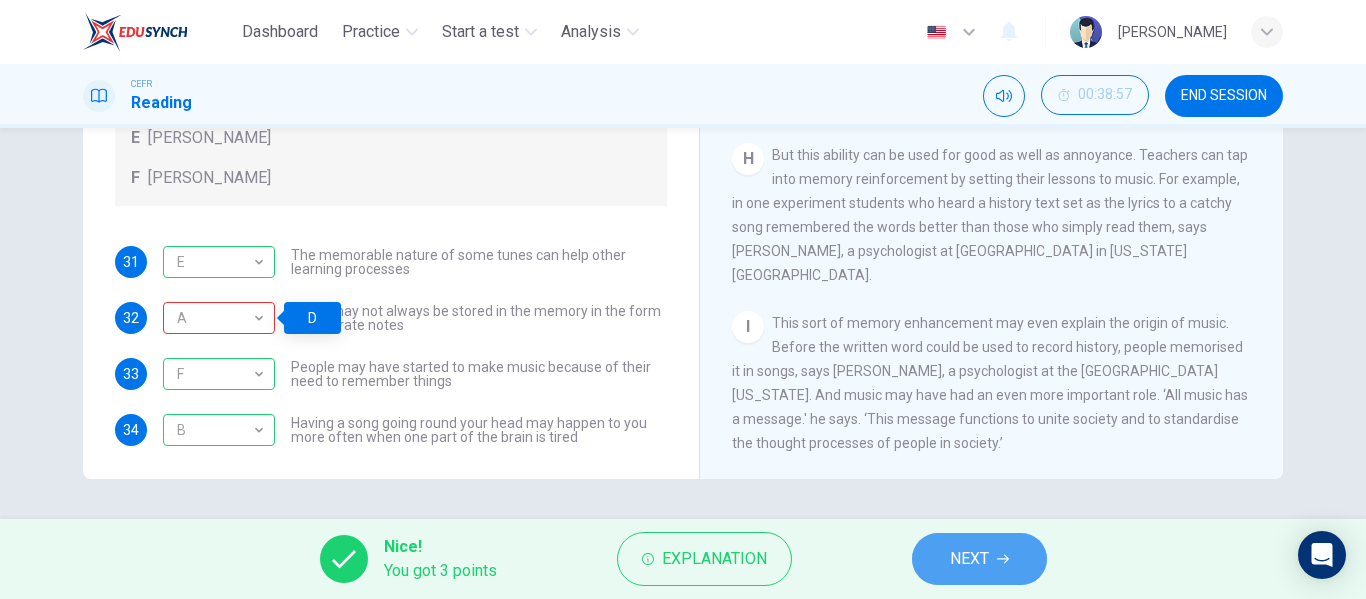 click on "NEXT" at bounding box center [979, 559] 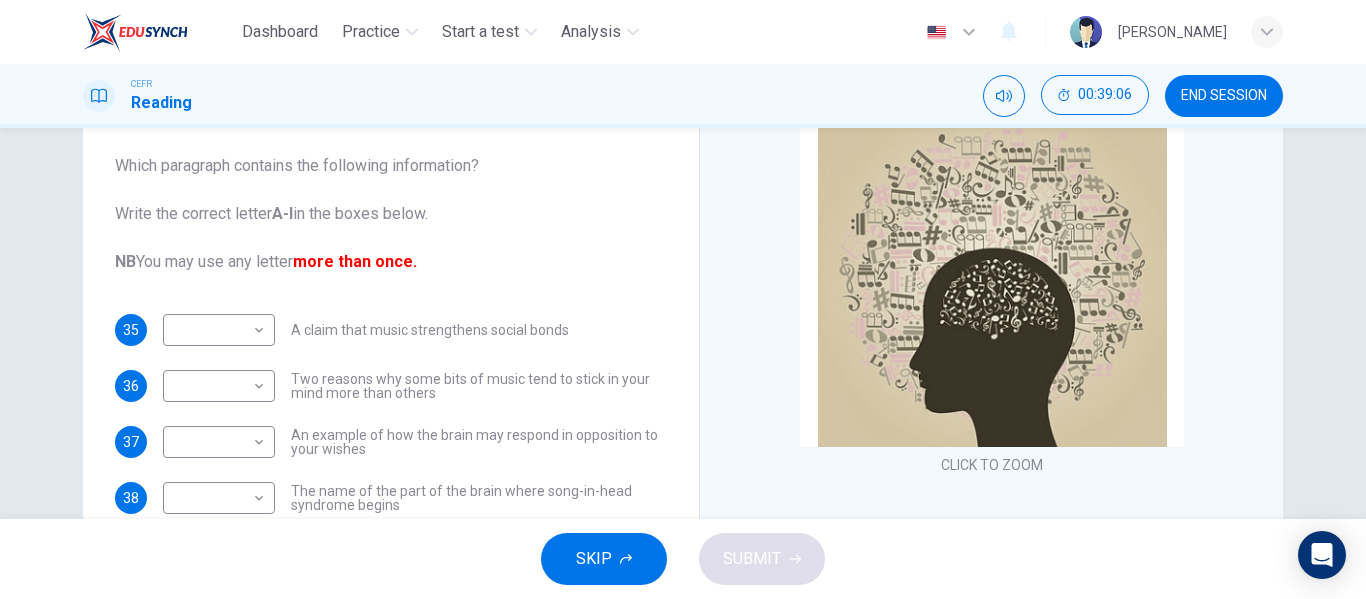 scroll, scrollTop: 162, scrollLeft: 0, axis: vertical 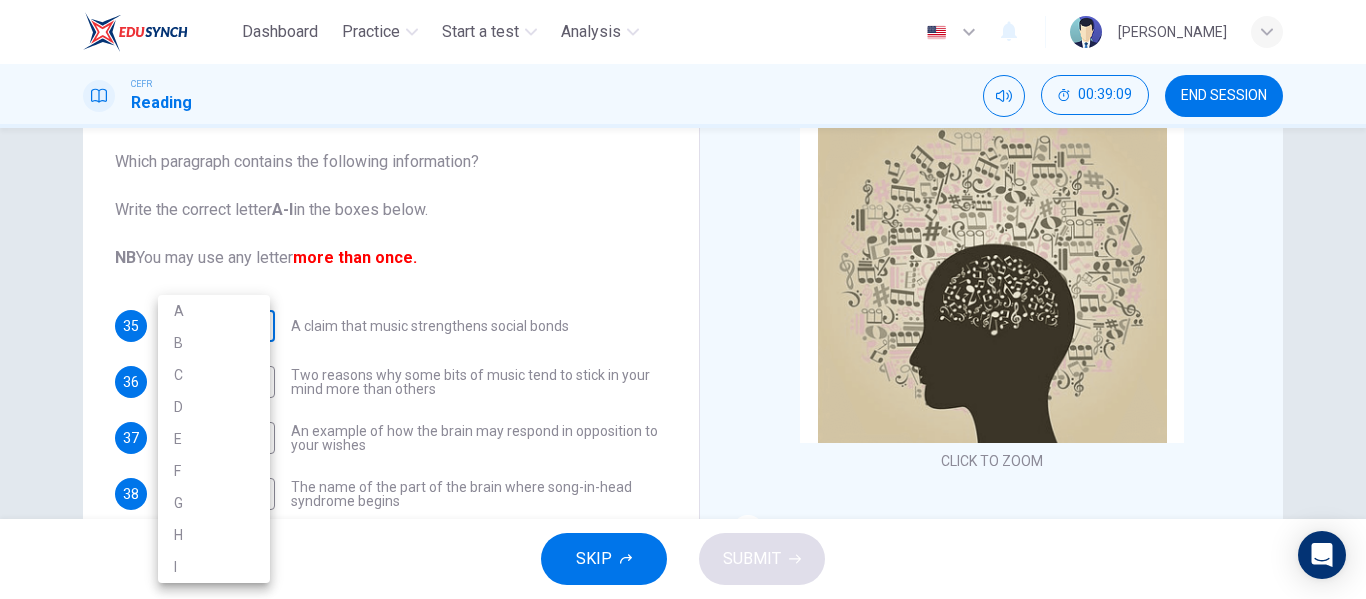 click on "Dashboard Practice Start a test Analysis English en ​ [PERSON_NAME] Reading 00:39:09 END SESSION Questions 35 - 40 The Reading Passage has nine paragraphs labelled  A-l .
Which paragraph contains the following information?
Write the correct letter  A-l  in the boxes below.
NB  You may use any letter  more than once. 35 ​ ​ A claim that music strengthens social bonds 36 ​ ​ Two reasons why some bits of music tend to stick in your mind more than others 37 ​ ​ An example of how the brain may respond in opposition to your wishes 38 ​ ​ The name of the part of the brain where song-in-head syndrome begins 39 ​ ​ Examples of two everyday events that can set off song-in-head syndrome 40 ​ ​ A description of what one person does to prevent song-in-head syndrome A Song on the Brain CLICK TO ZOOM Click to Zoom A B C D E F G H I SKIP SUBMIT EduSynch - Online Language Proficiency Testing
Dashboard Practice Start a test Analysis Notifications © Copyright  2025 A B C D" at bounding box center (683, 299) 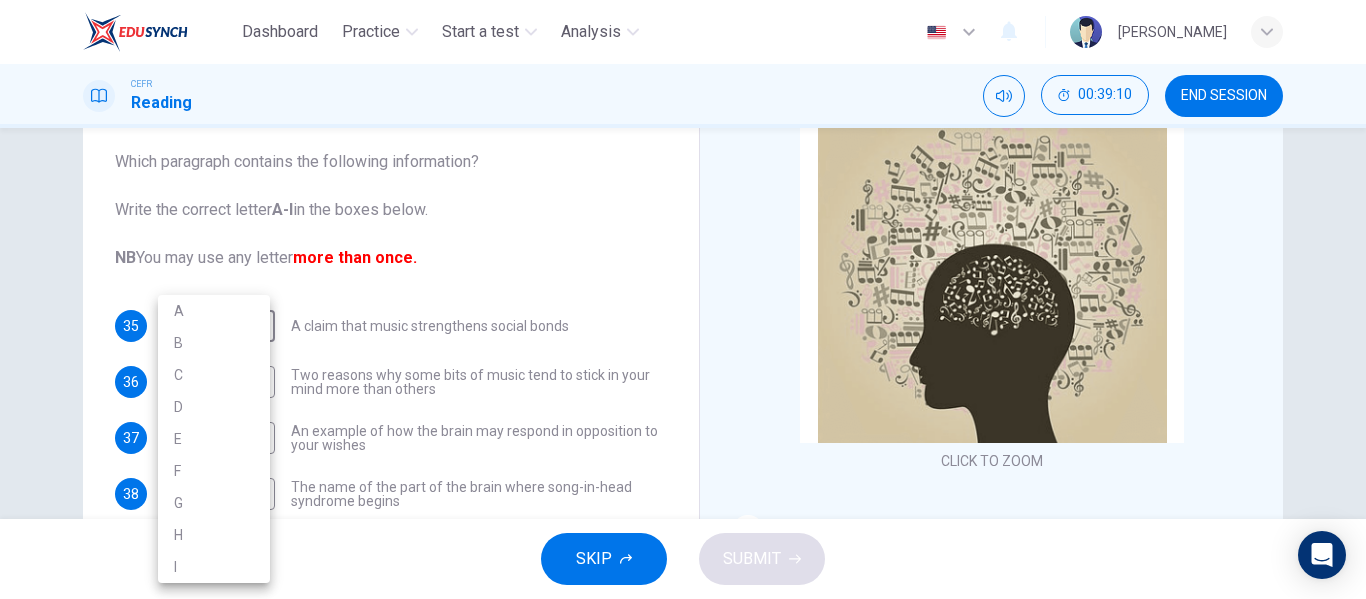 click at bounding box center (683, 299) 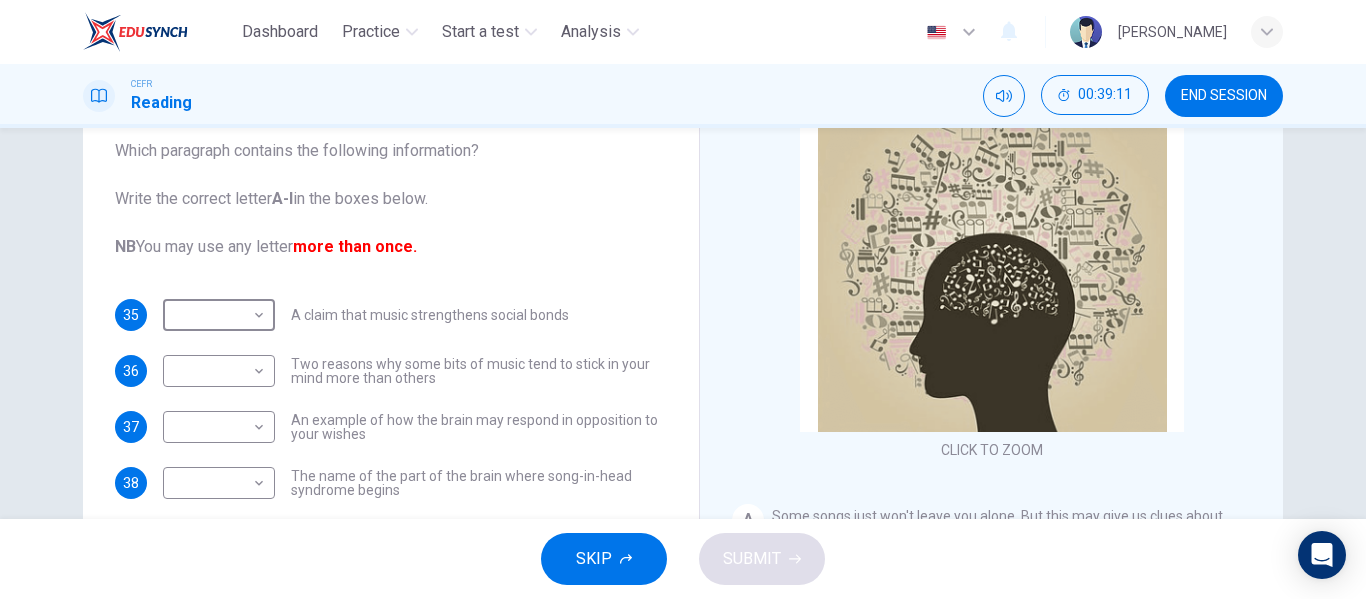 scroll, scrollTop: 175, scrollLeft: 0, axis: vertical 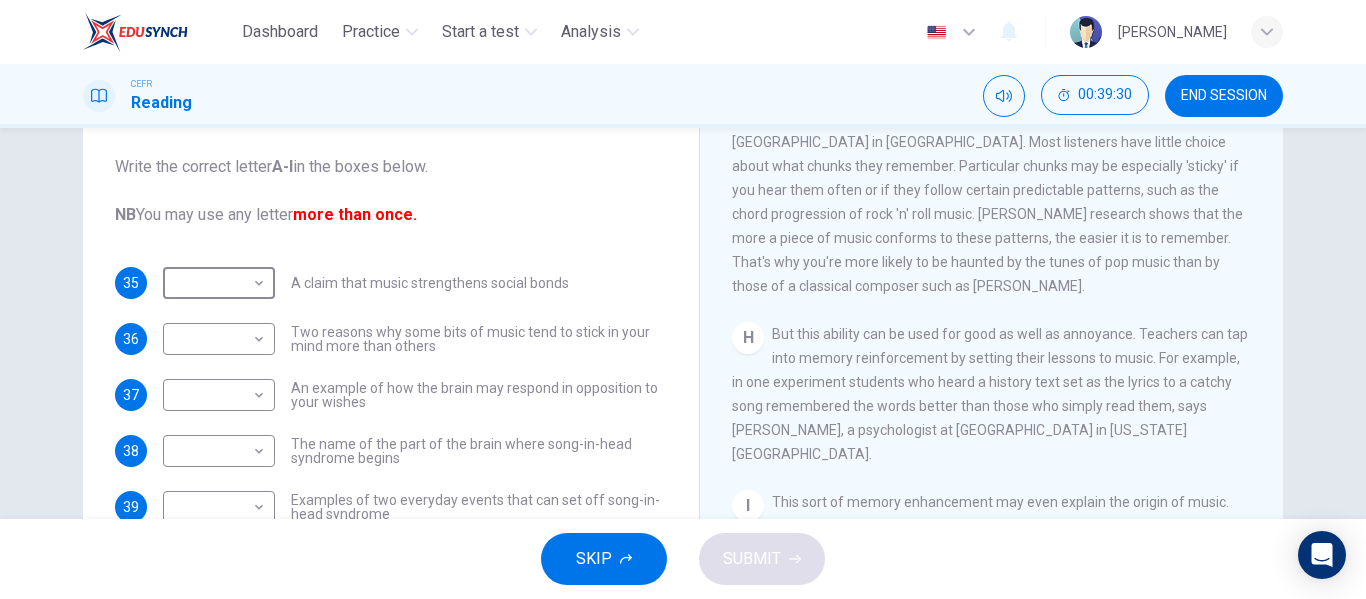 click on "​ ​ A claim that music strengthens social bonds" at bounding box center [366, 283] 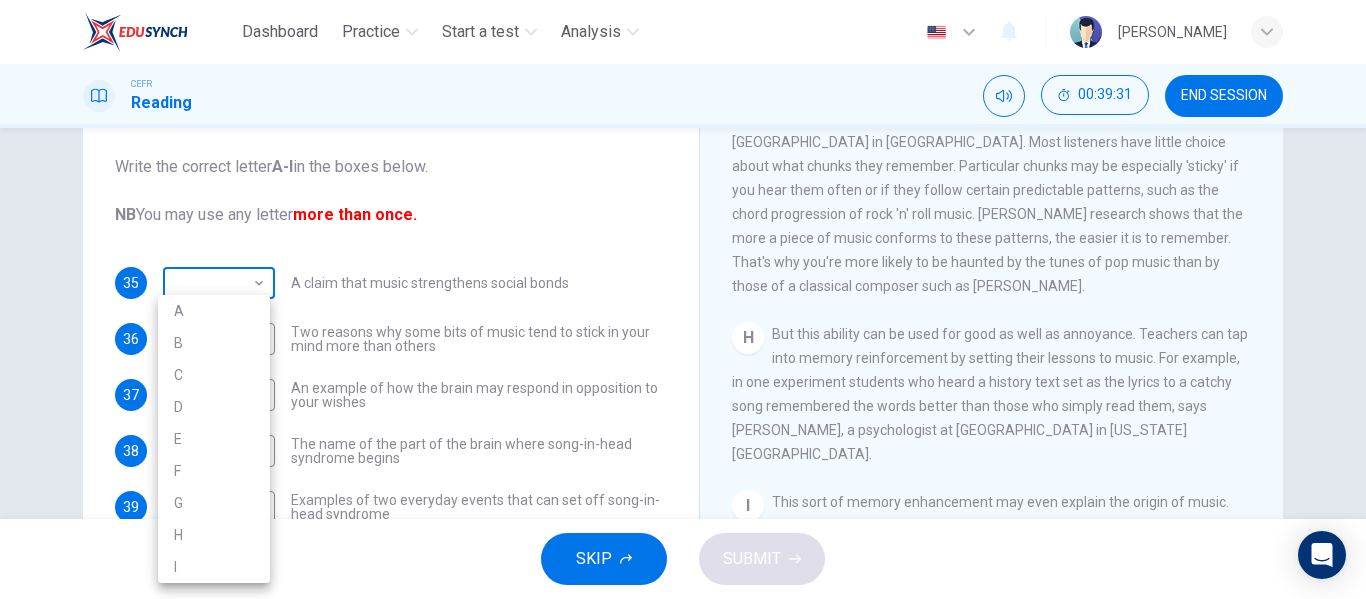 click on "Dashboard Practice Start a test Analysis English en ​ [PERSON_NAME] Reading 00:39:31 END SESSION Questions 35 - 40 The Reading Passage has nine paragraphs labelled  A-l .
Which paragraph contains the following information?
Write the correct letter  A-l  in the boxes below.
NB  You may use any letter  more than once. 35 ​ ​ A claim that music strengthens social bonds 36 ​ ​ Two reasons why some bits of music tend to stick in your mind more than others 37 ​ ​ An example of how the brain may respond in opposition to your wishes 38 ​ ​ The name of the part of the brain where song-in-head syndrome begins 39 ​ ​ Examples of two everyday events that can set off song-in-head syndrome 40 ​ ​ A description of what one person does to prevent song-in-head syndrome A Song on the Brain CLICK TO ZOOM Click to Zoom A B C D E F G H I SKIP SUBMIT EduSynch - Online Language Proficiency Testing
Dashboard Practice Start a test Analysis Notifications © Copyright  2025 A B C D" at bounding box center (683, 299) 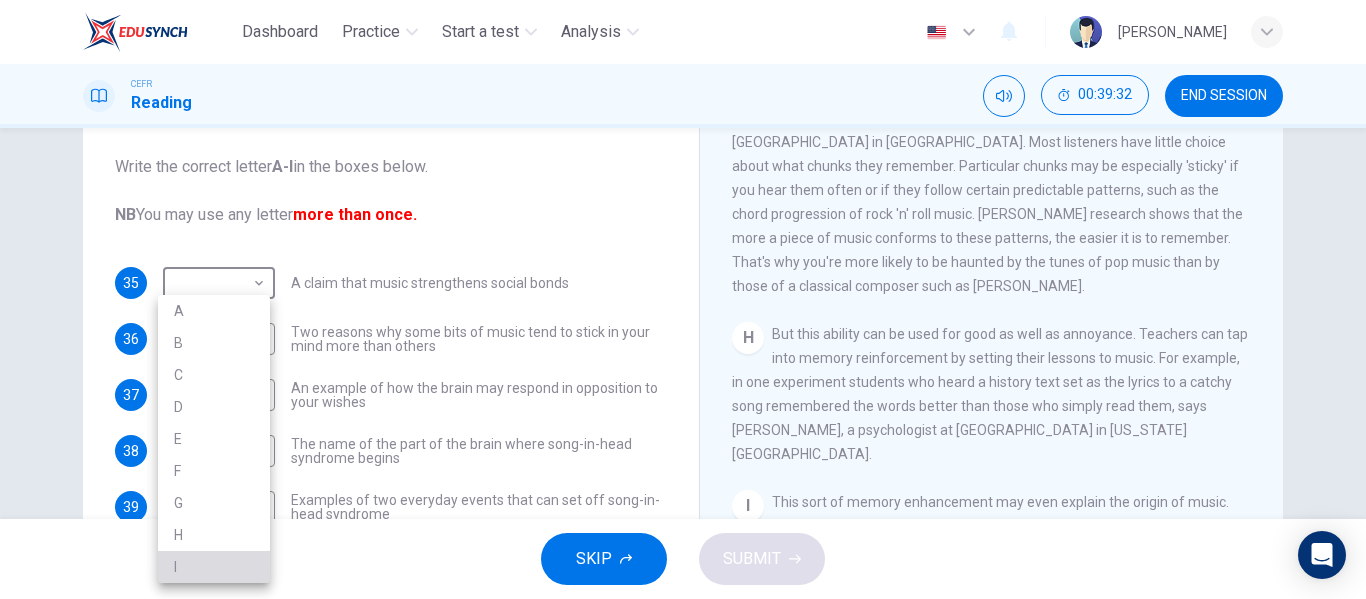 click on "I" at bounding box center [214, 567] 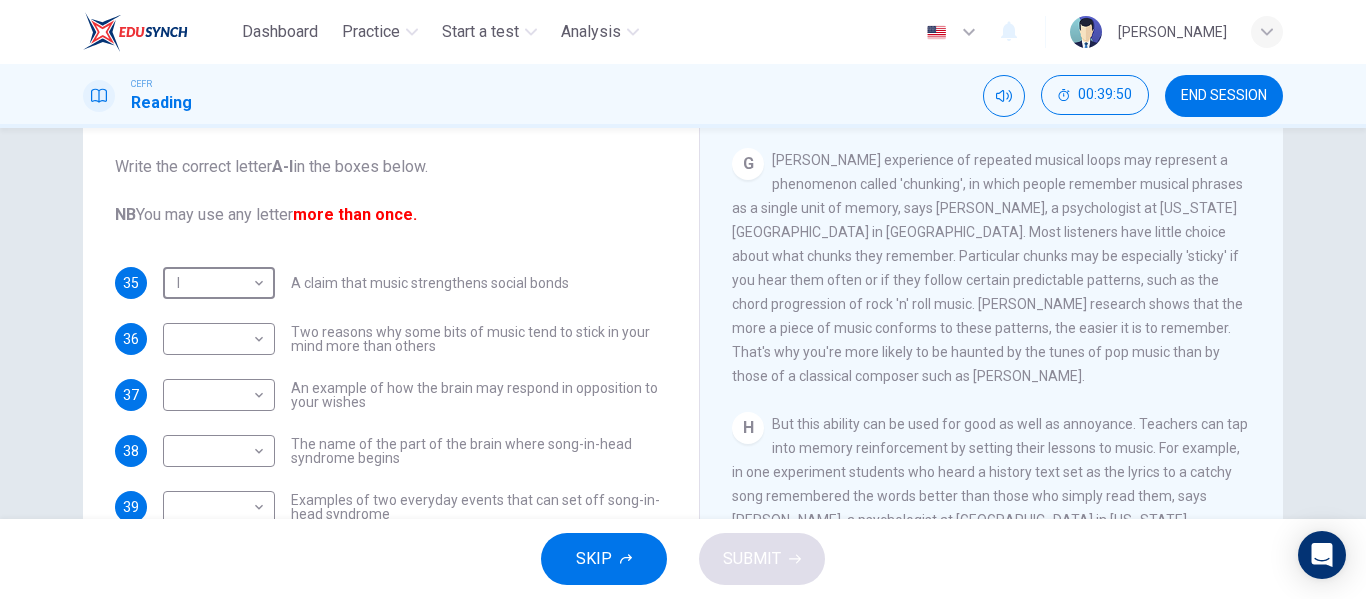 scroll, scrollTop: 1464, scrollLeft: 0, axis: vertical 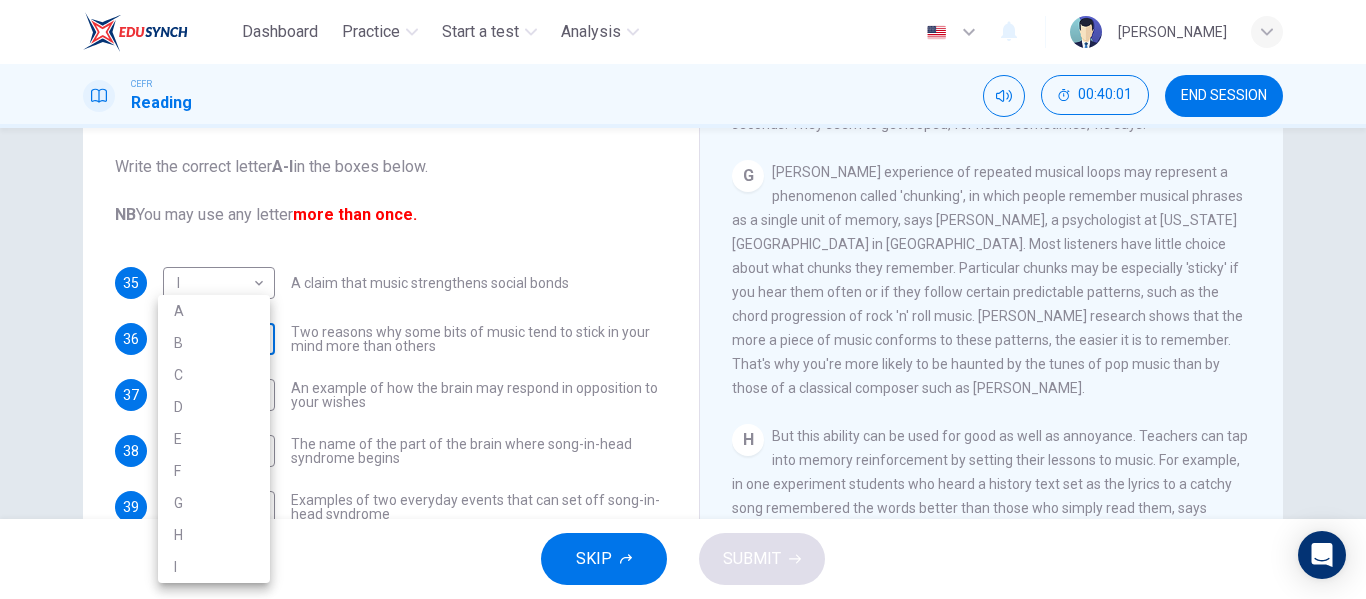 click on "Dashboard Practice Start a test Analysis English en ​ [PERSON_NAME] Reading 00:40:01 END SESSION Questions 35 - 40 The Reading Passage has nine paragraphs labelled  A-l .
Which paragraph contains the following information?
Write the correct letter  A-l  in the boxes below.
NB  You may use any letter  more than once. 35 I I ​ A claim that music strengthens social bonds 36 ​ ​ Two reasons why some bits of music tend to stick in your mind more than others 37 ​ ​ An example of how the brain may respond in opposition to your wishes 38 ​ ​ The name of the part of the brain where song-in-head syndrome begins 39 ​ ​ Examples of two everyday events that can set off song-in-head syndrome 40 ​ ​ A description of what one person does to prevent song-in-head syndrome A Song on the Brain CLICK TO ZOOM Click to Zoom A B C D E F G H I SKIP SUBMIT EduSynch - Online Language Proficiency Testing
Dashboard Practice Start a test Analysis Notifications © Copyright  2025 A B C D" at bounding box center [683, 299] 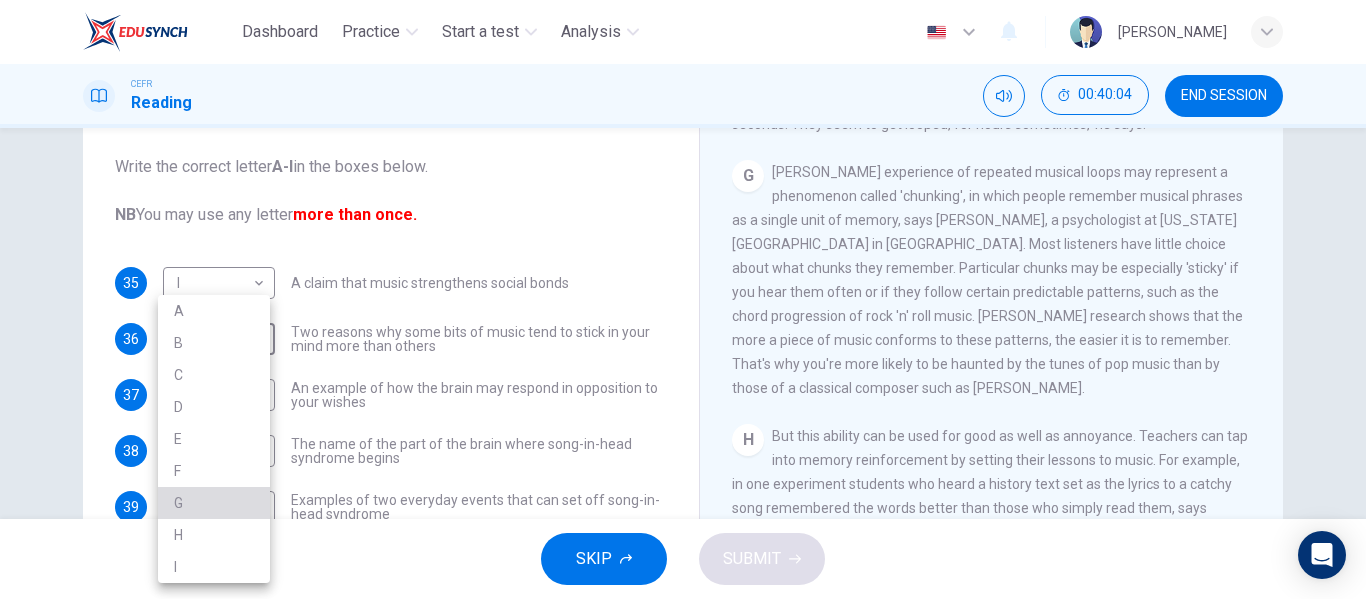 click on "G" at bounding box center [214, 503] 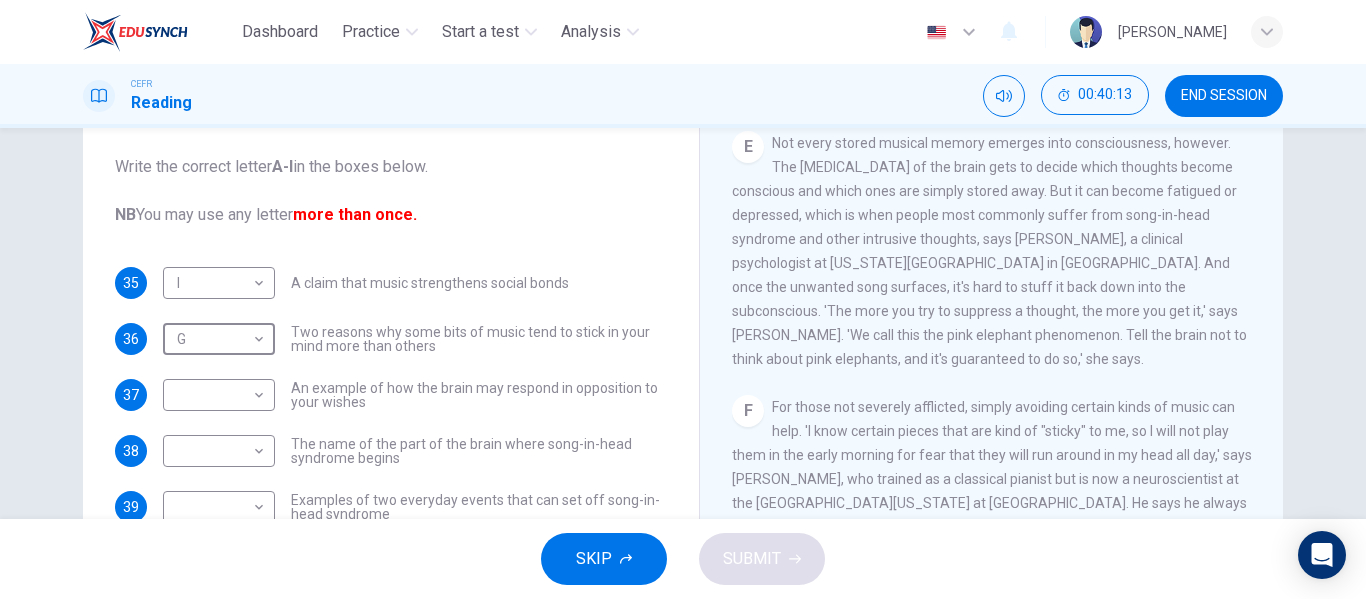 scroll, scrollTop: 1009, scrollLeft: 0, axis: vertical 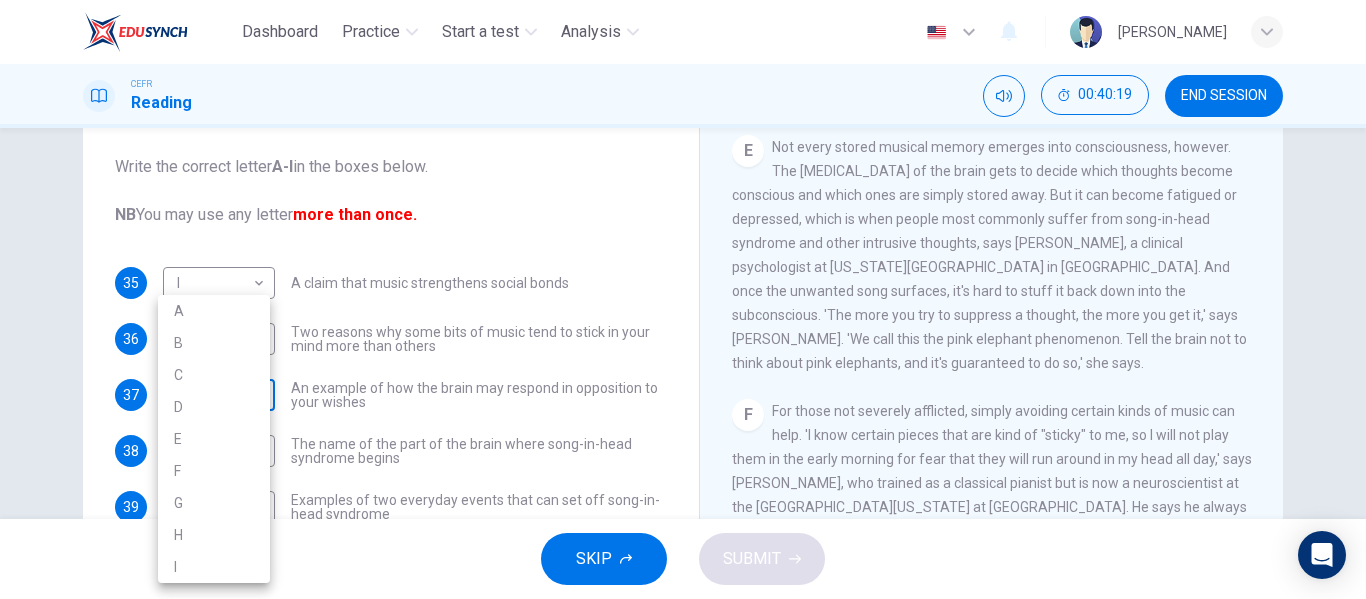 click on "Dashboard Practice Start a test Analysis English en ​ [PERSON_NAME] Reading 00:40:19 END SESSION Questions 35 - 40 The Reading Passage has nine paragraphs labelled  A-l .
Which paragraph contains the following information?
Write the correct letter  A-l  in the boxes below.
NB  You may use any letter  more than once. 35 I I ​ A claim that music strengthens social bonds 36 G G ​ Two reasons why some bits of music tend to stick in your mind more than others 37 ​ ​ An example of how the brain may respond in opposition to your wishes 38 ​ ​ The name of the part of the brain where song-in-head syndrome begins 39 ​ ​ Examples of two everyday events that can set off song-in-head syndrome 40 ​ ​ A description of what one person does to prevent song-in-head syndrome A Song on the Brain CLICK TO ZOOM Click to Zoom A B C D E F G H I SKIP SUBMIT EduSynch - Online Language Proficiency Testing
Dashboard Practice Start a test Analysis Notifications © Copyright  2025 A B C D" at bounding box center [683, 299] 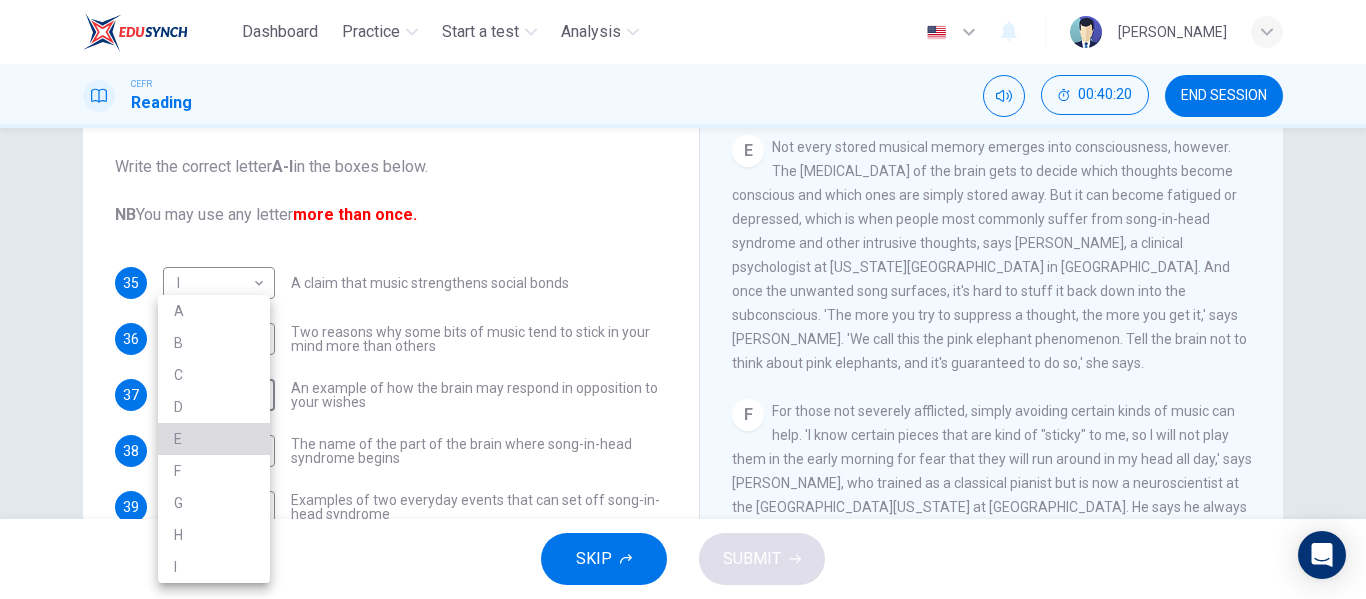 click on "E" at bounding box center [214, 439] 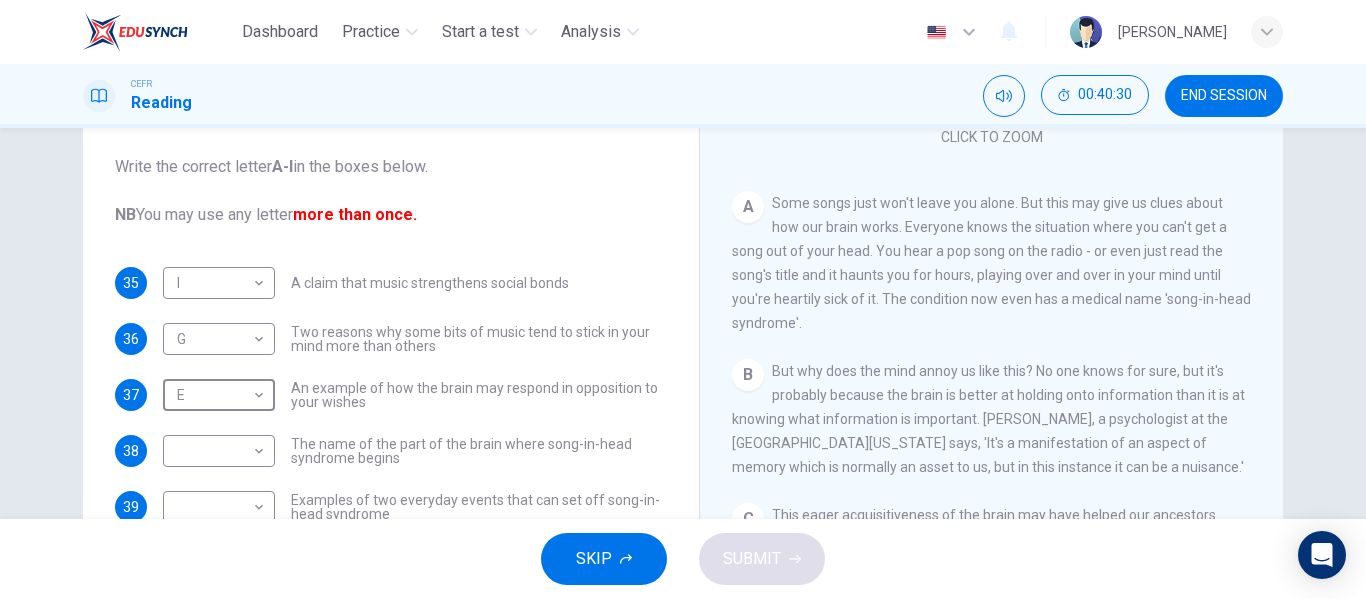 scroll, scrollTop: 277, scrollLeft: 0, axis: vertical 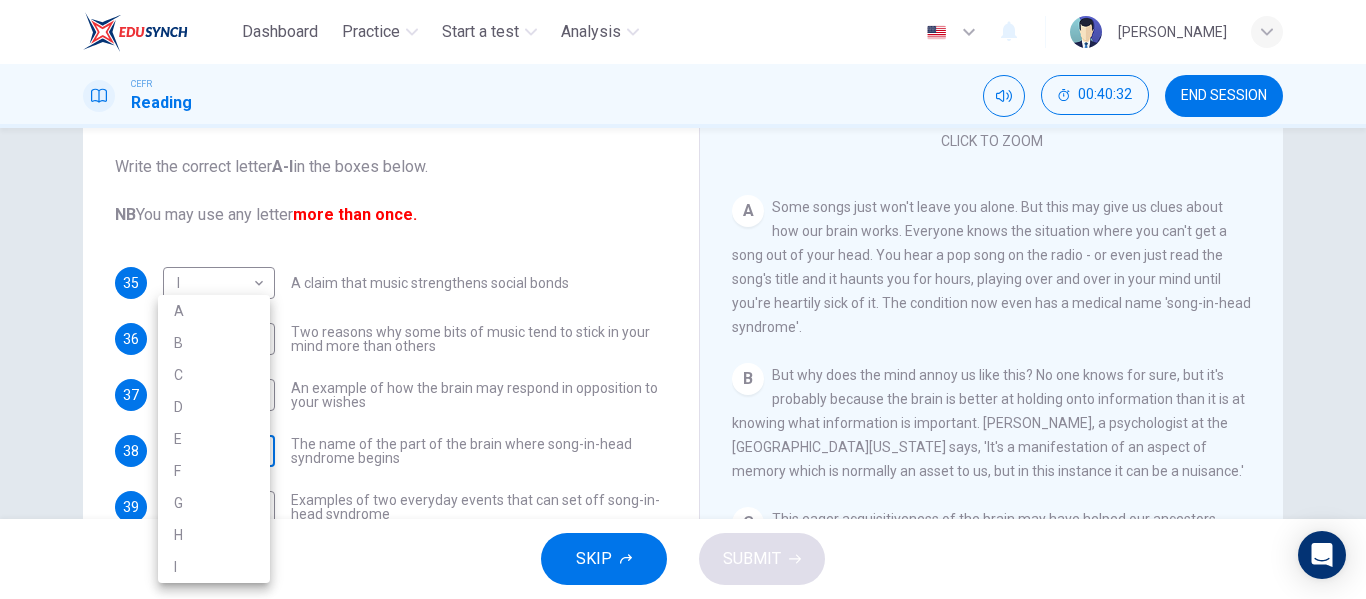 click on "Dashboard Practice Start a test Analysis English en ​ [PERSON_NAME] Reading 00:40:32 END SESSION Questions 35 - 40 The Reading Passage has nine paragraphs labelled  A-l .
Which paragraph contains the following information?
Write the correct letter  A-l  in the boxes below.
NB  You may use any letter  more than once. 35 I I ​ A claim that music strengthens social bonds 36 G G ​ Two reasons why some bits of music tend to stick in your mind more than others 37 E E ​ An example of how the brain may respond in opposition to your wishes 38 ​ ​ The name of the part of the brain where song-in-head syndrome begins 39 ​ ​ Examples of two everyday events that can set off song-in-head syndrome 40 ​ ​ A description of what one person does to prevent song-in-head syndrome A Song on the Brain CLICK TO ZOOM Click to Zoom A B C D E F G H I SKIP SUBMIT EduSynch - Online Language Proficiency Testing
Dashboard Practice Start a test Analysis Notifications © Copyright  2025 A B C D" at bounding box center (683, 299) 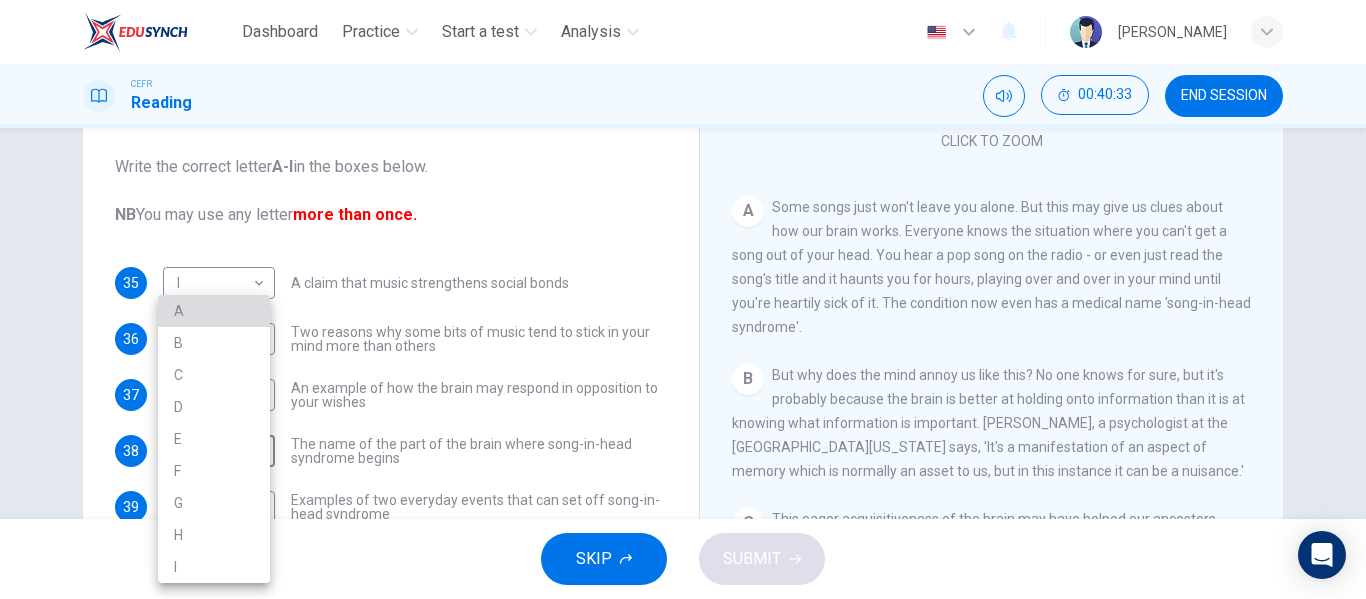 click on "A" at bounding box center [214, 311] 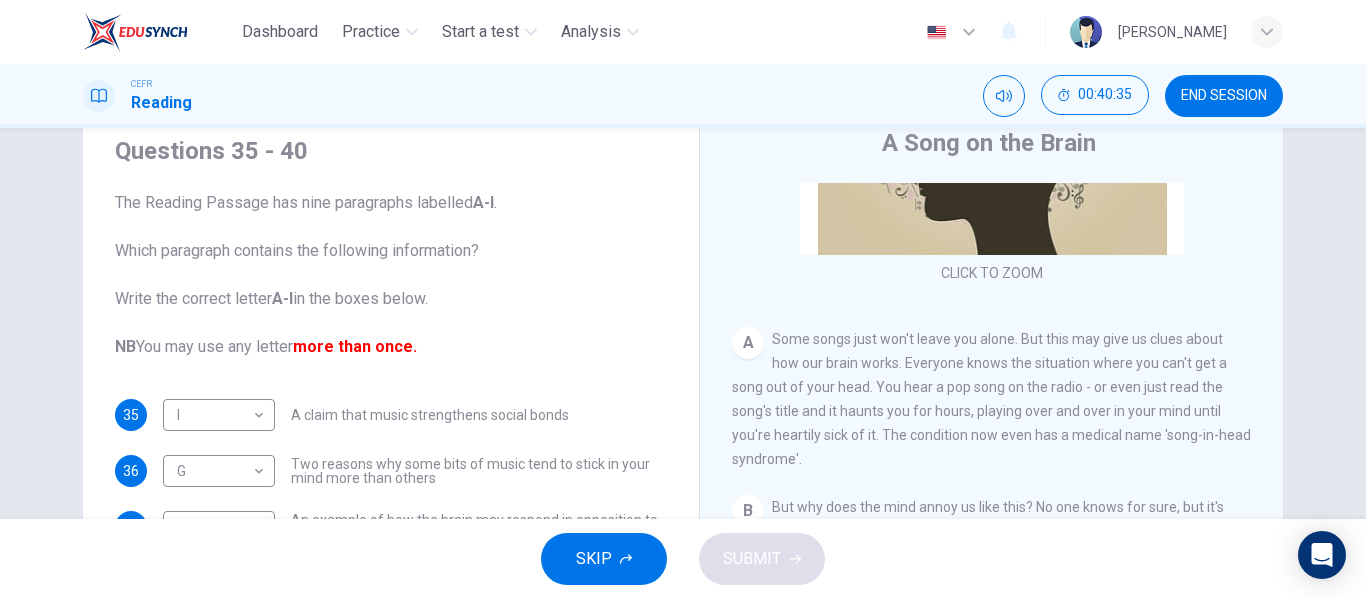 scroll, scrollTop: 0, scrollLeft: 0, axis: both 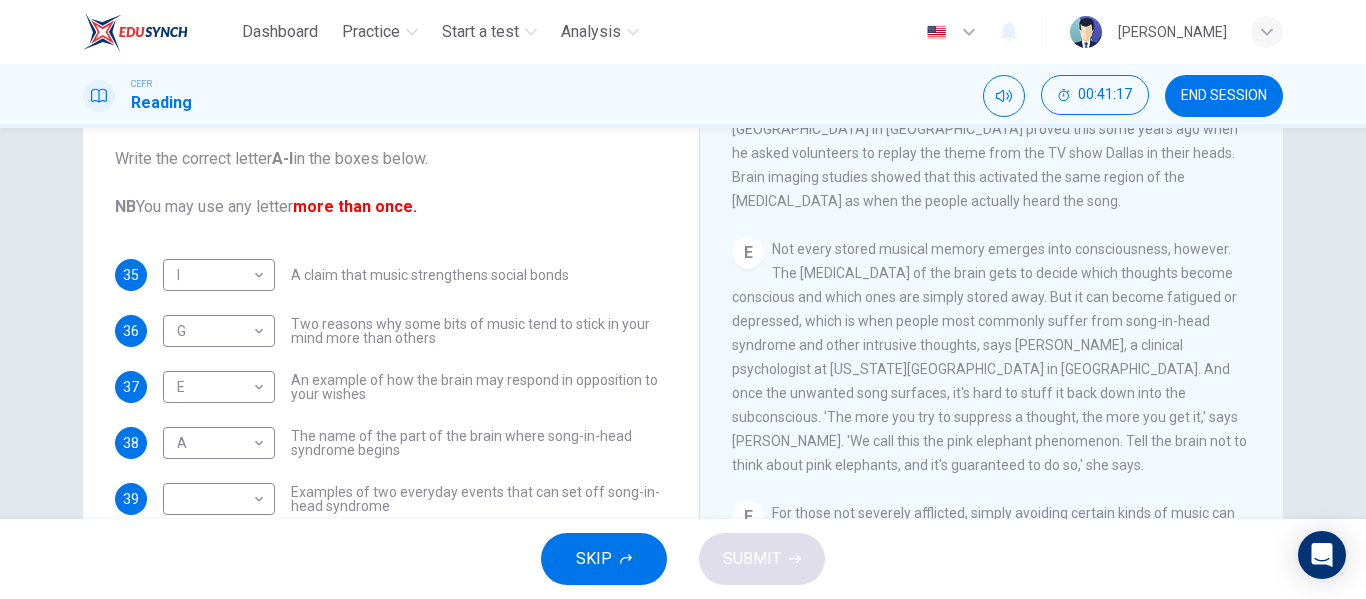 drag, startPoint x: 1261, startPoint y: 356, endPoint x: 1268, endPoint y: 398, distance: 42.579338 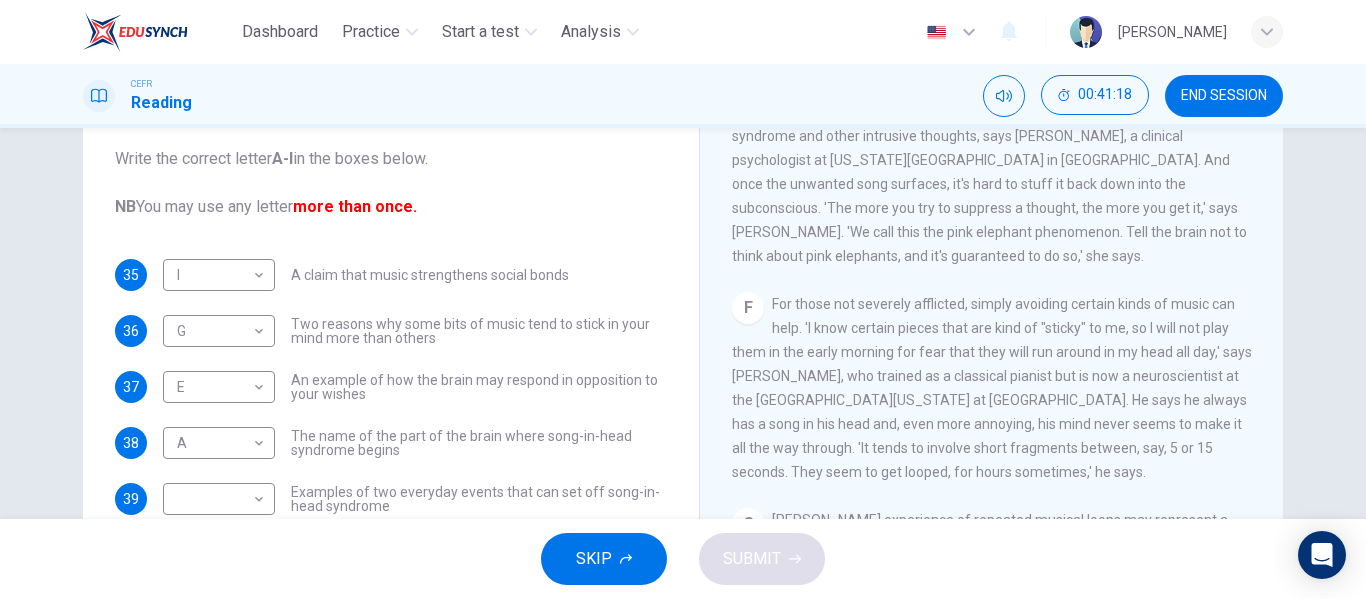 scroll, scrollTop: 1138, scrollLeft: 0, axis: vertical 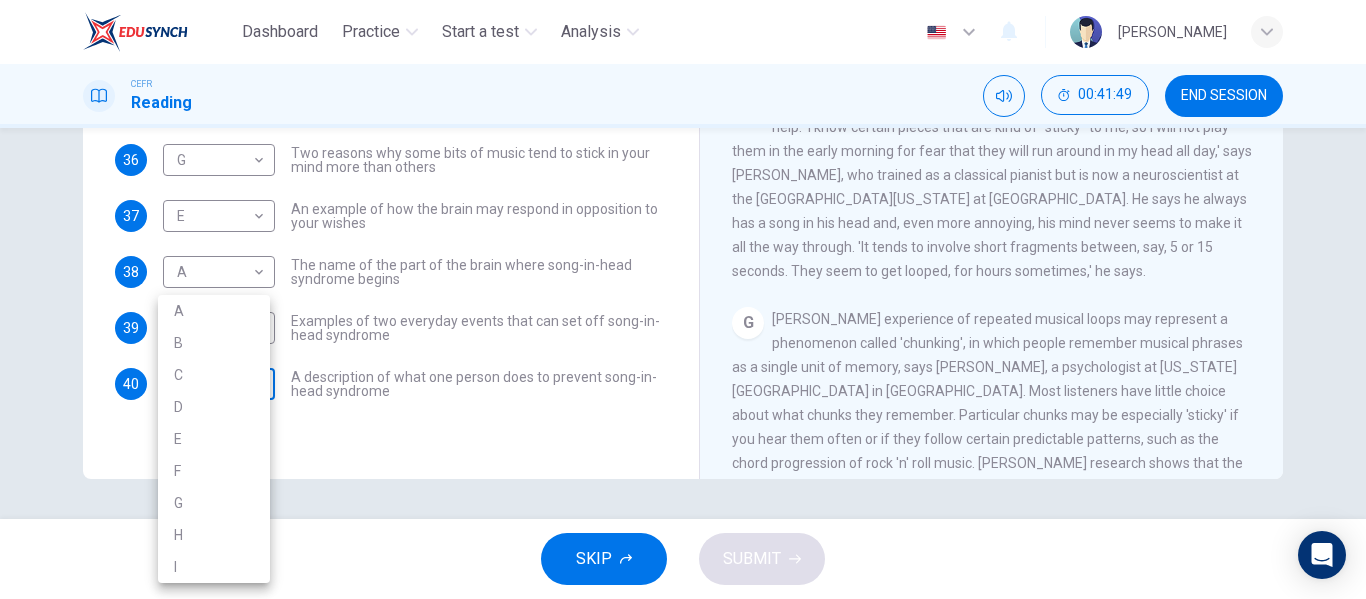 click on "Dashboard Practice Start a test Analysis English en ​ [PERSON_NAME] Reading 00:41:49 END SESSION Questions 35 - 40 The Reading Passage has nine paragraphs labelled  A-l .
Which paragraph contains the following information?
Write the correct letter  A-l  in the boxes below.
NB  You may use any letter  more than once. 35 I I ​ A claim that music strengthens social bonds 36 G G ​ Two reasons why some bits of music tend to stick in your mind more than others 37 E E ​ An example of how the brain may respond in opposition to your wishes 38 A A ​ The name of the part of the brain where song-in-head syndrome begins 39 ​ ​ Examples of two everyday events that can set off song-in-head syndrome 40 ​ ​ A description of what one person does to prevent song-in-head syndrome A Song on the Brain CLICK TO ZOOM Click to Zoom A B C D E F G H I SKIP SUBMIT EduSynch - Online Language Proficiency Testing
Dashboard Practice Start a test Analysis Notifications © Copyright  2025 A B C D" at bounding box center [683, 299] 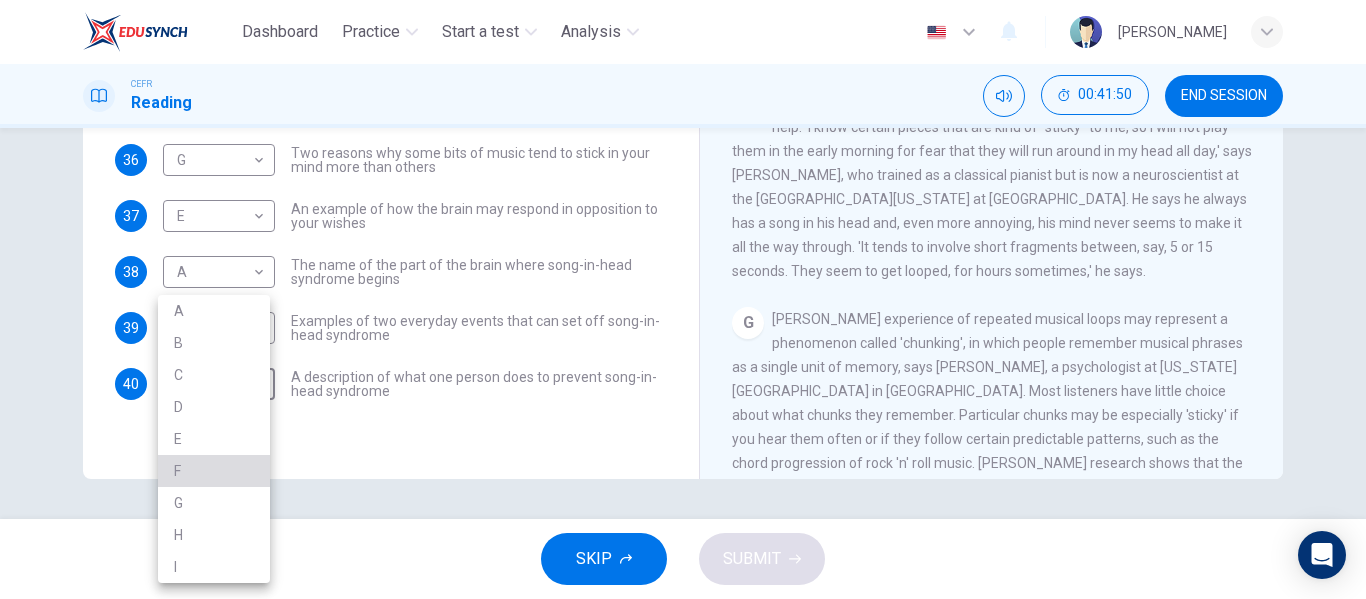 click on "F" at bounding box center (214, 471) 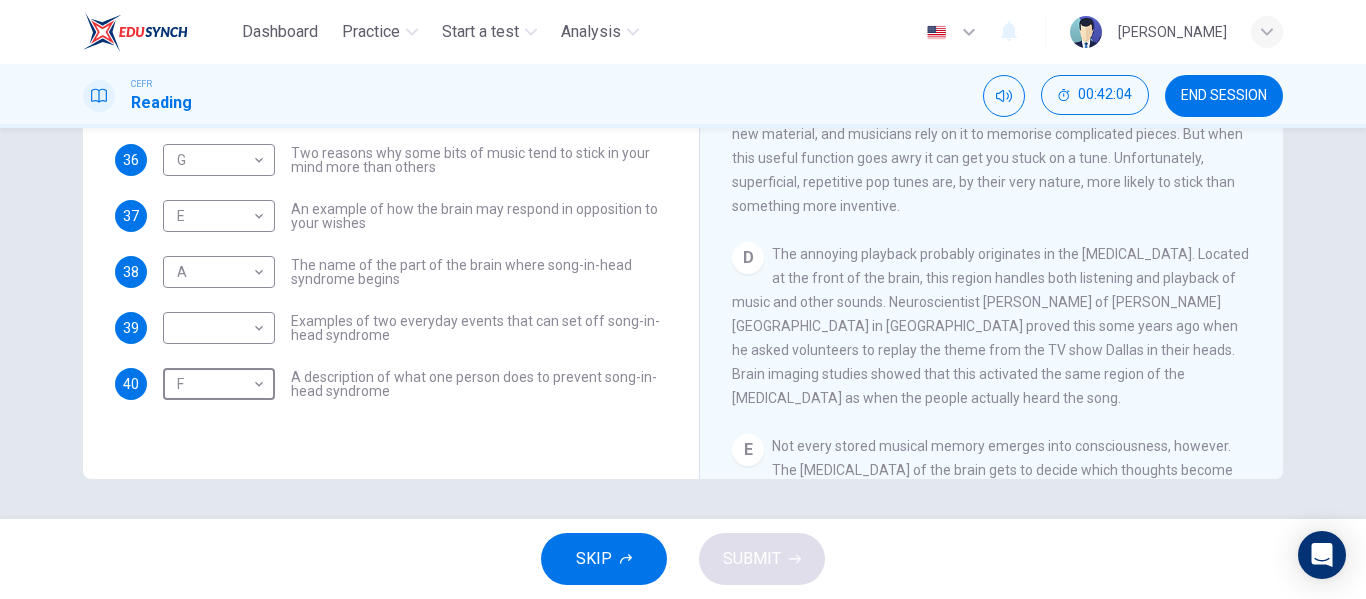 scroll, scrollTop: 489, scrollLeft: 0, axis: vertical 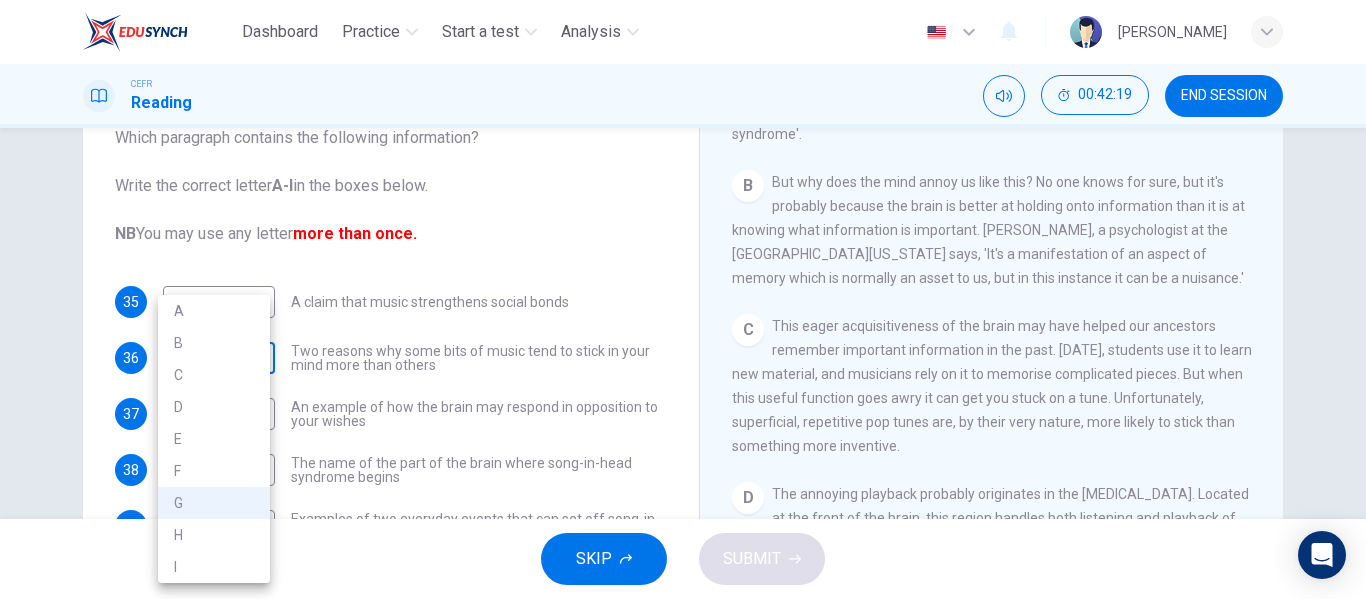 click on "Dashboard Practice Start a test Analysis English en ​ [PERSON_NAME] Reading 00:42:19 END SESSION Questions 35 - 40 The Reading Passage has nine paragraphs labelled  A-l .
Which paragraph contains the following information?
Write the correct letter  A-l  in the boxes below.
NB  You may use any letter  more than once. 35 I I ​ A claim that music strengthens social bonds 36 G G ​ Two reasons why some bits of music tend to stick in your mind more than others 37 E E ​ An example of how the brain may respond in opposition to your wishes 38 A A ​ The name of the part of the brain where song-in-head syndrome begins 39 ​ ​ Examples of two everyday events that can set off song-in-head syndrome 40 F F ​ A description of what one person does to prevent song-in-head syndrome A Song on the Brain CLICK TO ZOOM Click to Zoom A B C D E F G H I SKIP SUBMIT EduSynch - Online Language Proficiency Testing
Dashboard Practice Start a test Analysis Notifications © Copyright  2025 A B C D" at bounding box center (683, 299) 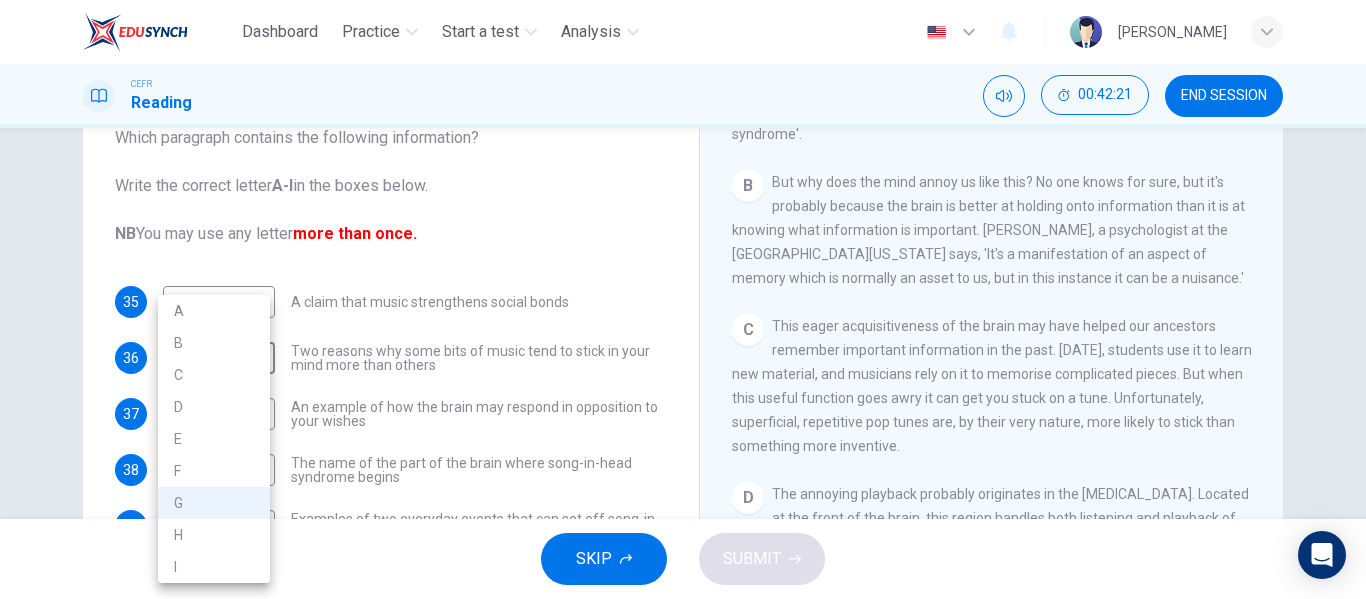 click at bounding box center (683, 299) 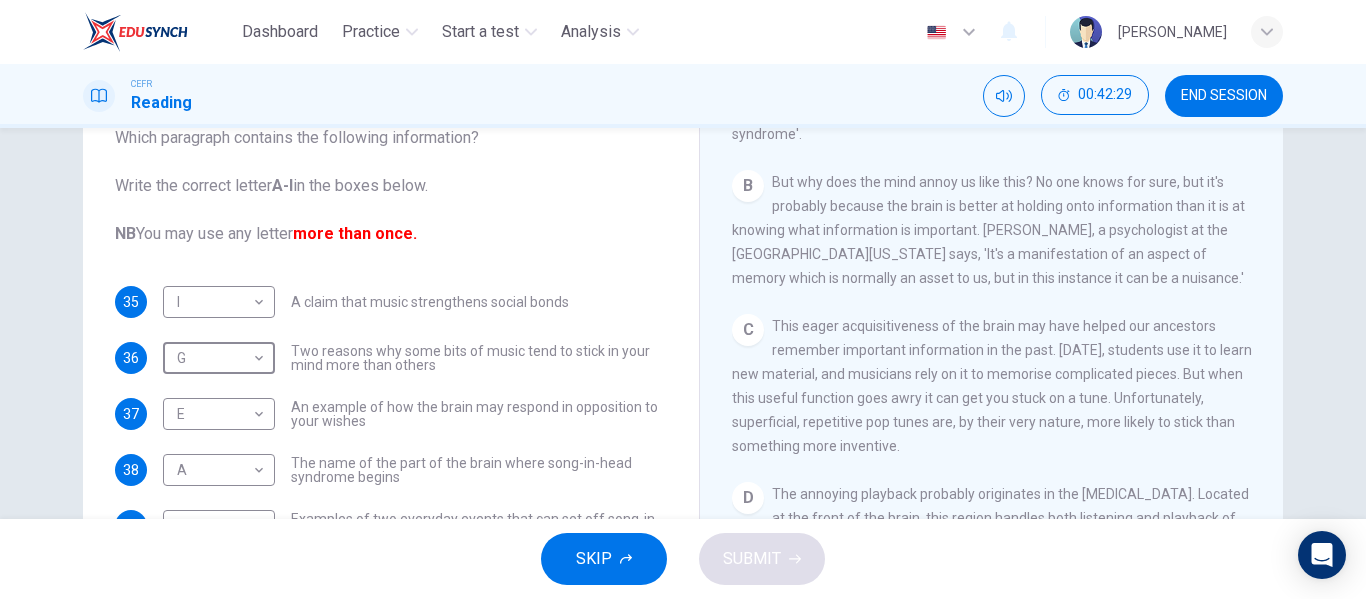 scroll, scrollTop: 508, scrollLeft: 0, axis: vertical 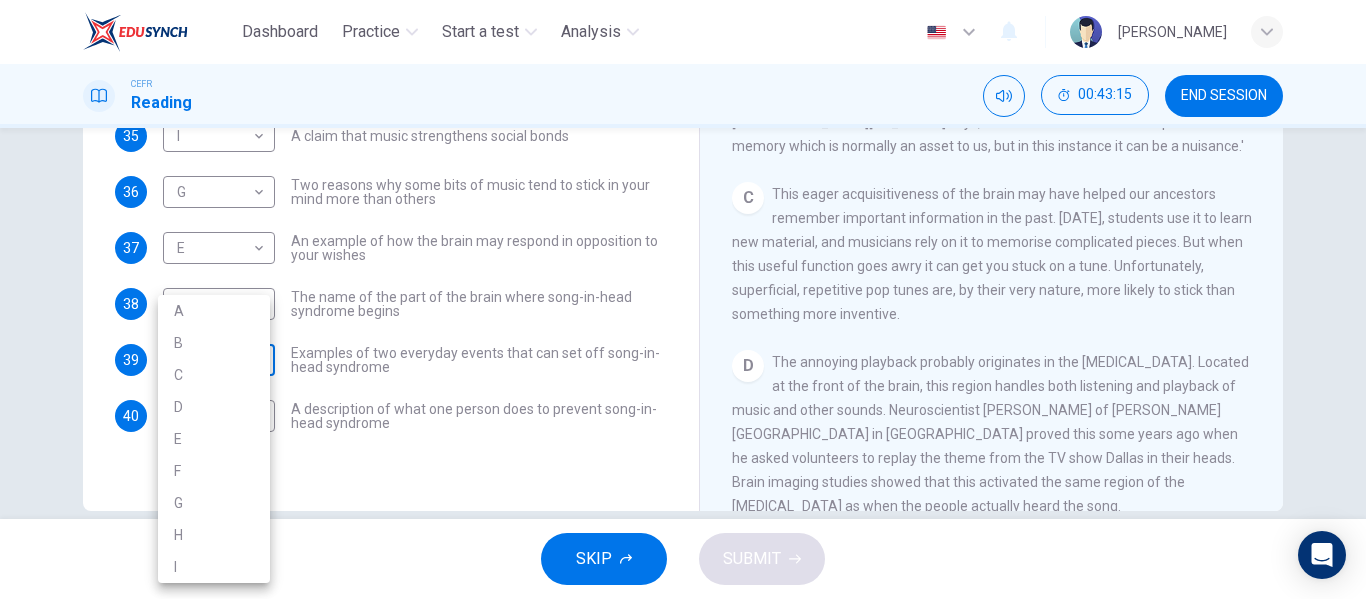 click on "Dashboard Practice Start a test Analysis English en ​ [PERSON_NAME] Reading 00:43:15 END SESSION Questions 35 - 40 The Reading Passage has nine paragraphs labelled  A-l .
Which paragraph contains the following information?
Write the correct letter  A-l  in the boxes below.
NB  You may use any letter  more than once. 35 I I ​ A claim that music strengthens social bonds 36 G G ​ Two reasons why some bits of music tend to stick in your mind more than others 37 E E ​ An example of how the brain may respond in opposition to your wishes 38 A A ​ The name of the part of the brain where song-in-head syndrome begins 39 ​ ​ Examples of two everyday events that can set off song-in-head syndrome 40 F F ​ A description of what one person does to prevent song-in-head syndrome A Song on the Brain CLICK TO ZOOM Click to Zoom A B C D E F G H I SKIP SUBMIT EduSynch - Online Language Proficiency Testing
Dashboard Practice Start a test Analysis Notifications © Copyright  2025 A B C D" at bounding box center (683, 299) 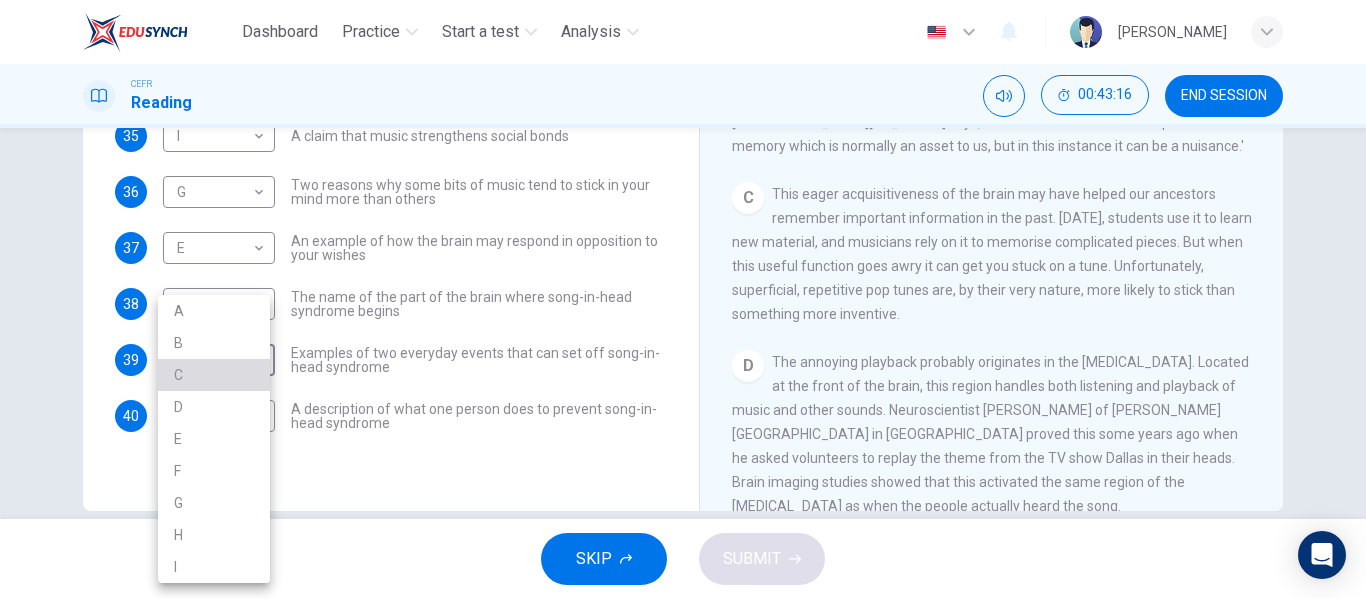 click on "C" at bounding box center (214, 375) 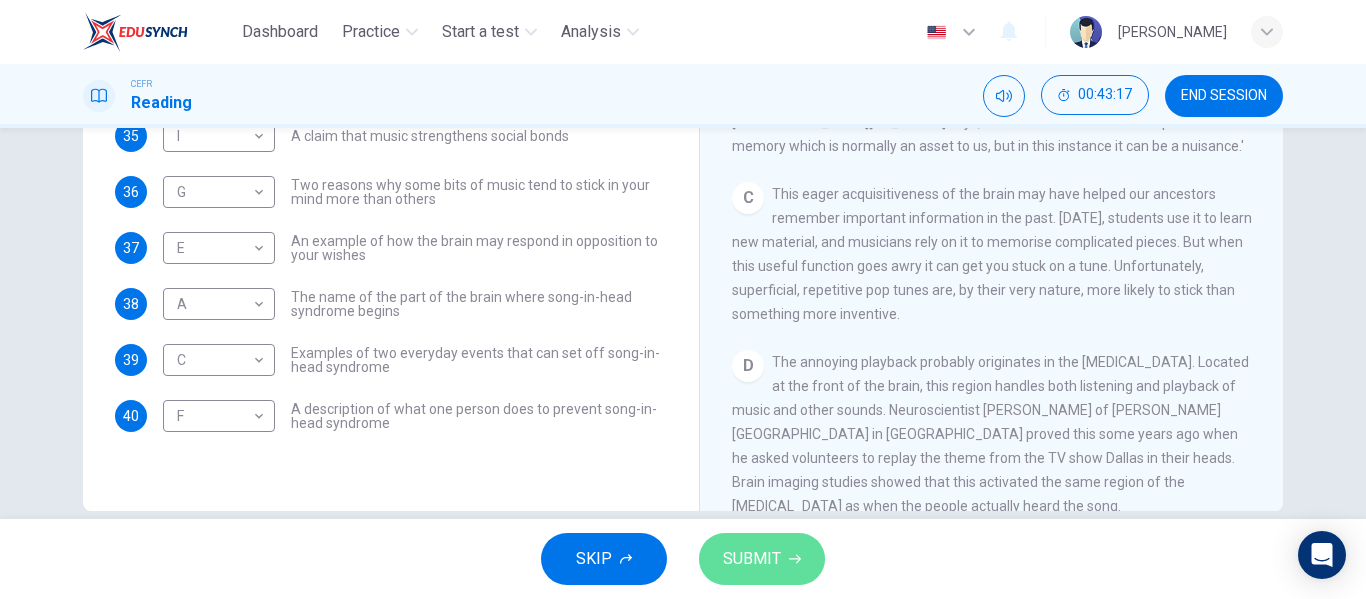 click on "SUBMIT" at bounding box center (762, 559) 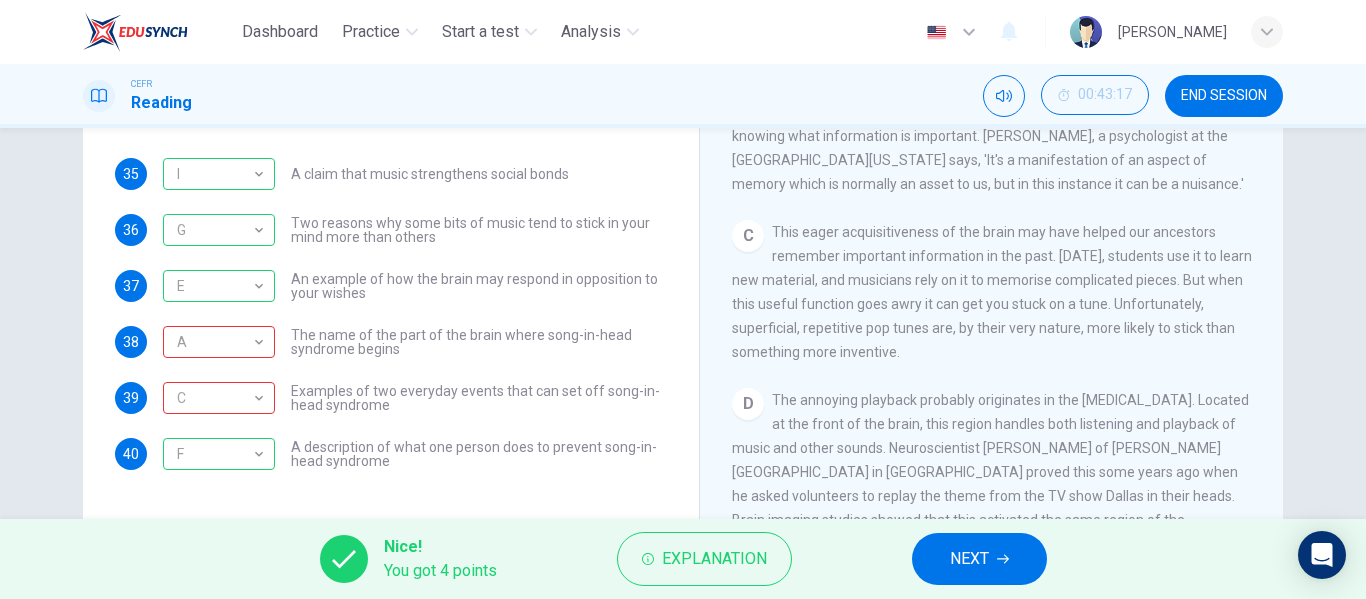 scroll, scrollTop: 316, scrollLeft: 0, axis: vertical 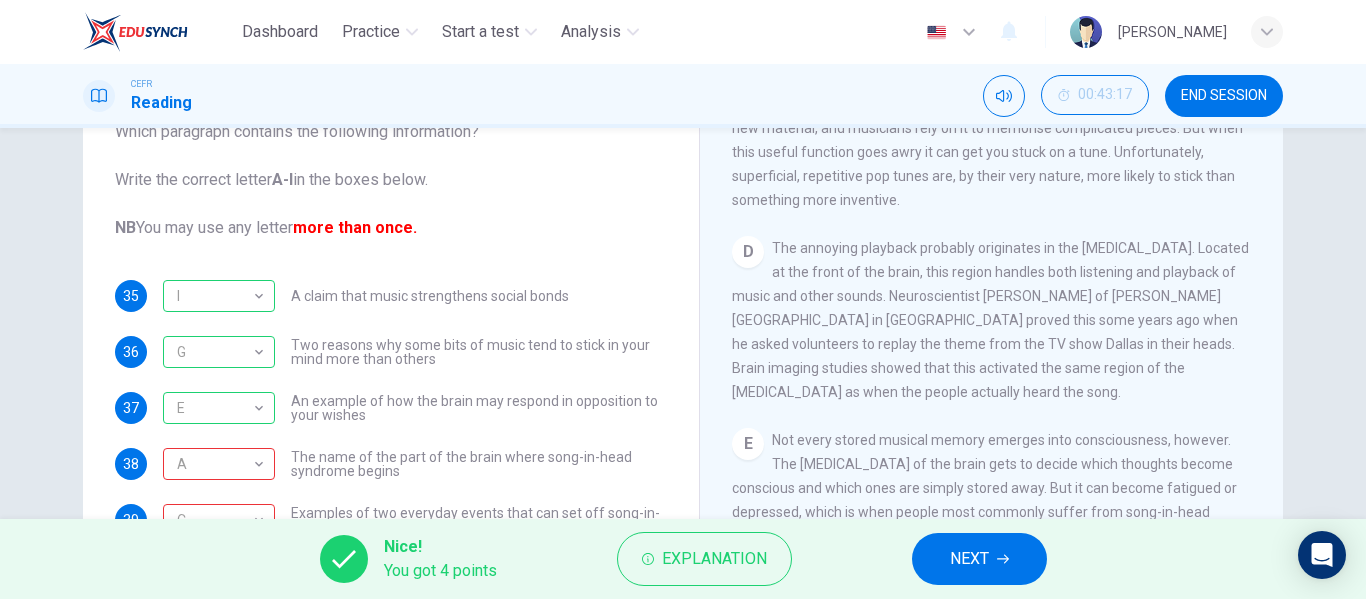 click on "Nice! You got 4
points Explanation NEXT" at bounding box center (683, 559) 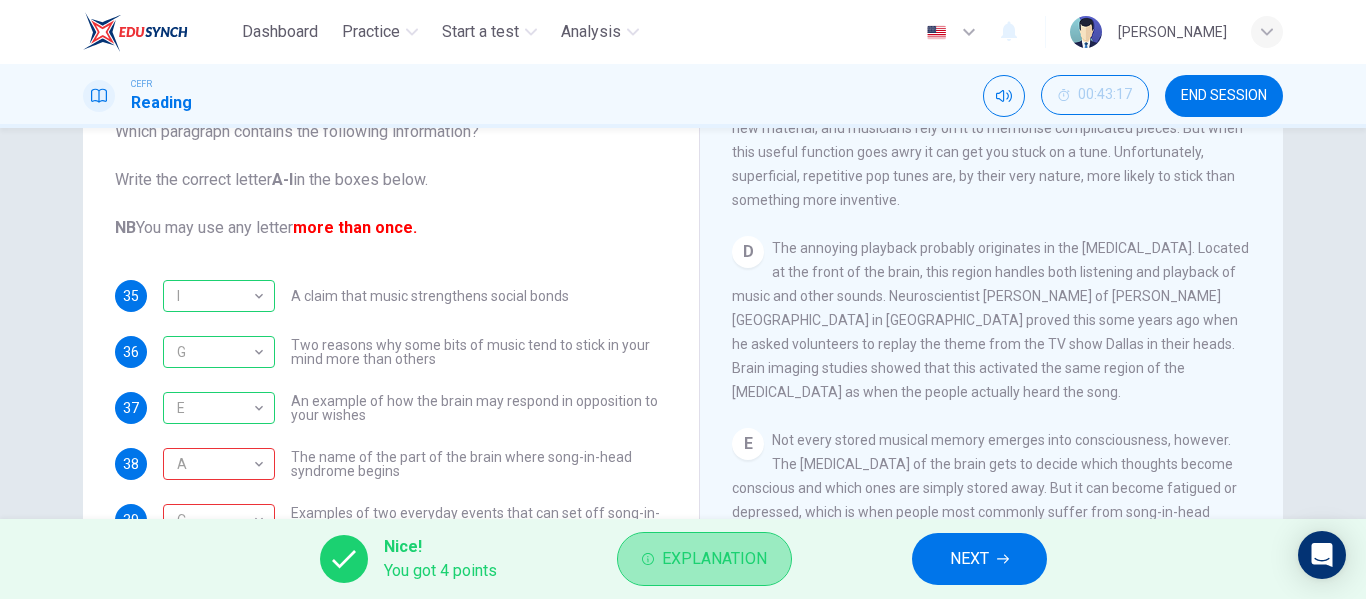 click on "Explanation" at bounding box center [714, 559] 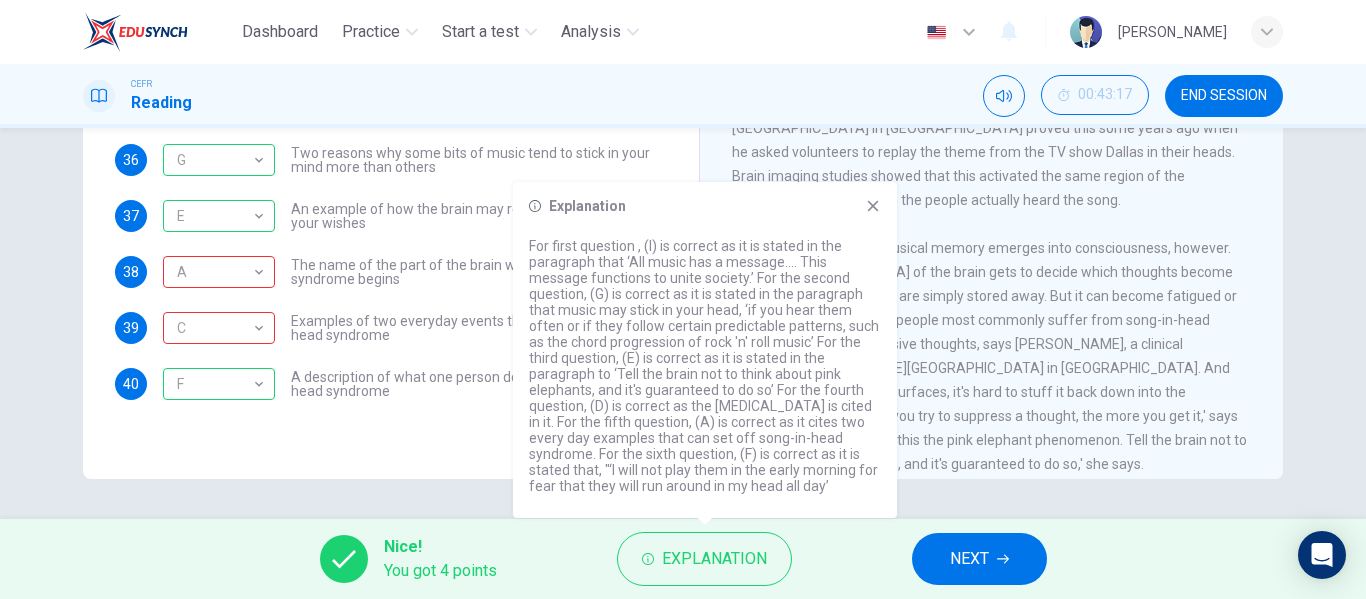 scroll, scrollTop: 354, scrollLeft: 0, axis: vertical 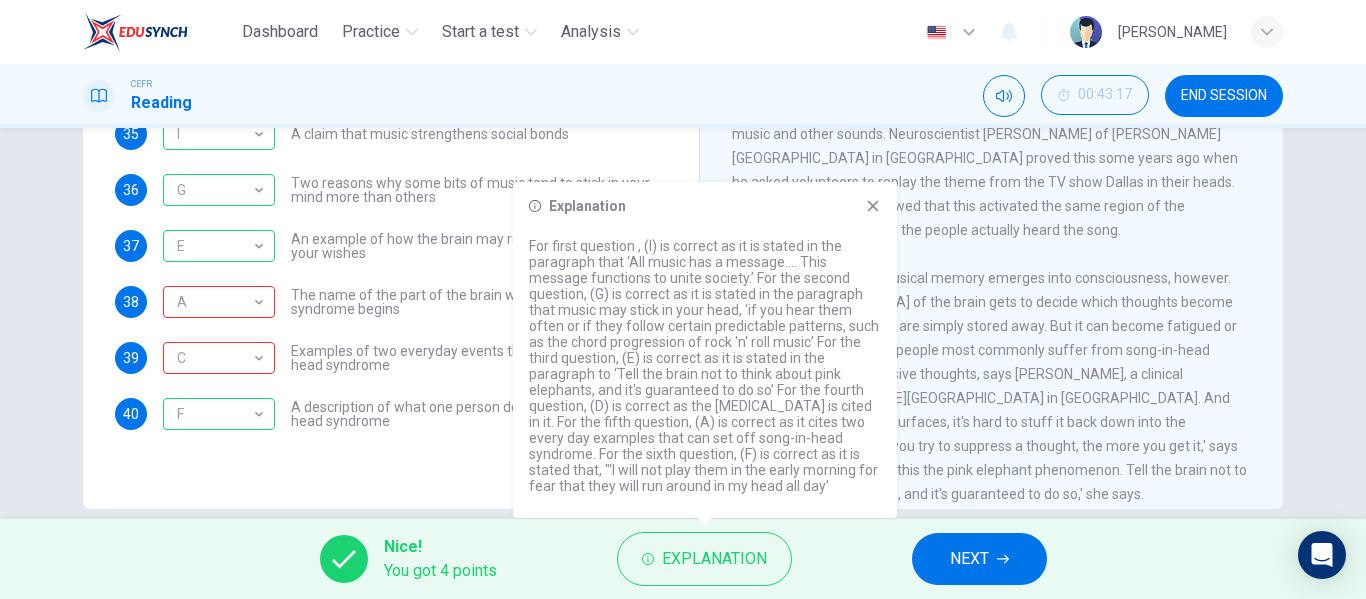 click on "35 I I ​ A claim that music strengthens social bonds 36 G G ​ Two reasons why some bits of music tend to stick in your mind more than others 37 E E ​ An example of how the brain may respond in opposition to your wishes 38 A A ​ The name of the part of the brain where song-in-head syndrome begins 39 C C ​ Examples of two everyday events that can set off song-in-head syndrome 40 F F ​ A description of what one person does to prevent song-in-head syndrome" at bounding box center [391, 274] 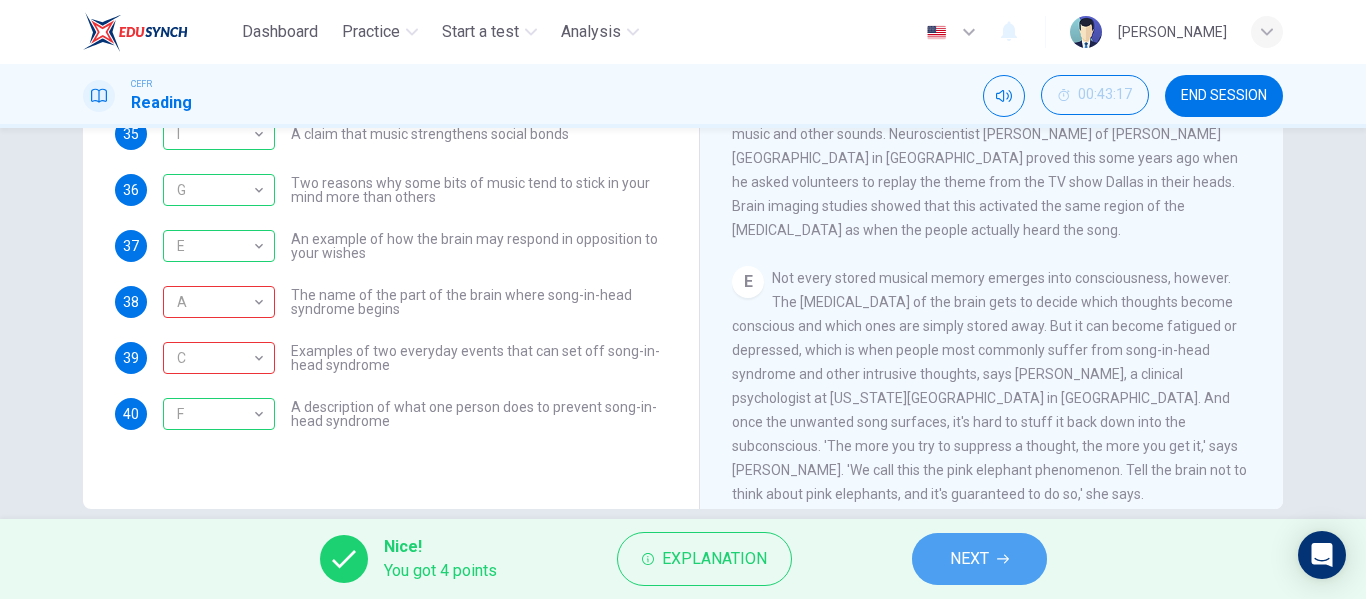 click on "NEXT" at bounding box center [969, 559] 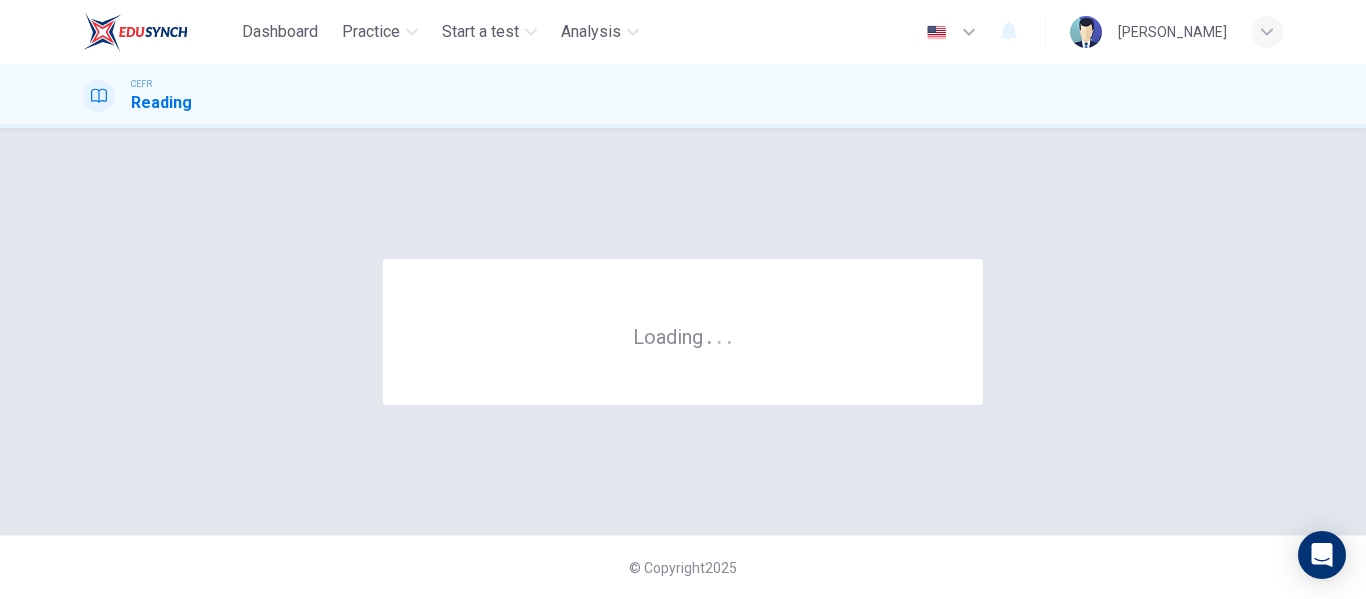scroll, scrollTop: 0, scrollLeft: 0, axis: both 